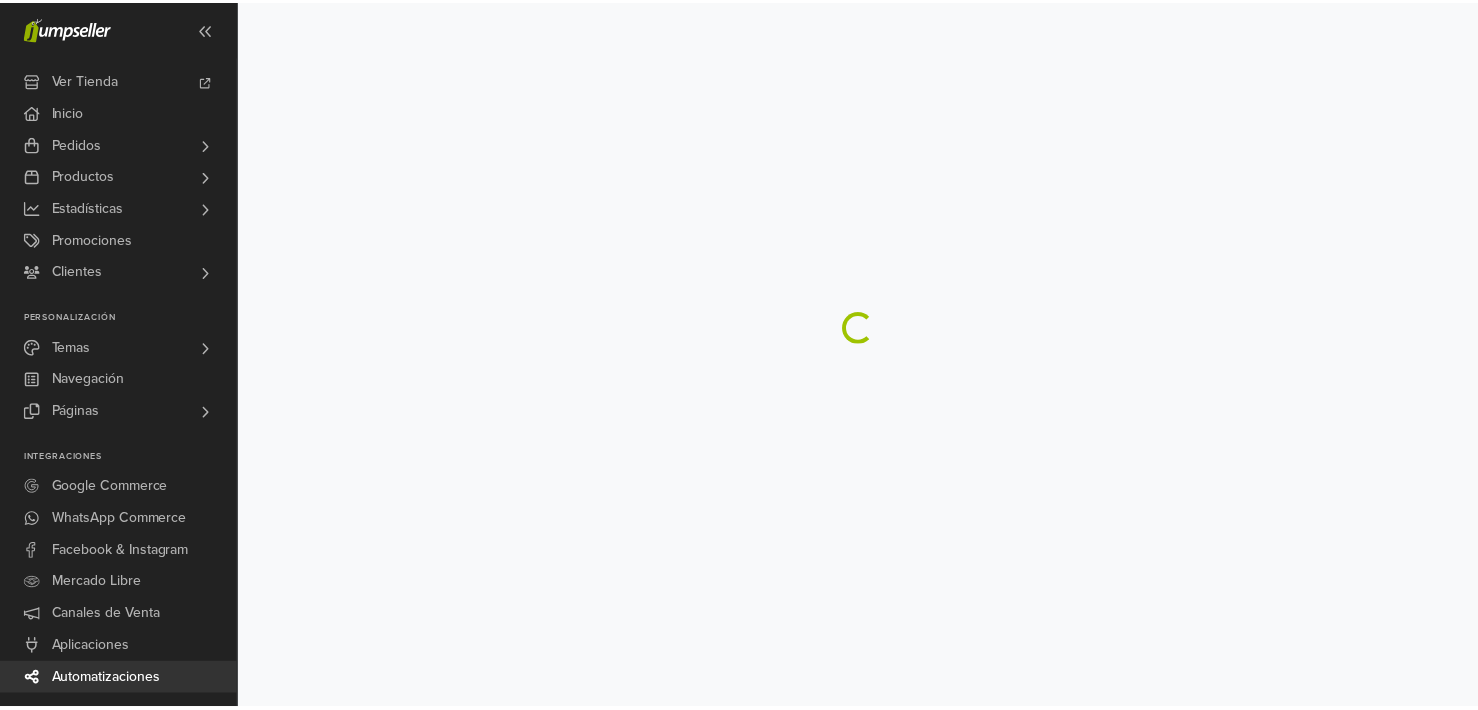 scroll, scrollTop: 0, scrollLeft: 0, axis: both 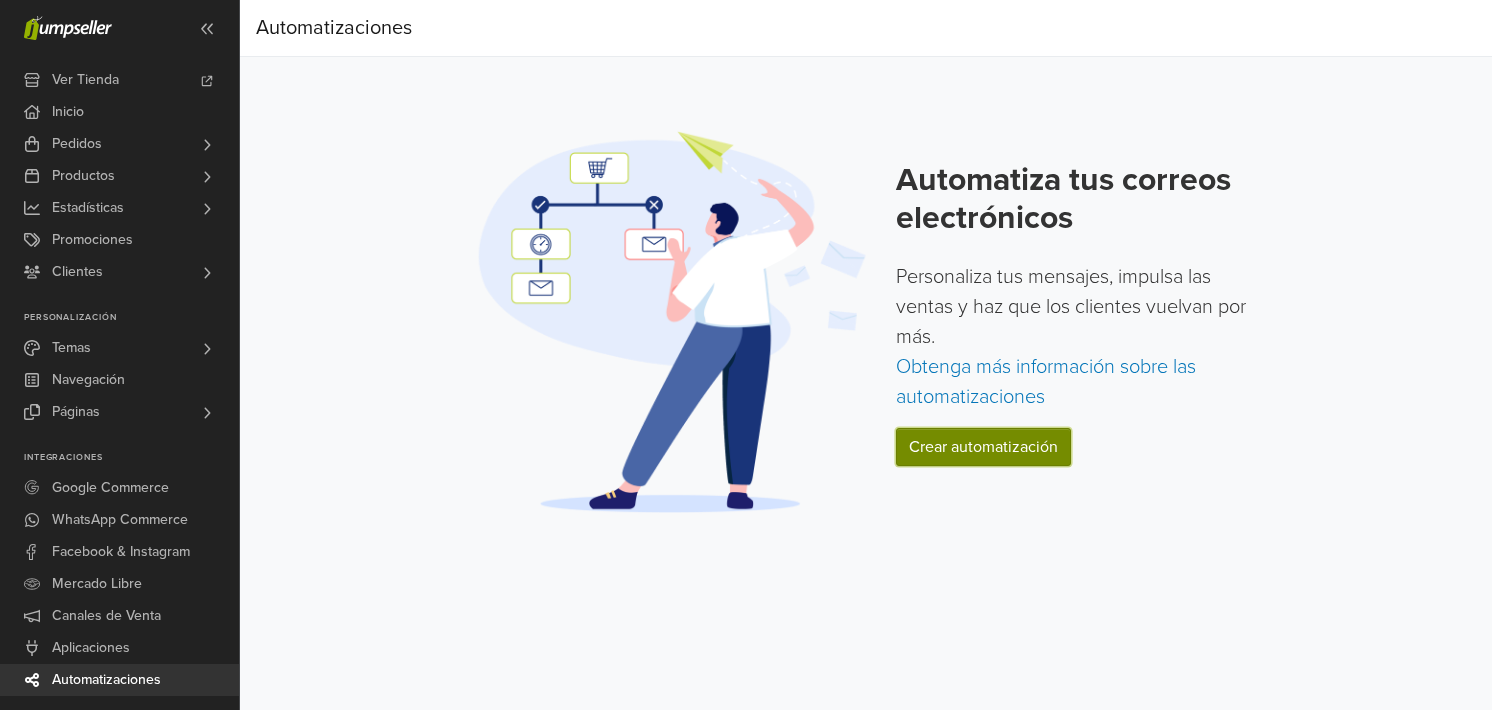 click on "Crear automatización" at bounding box center [983, 447] 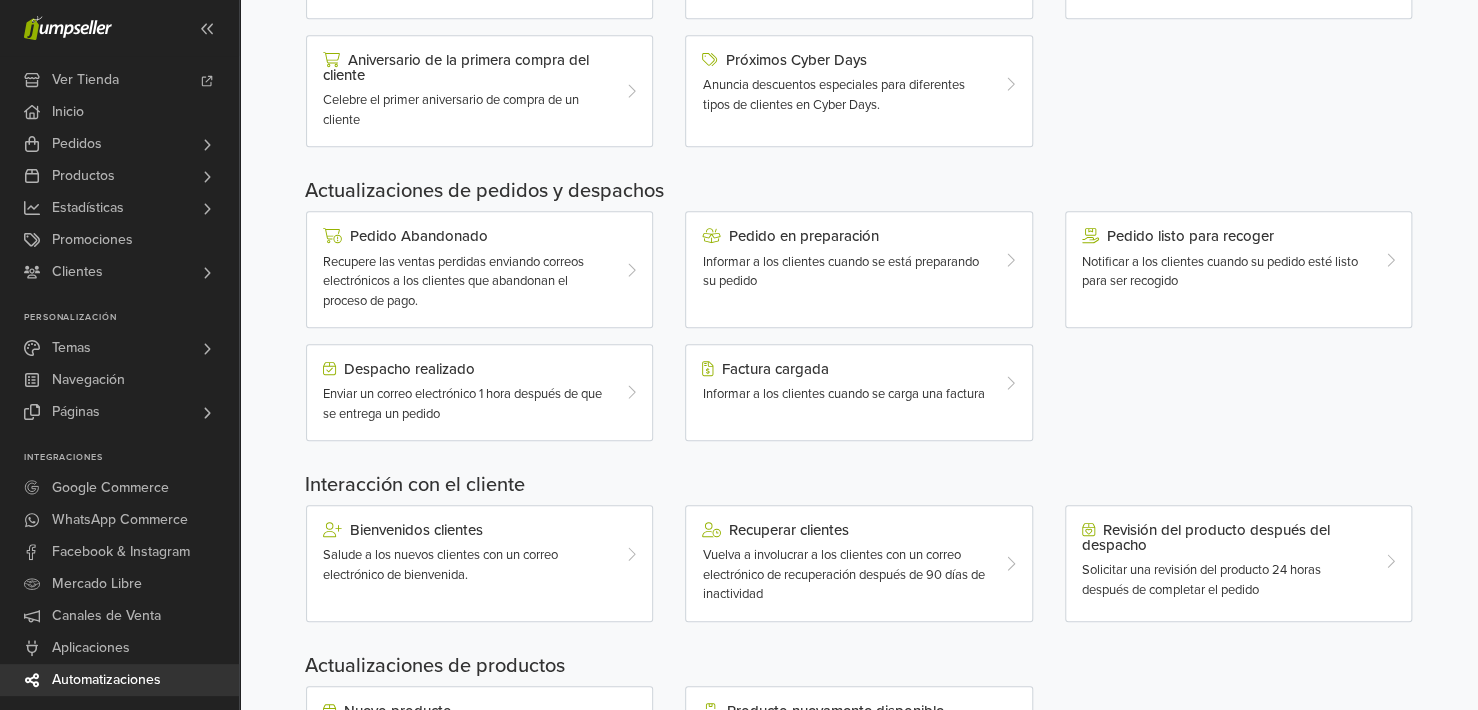 scroll, scrollTop: 565, scrollLeft: 0, axis: vertical 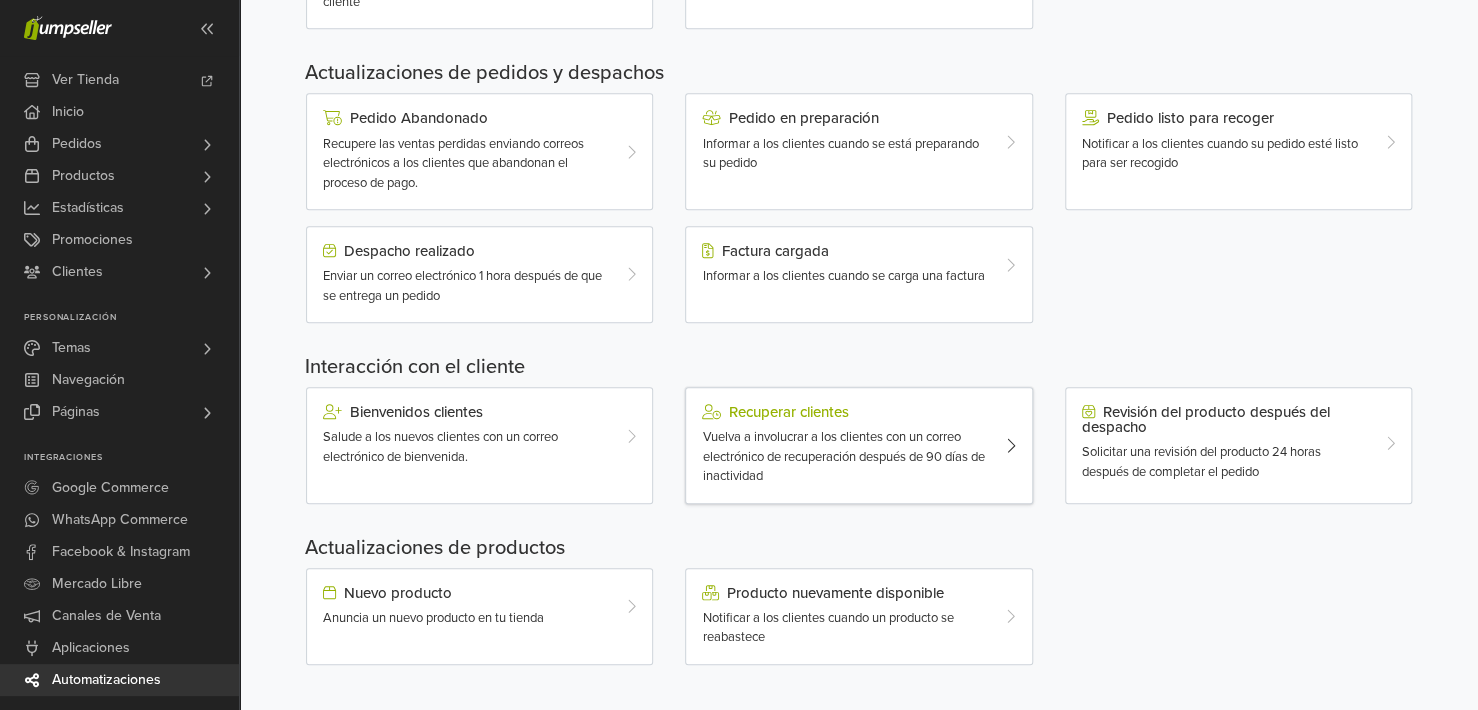 click on "Vuelva a involucrar a los clientes con un correo electrónico de recuperación después de 90 días de inactividad" at bounding box center [843, 456] 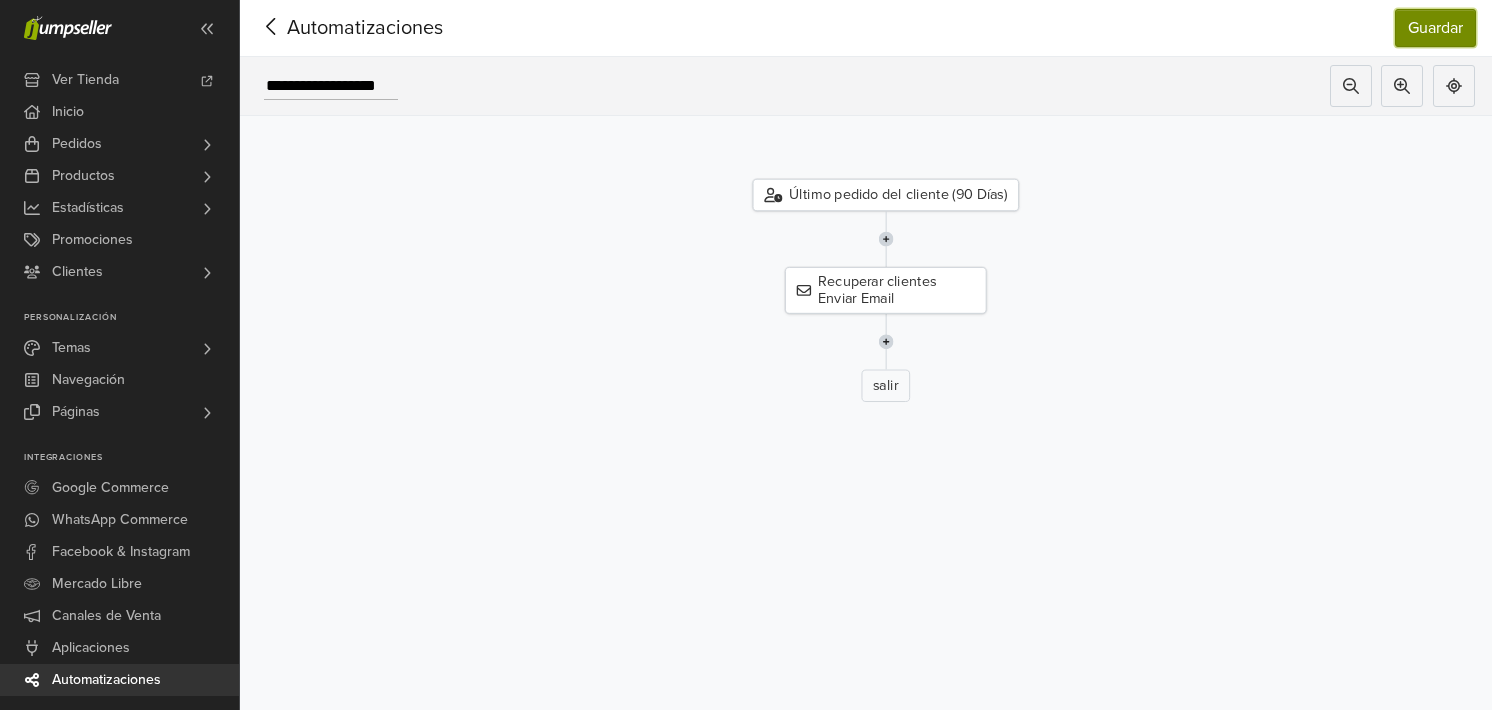 click on "Guardar" at bounding box center (1435, 28) 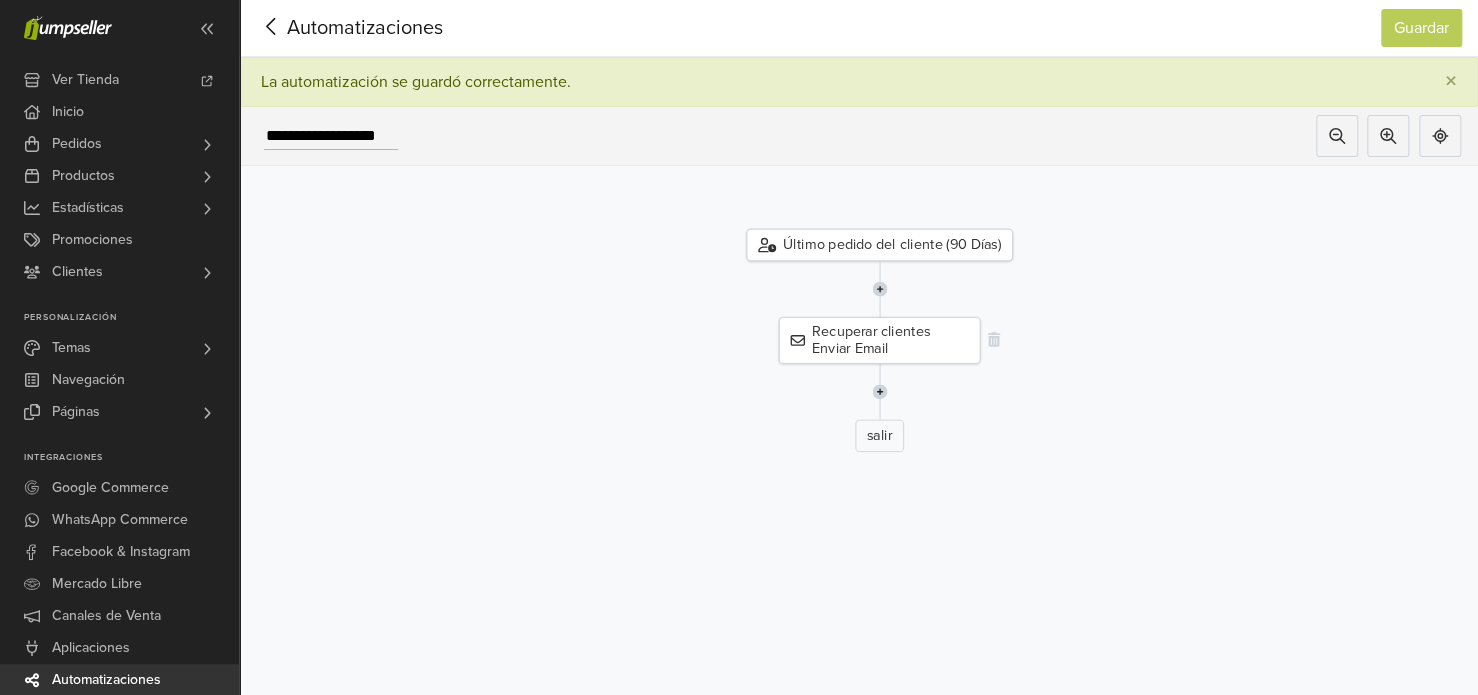 click on "Recuperar clientes Enviar Email" at bounding box center [880, 340] 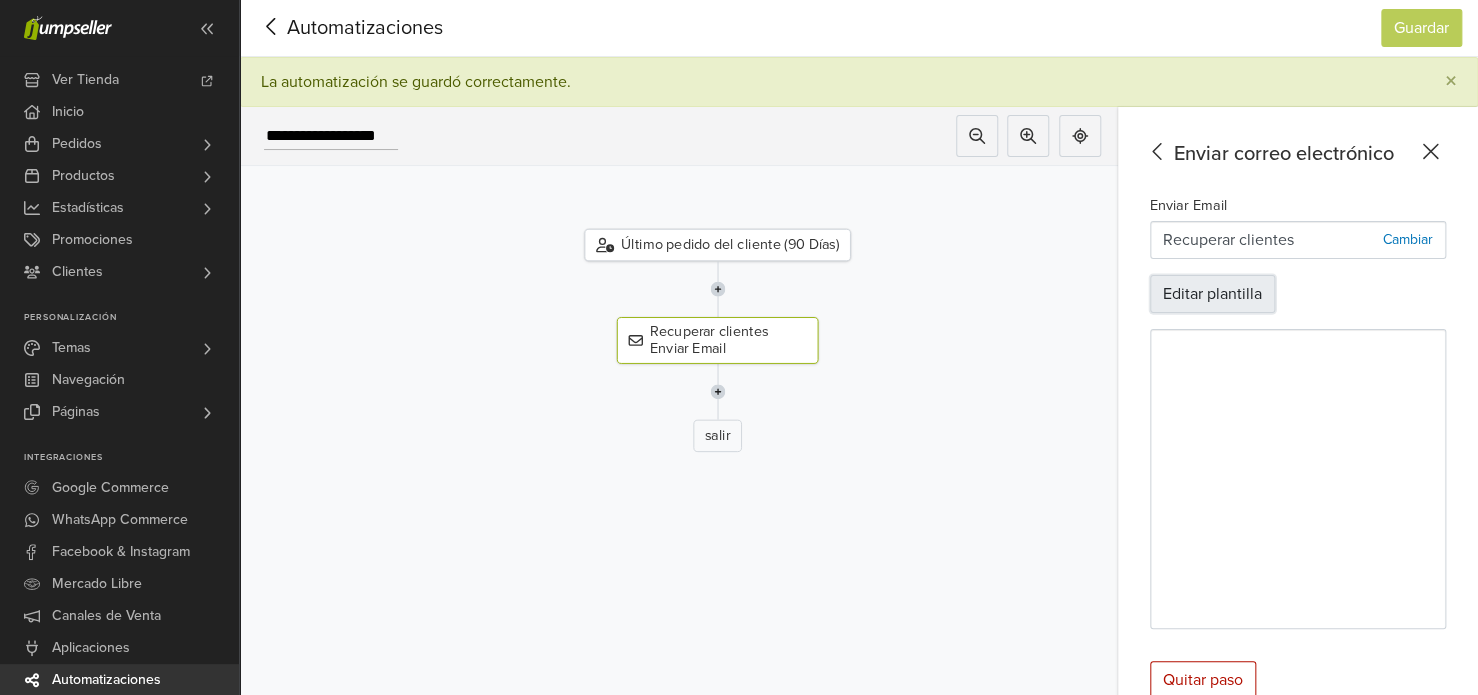 click on "Editar plantilla" at bounding box center [1212, 294] 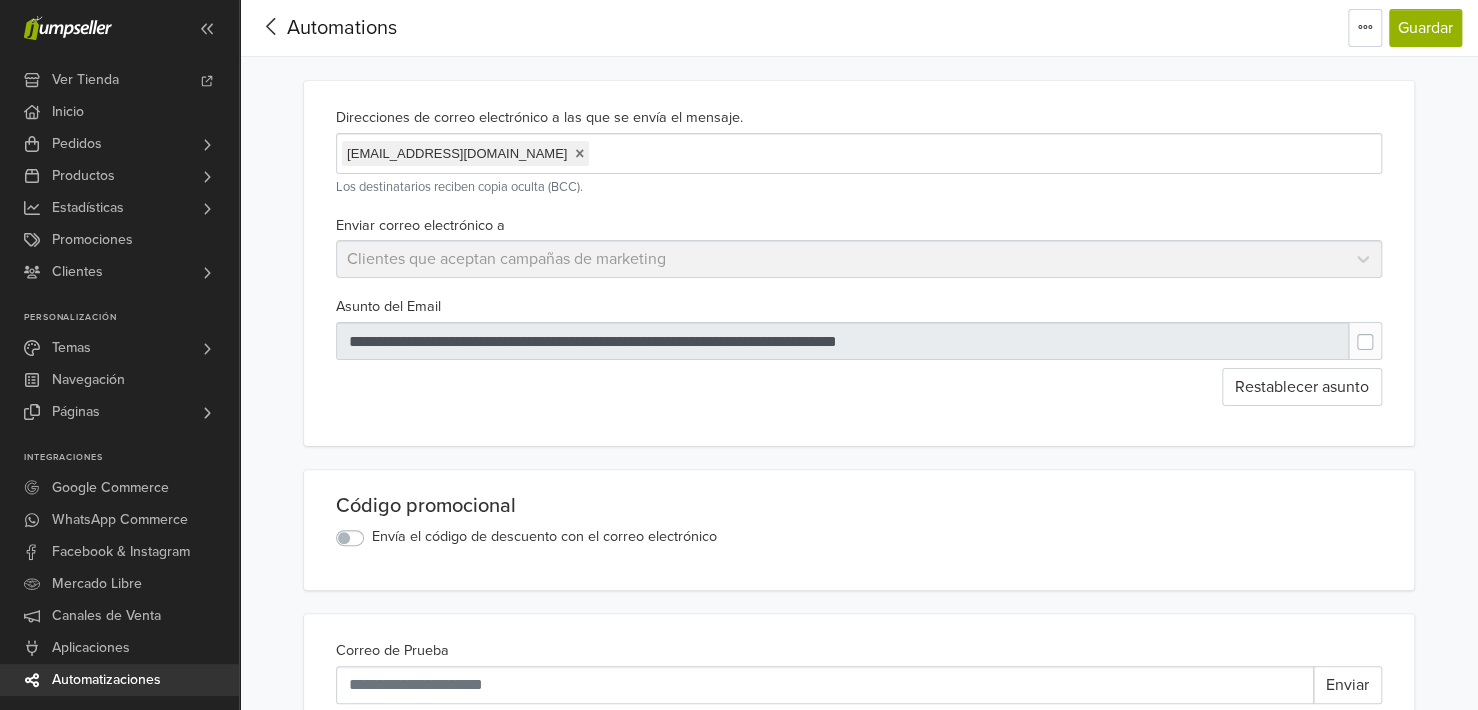 scroll, scrollTop: 0, scrollLeft: 0, axis: both 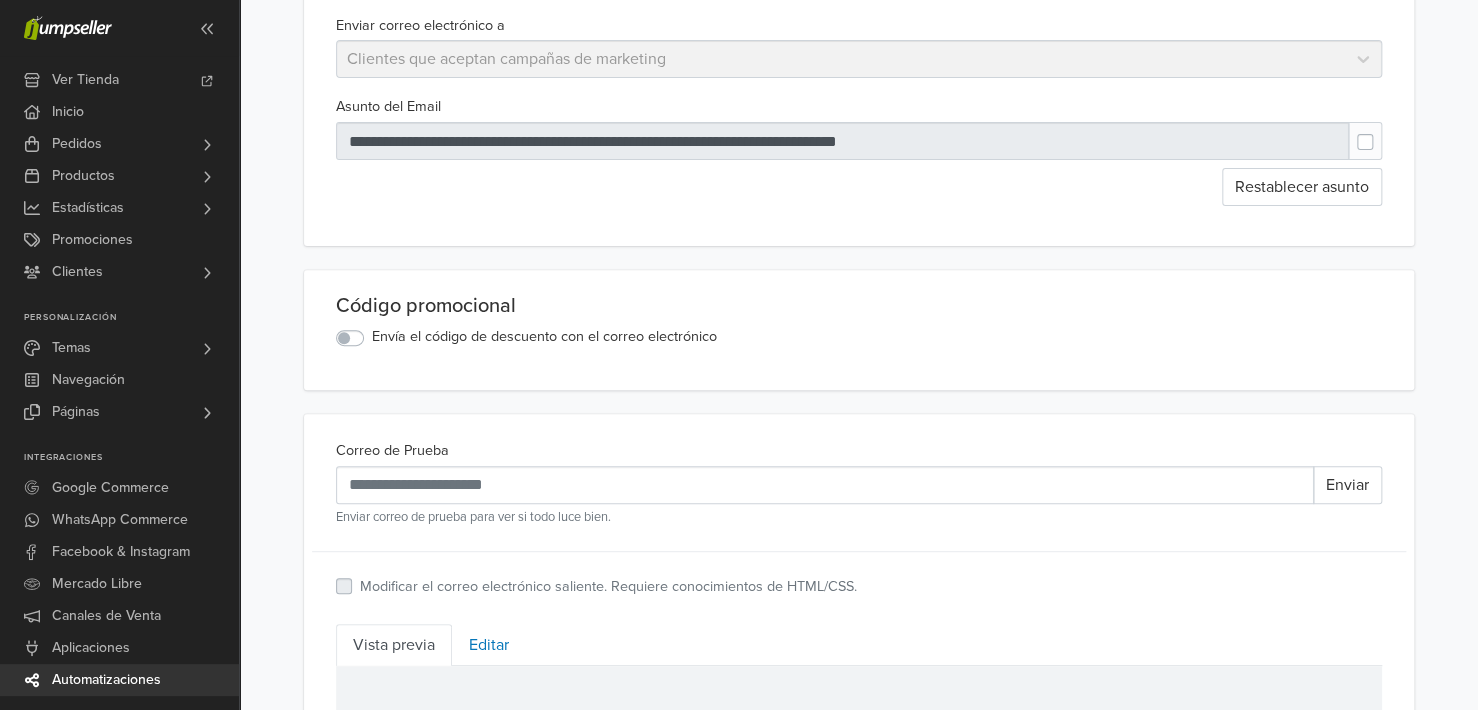 click on "Envía el código de descuento con el correo electrónico" at bounding box center (544, 337) 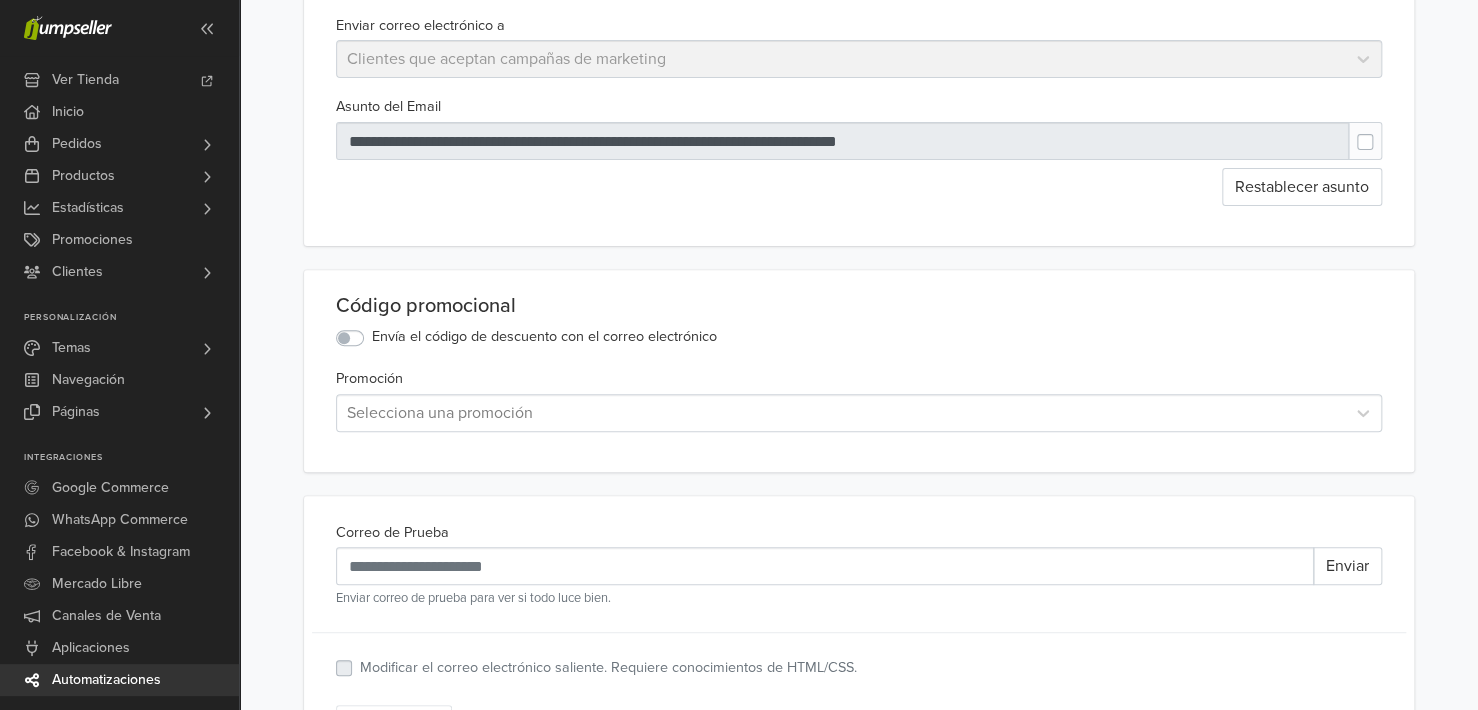 click at bounding box center (841, 413) 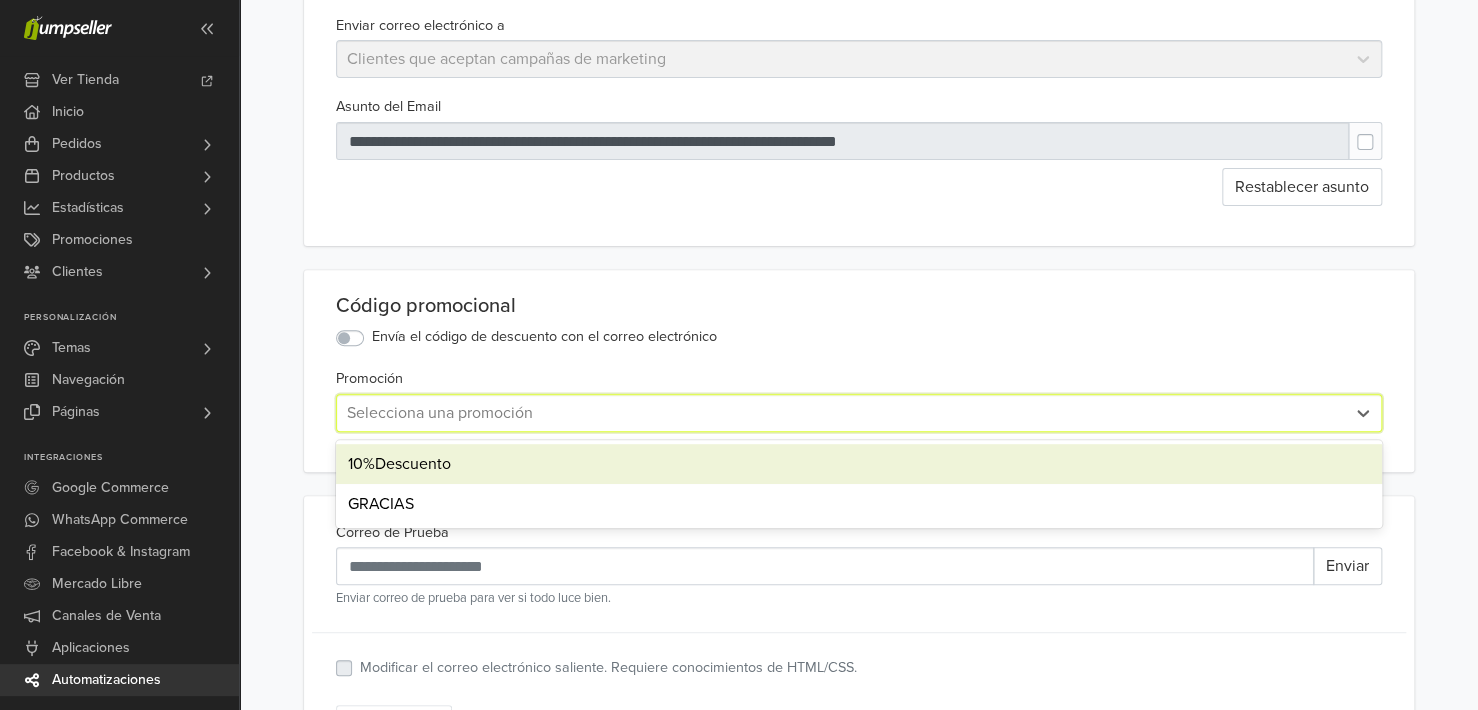 click on "10%Descuento" at bounding box center [859, 464] 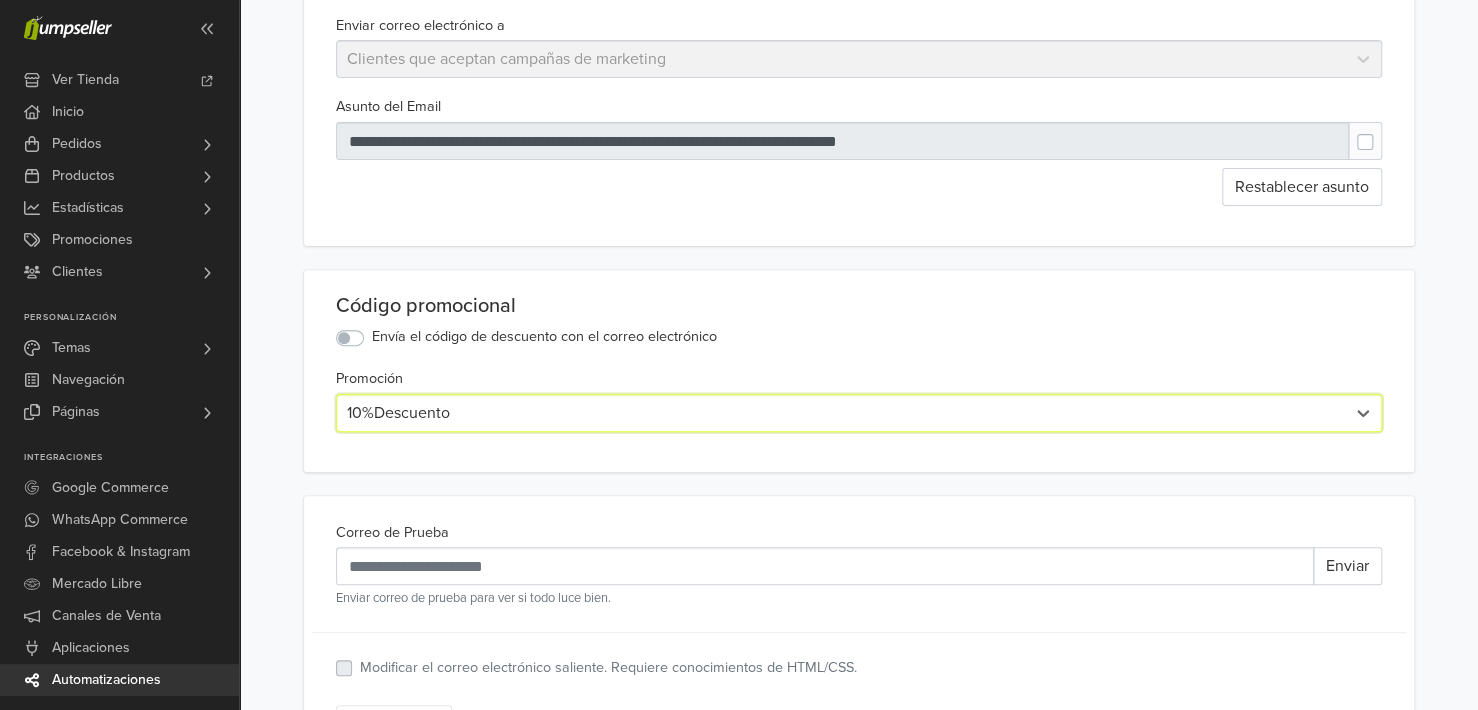 click at bounding box center [841, 413] 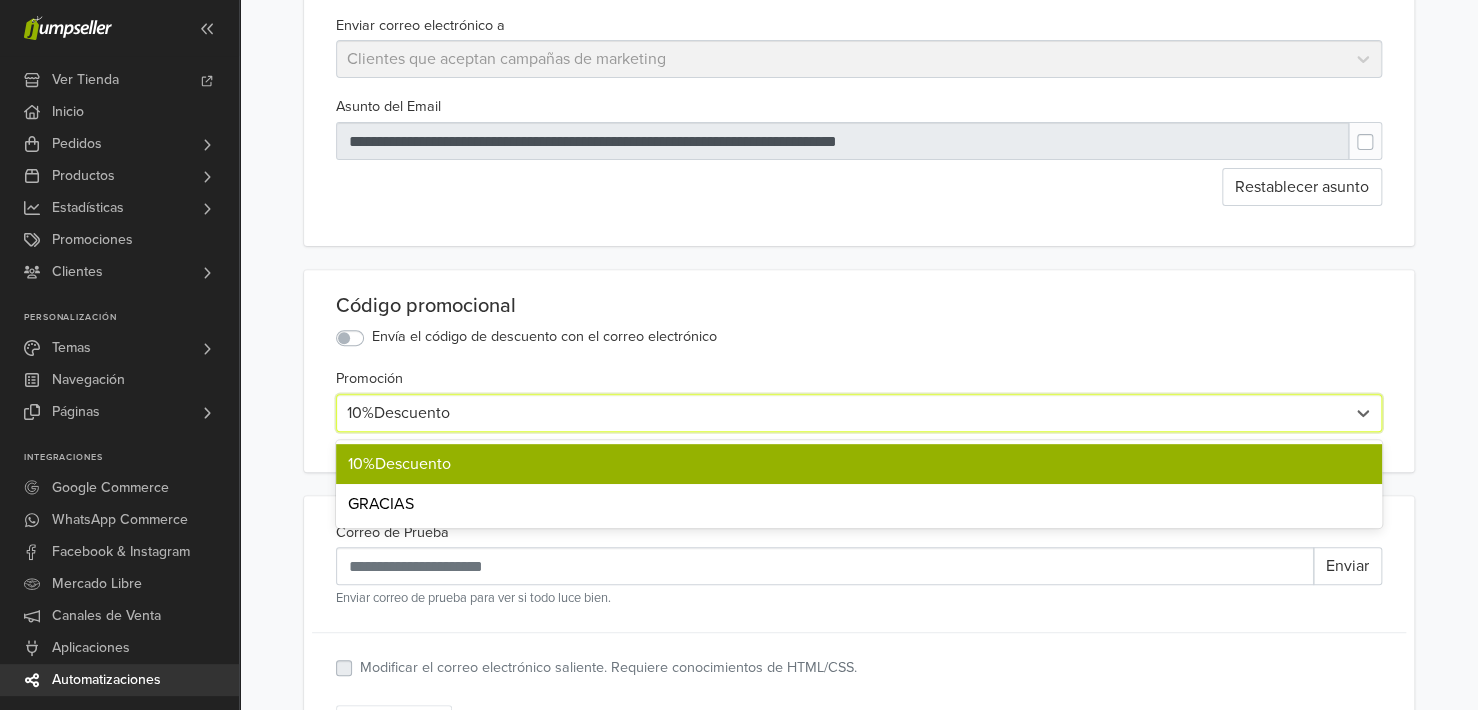click at bounding box center (841, 413) 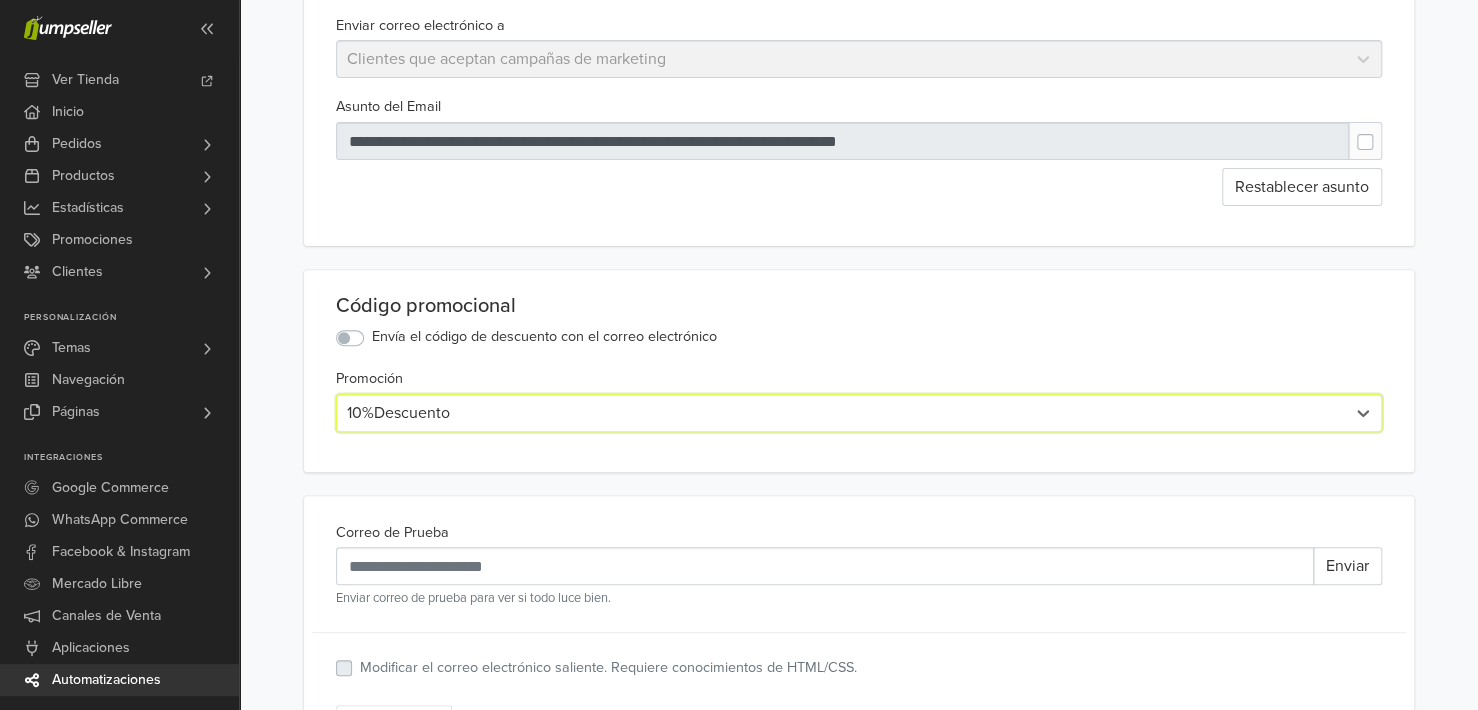 click on "Envía el código de descuento con el correo electrónico" at bounding box center (544, 337) 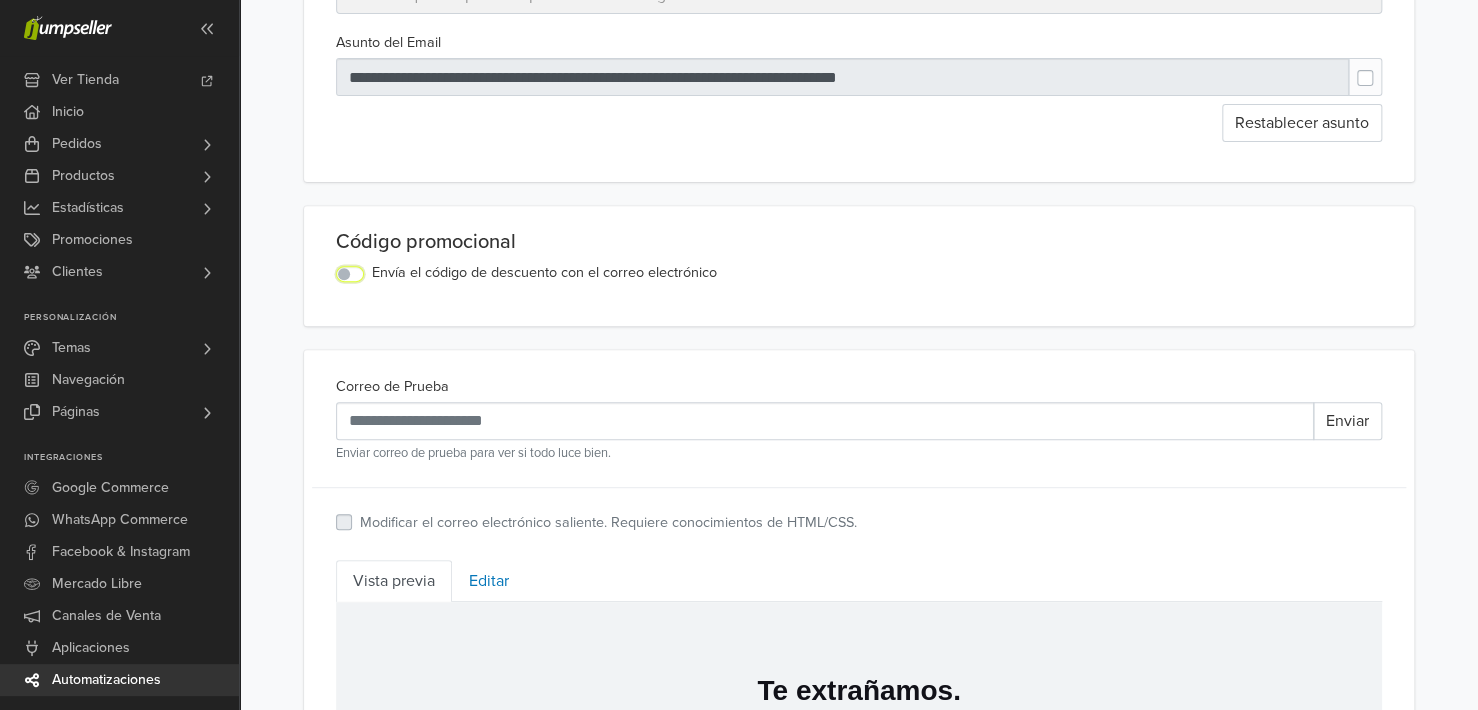scroll, scrollTop: 300, scrollLeft: 0, axis: vertical 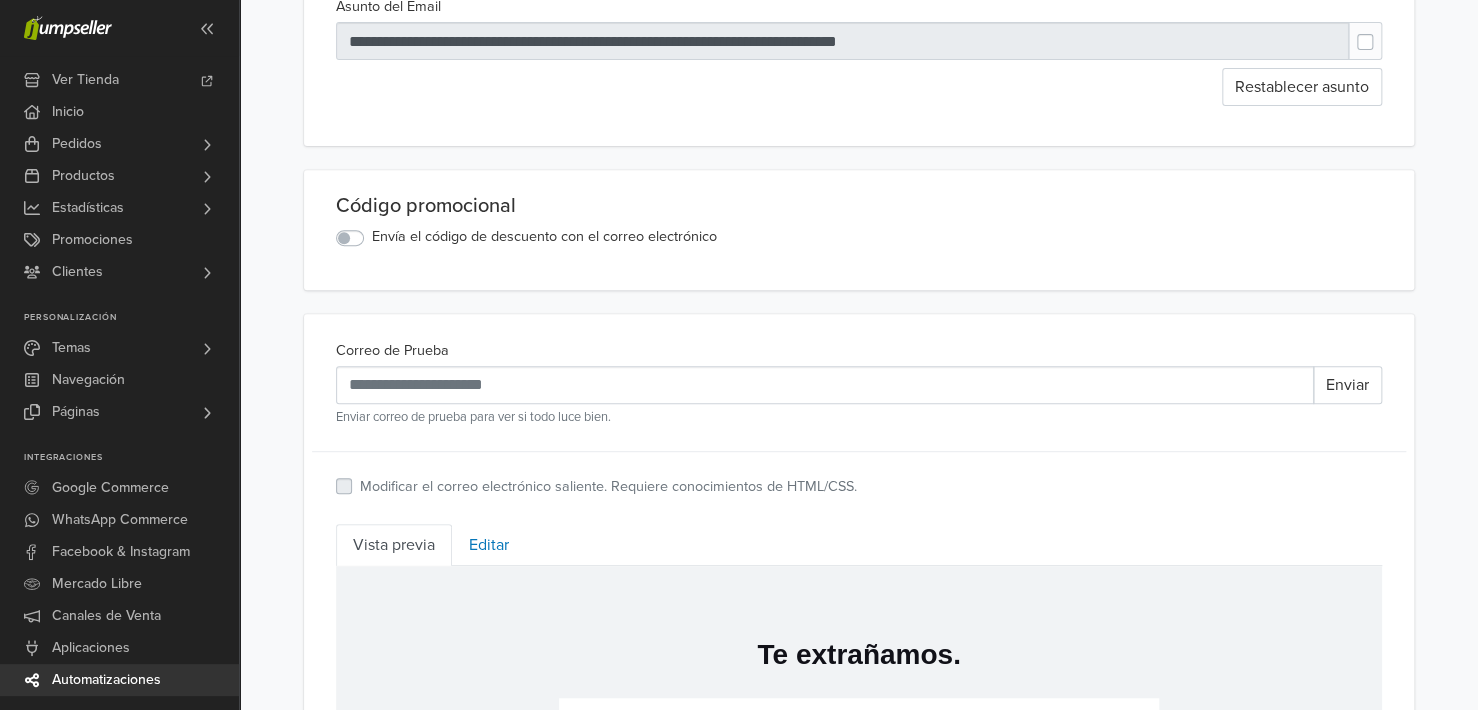 click on "Envía el código de descuento con el correo electrónico" at bounding box center (544, 237) 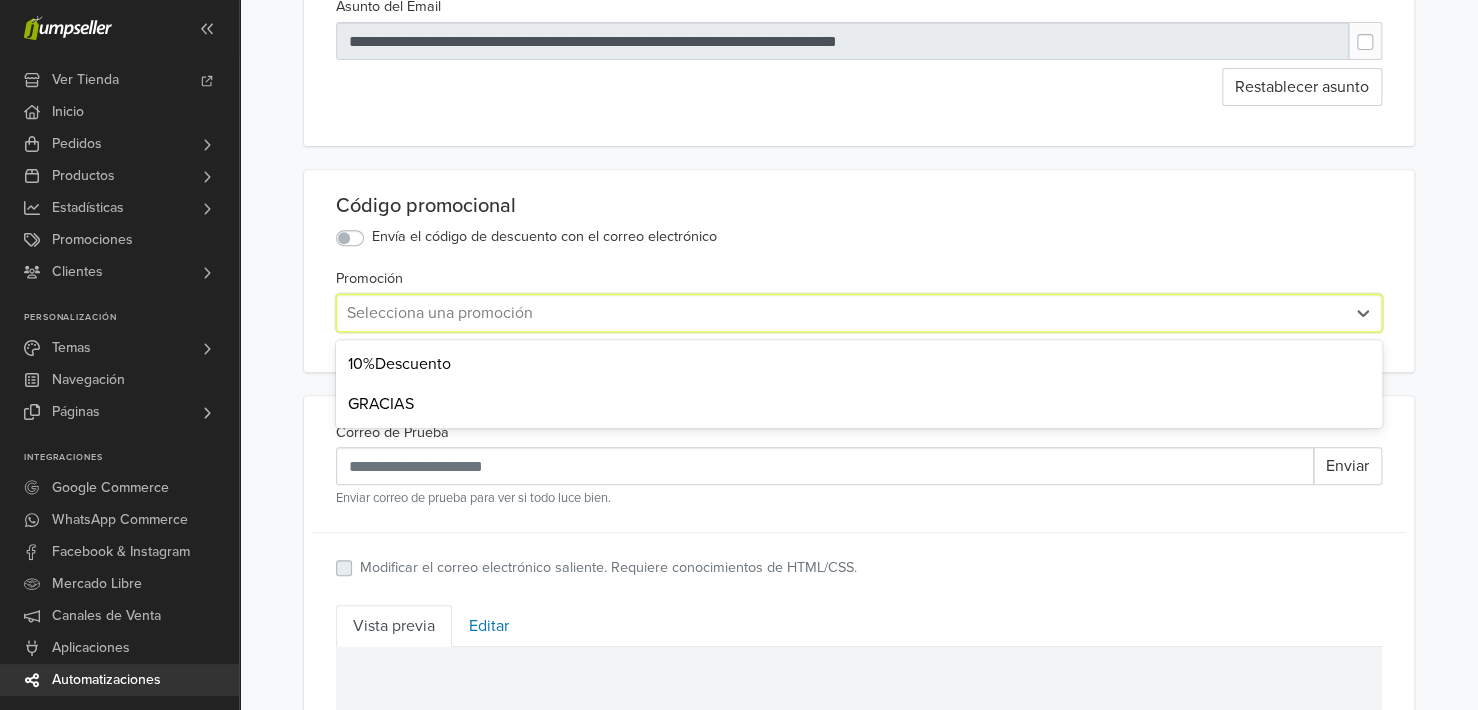 click at bounding box center [841, 313] 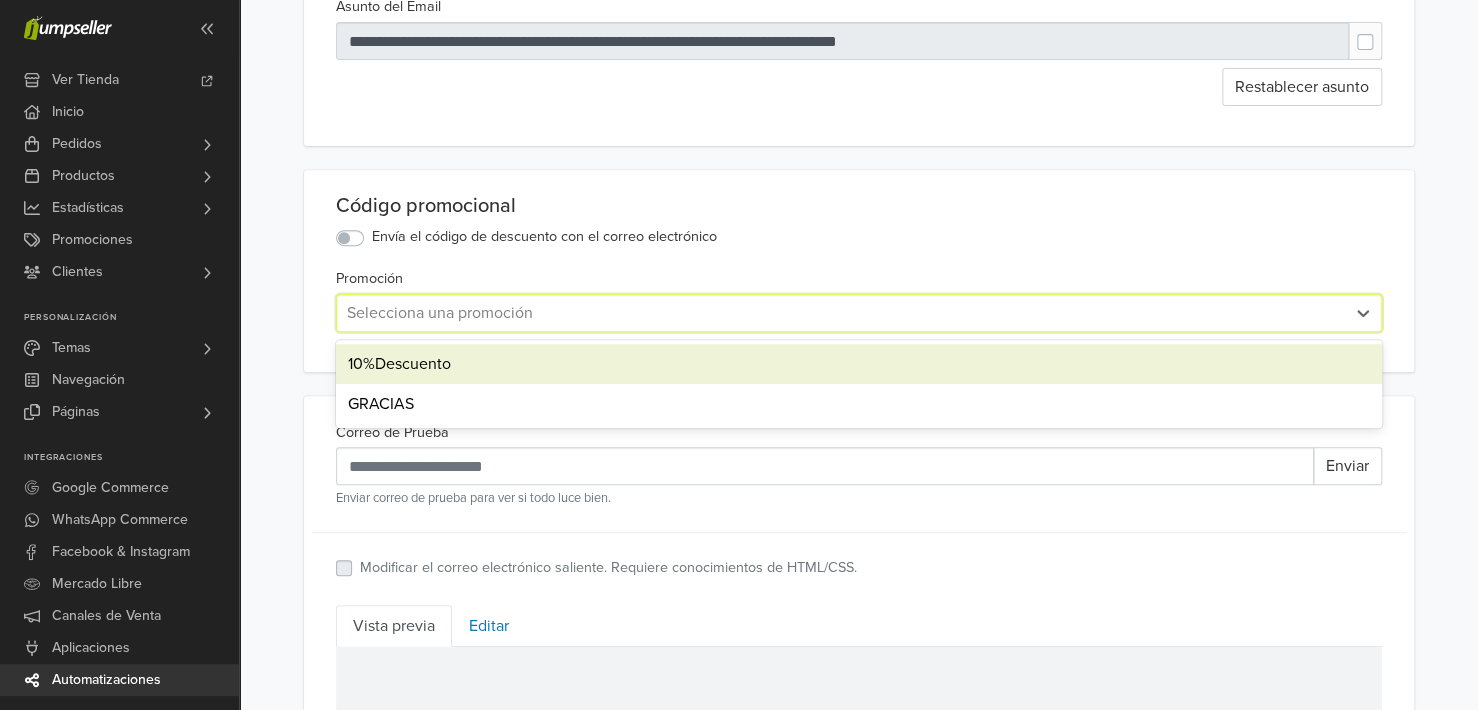 click on "10%Descuento" at bounding box center (859, 364) 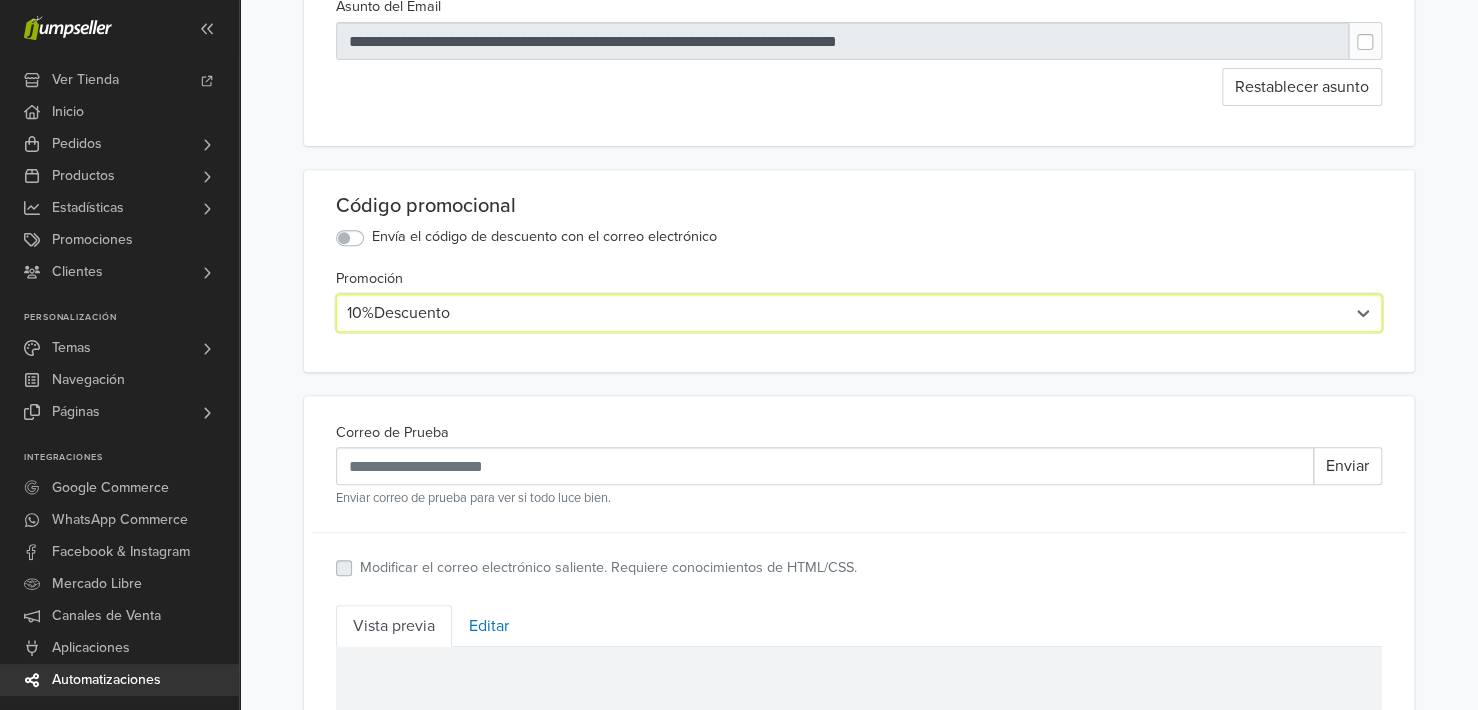 click on "Correo de Prueba Enviar Enviar correo de prueba para ver si todo luce bien." at bounding box center (859, 477) 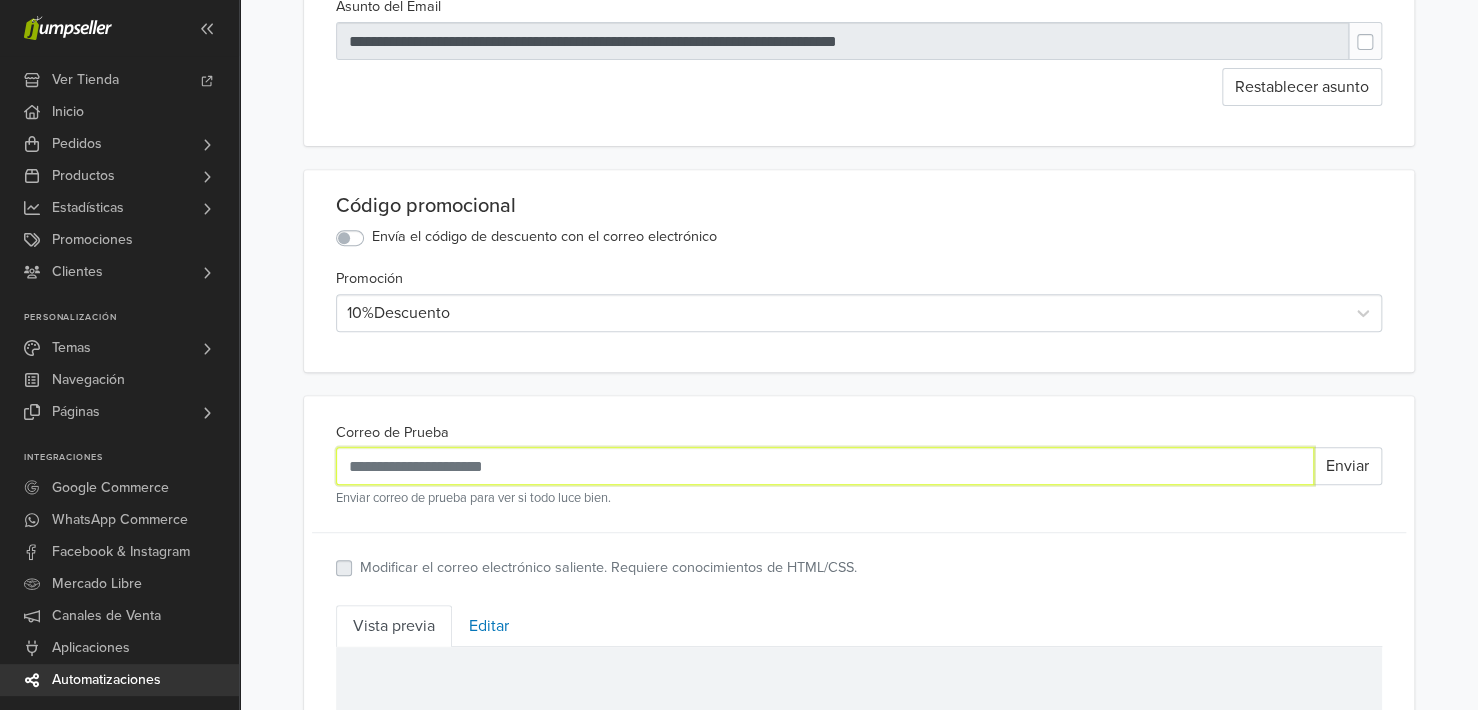 click on "Correo de Prueba" at bounding box center (825, 466) 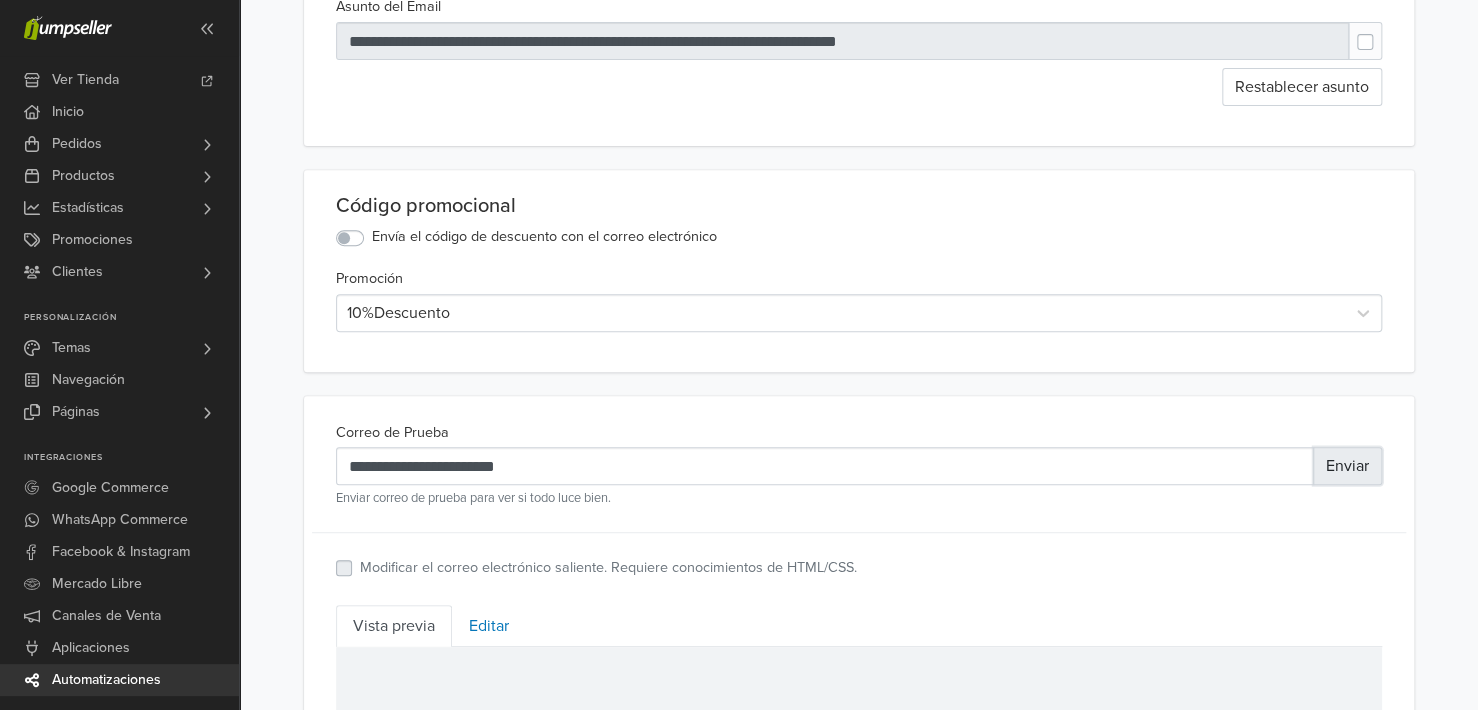 click on "Enviar" at bounding box center (1347, 466) 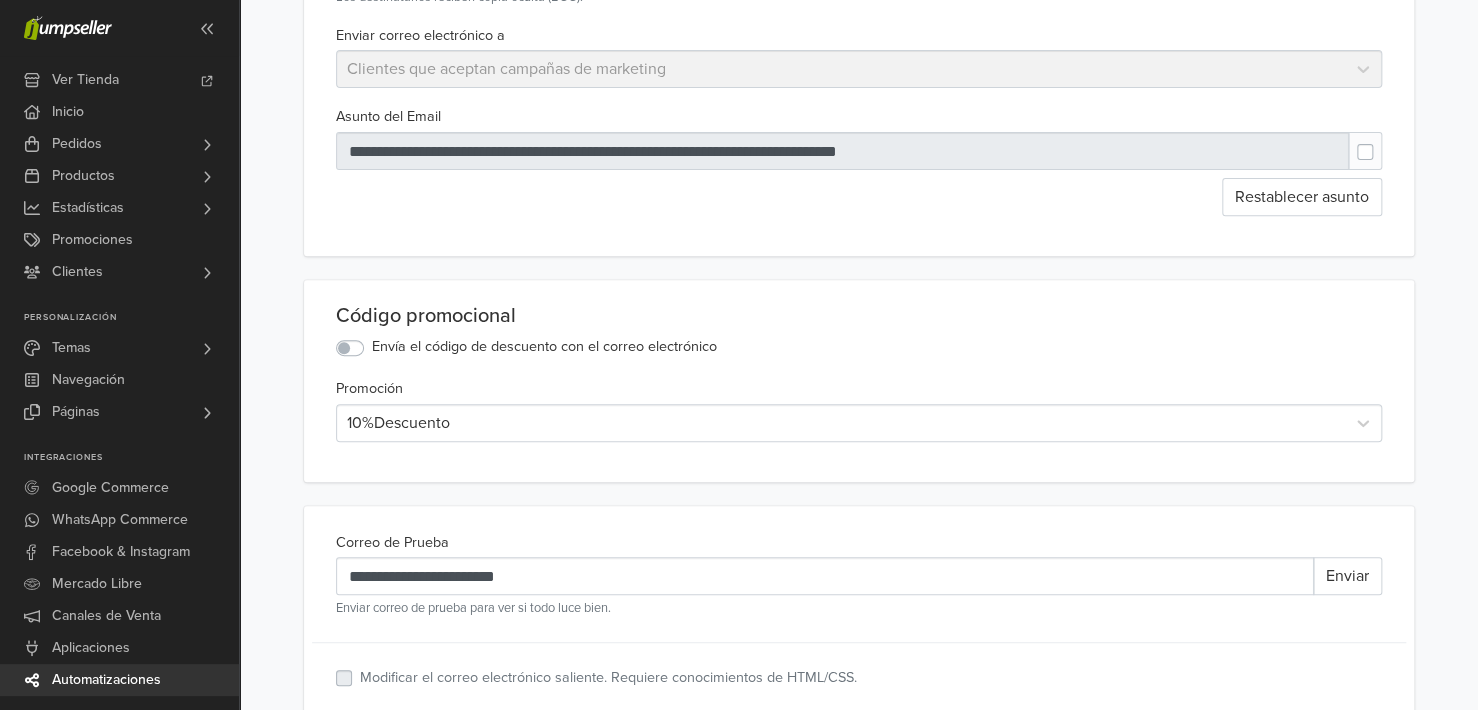 scroll, scrollTop: 239, scrollLeft: 0, axis: vertical 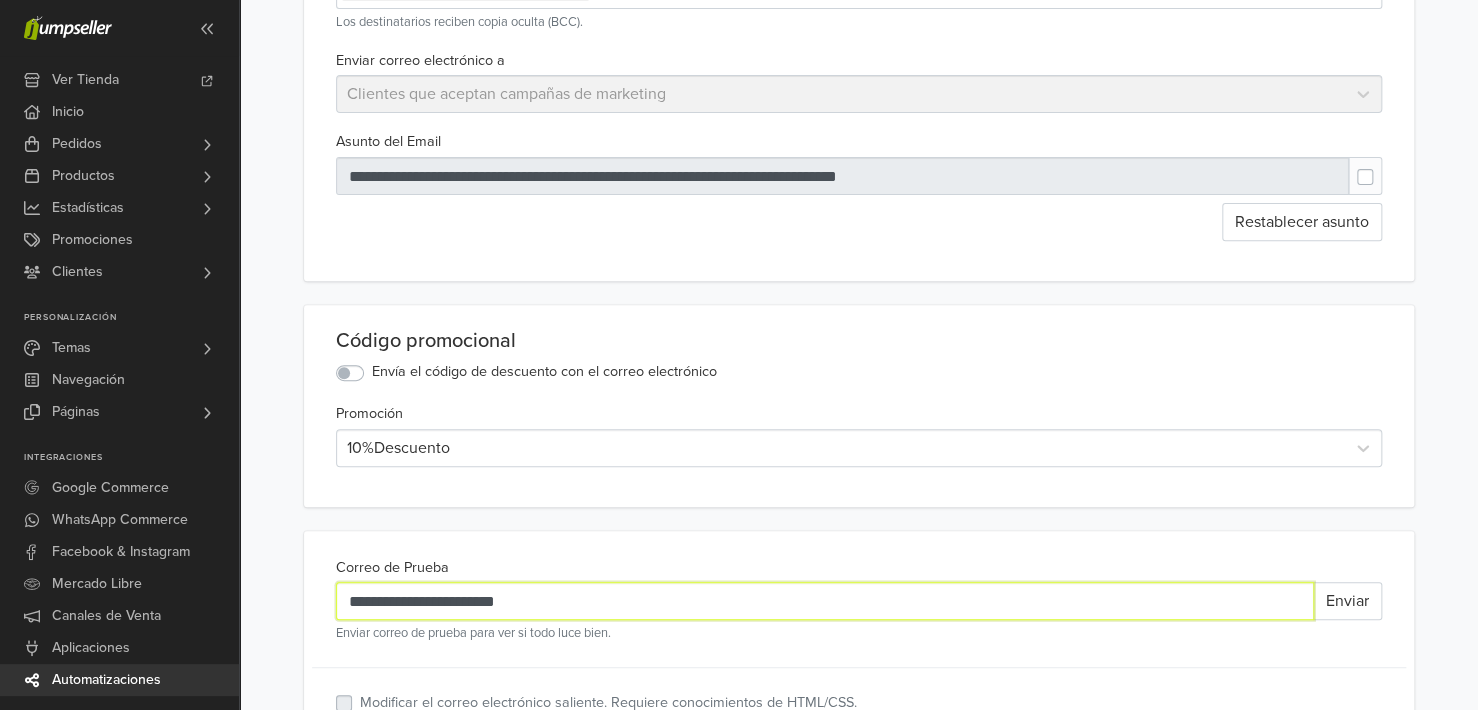 drag, startPoint x: 455, startPoint y: 598, endPoint x: 292, endPoint y: 606, distance: 163.1962 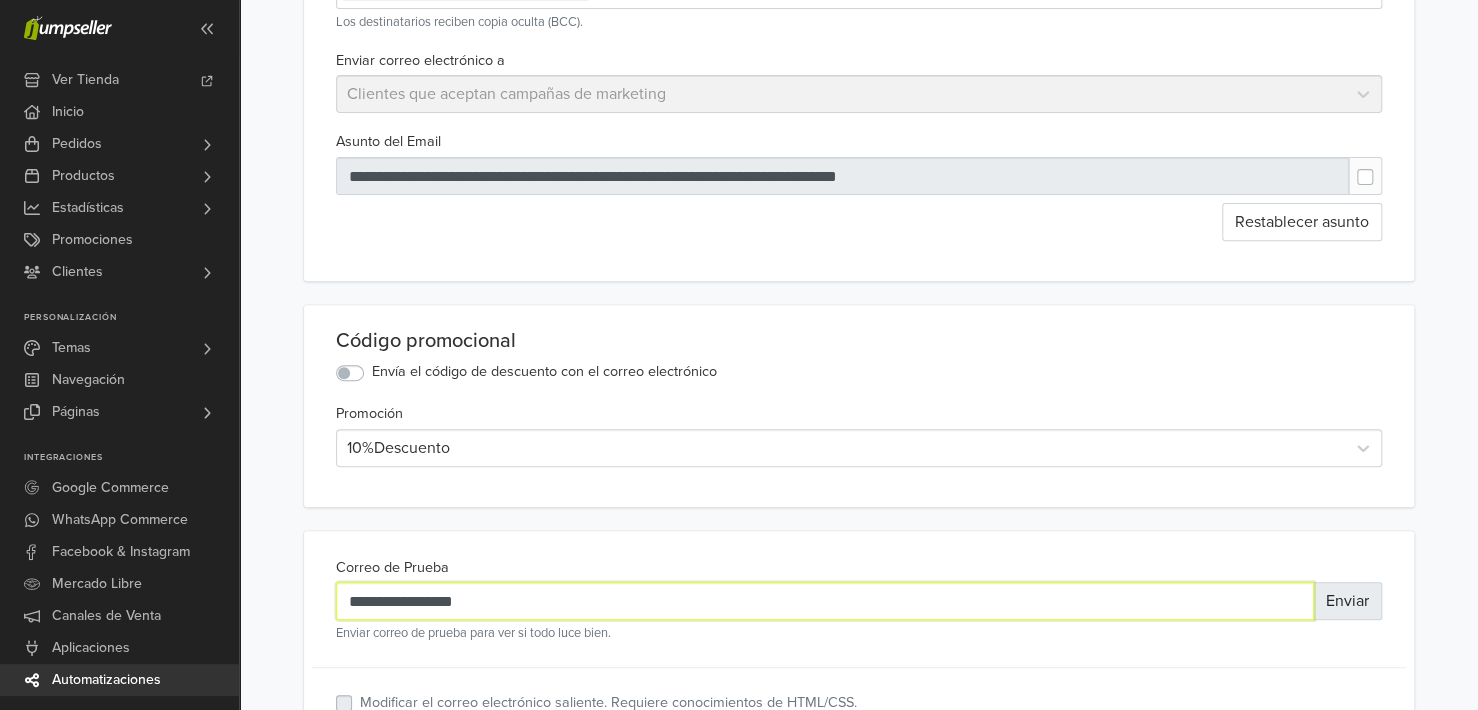 type on "**********" 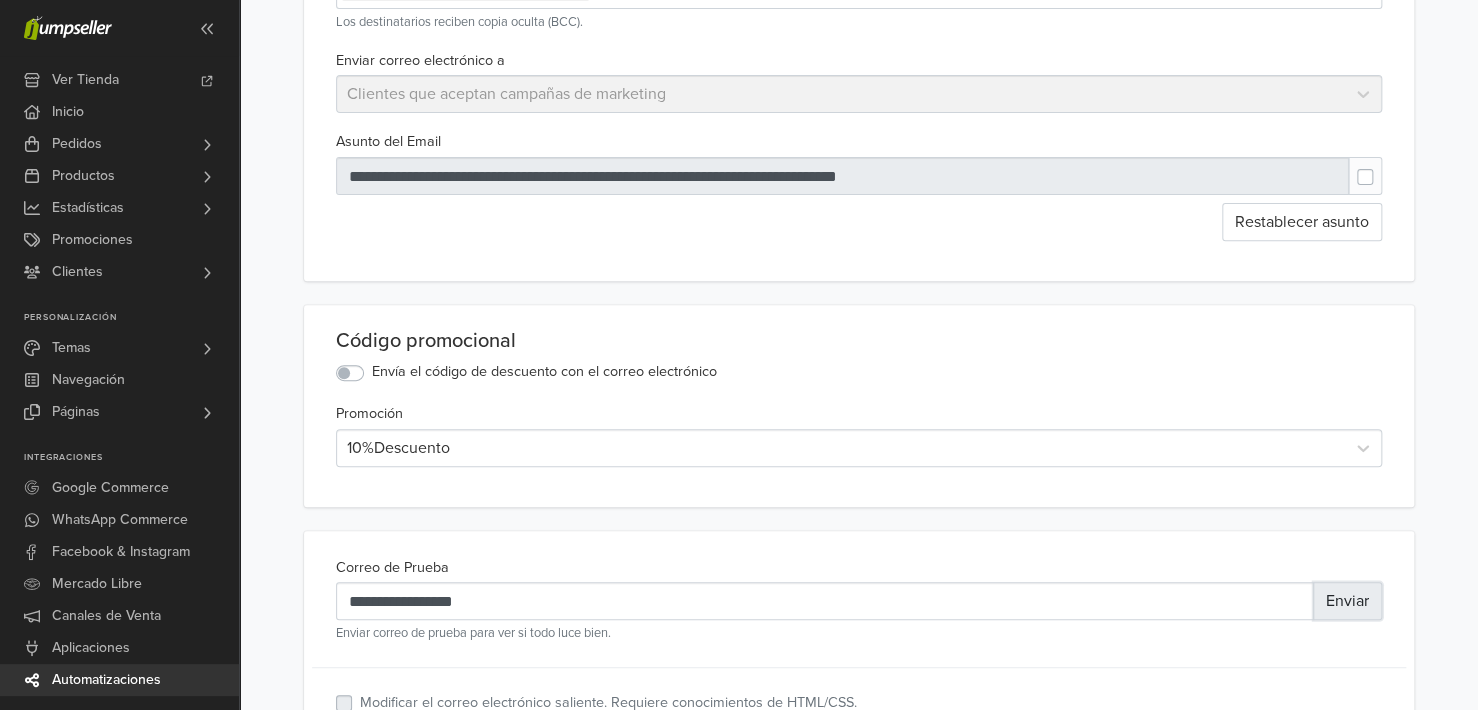 click on "Enviar" at bounding box center [1347, 601] 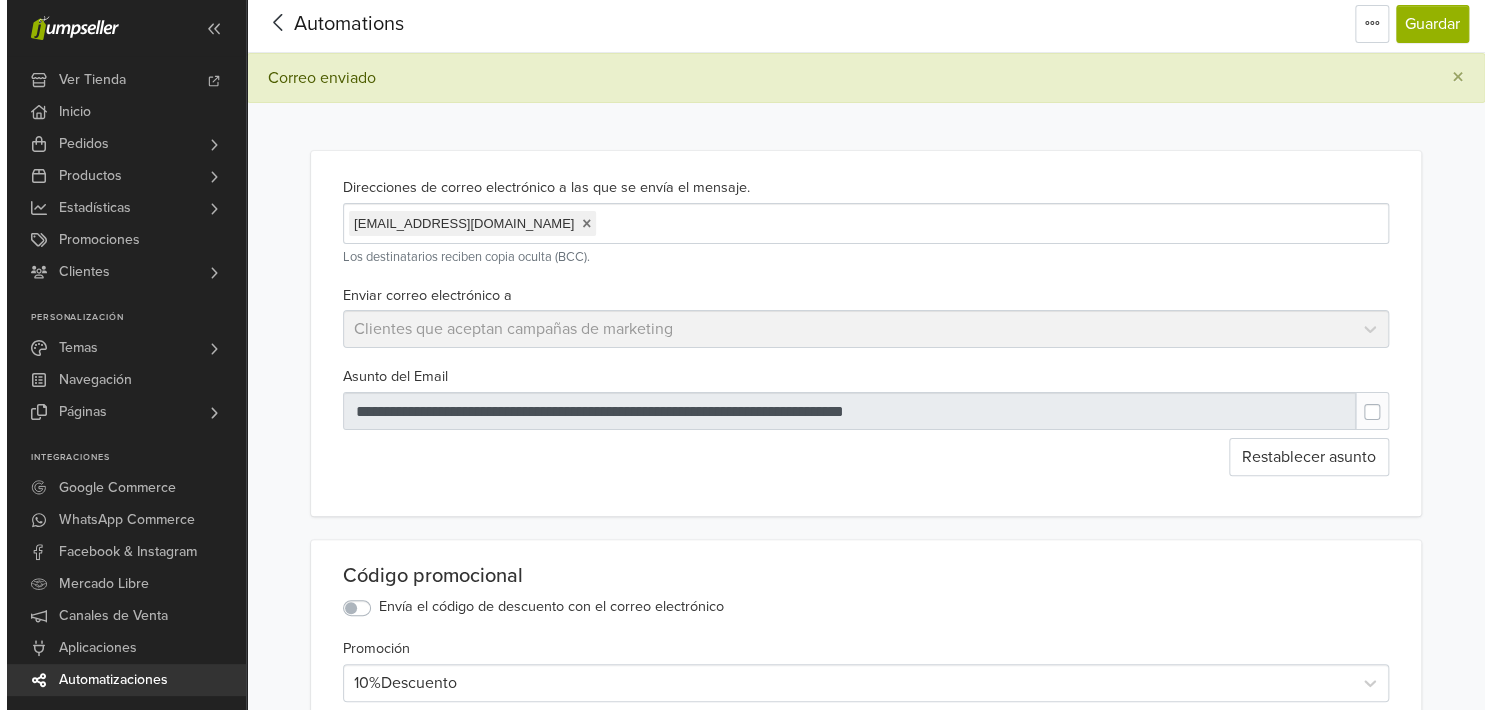 scroll, scrollTop: 0, scrollLeft: 0, axis: both 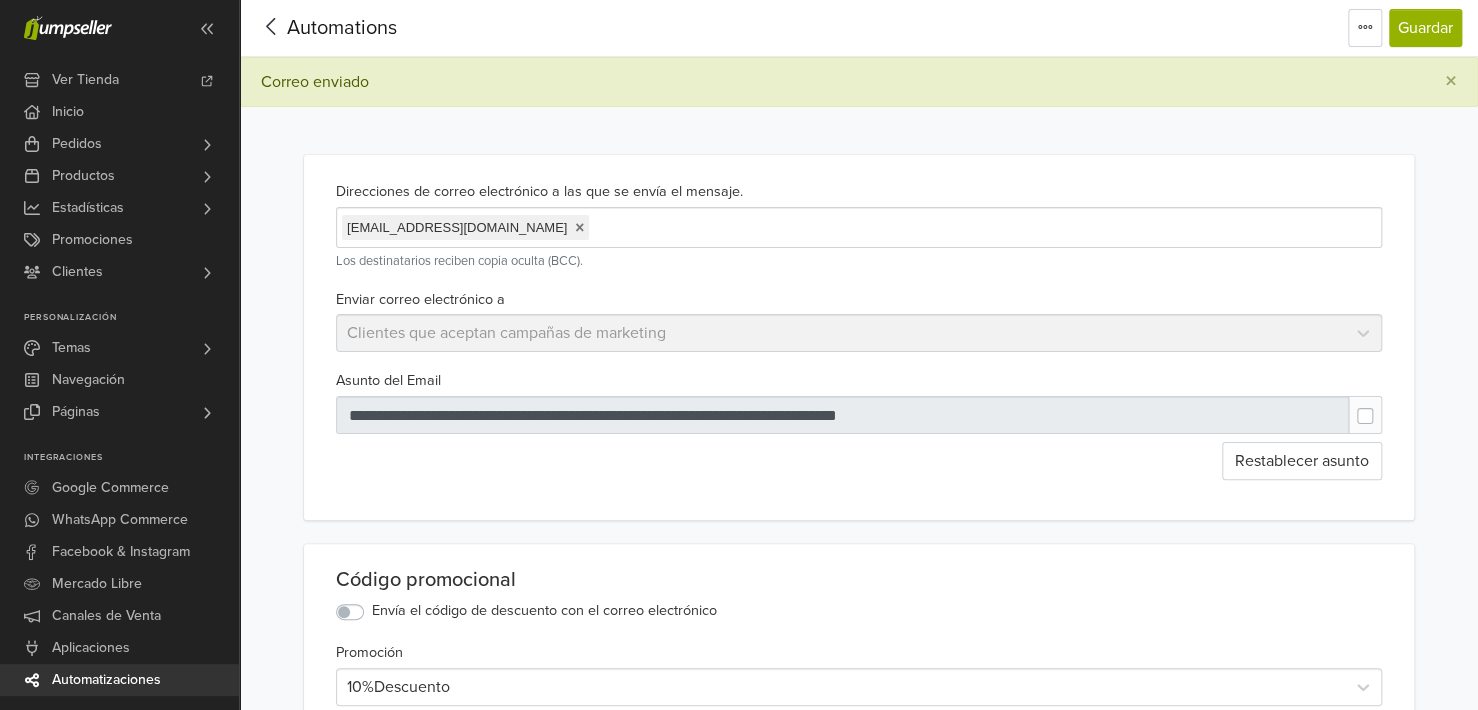 click 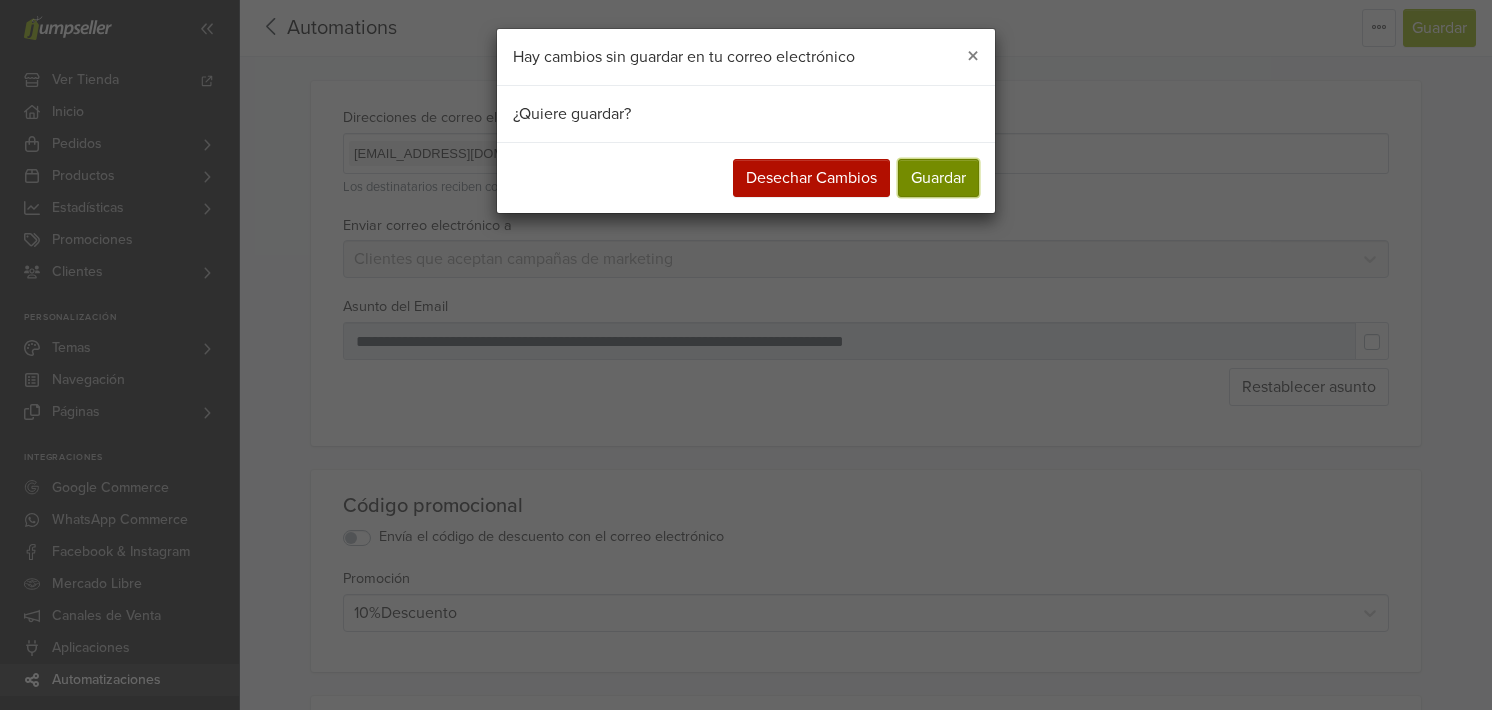 click on "Guardar" at bounding box center (938, 178) 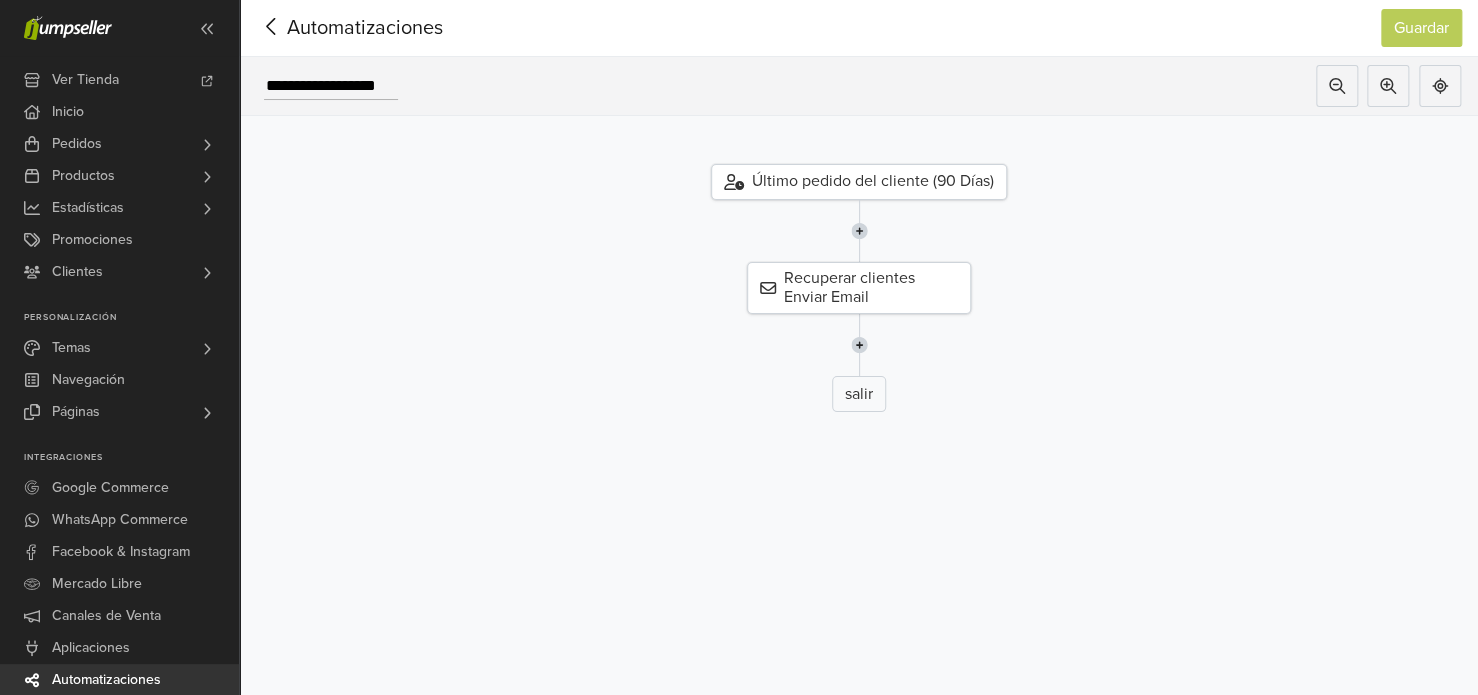 click 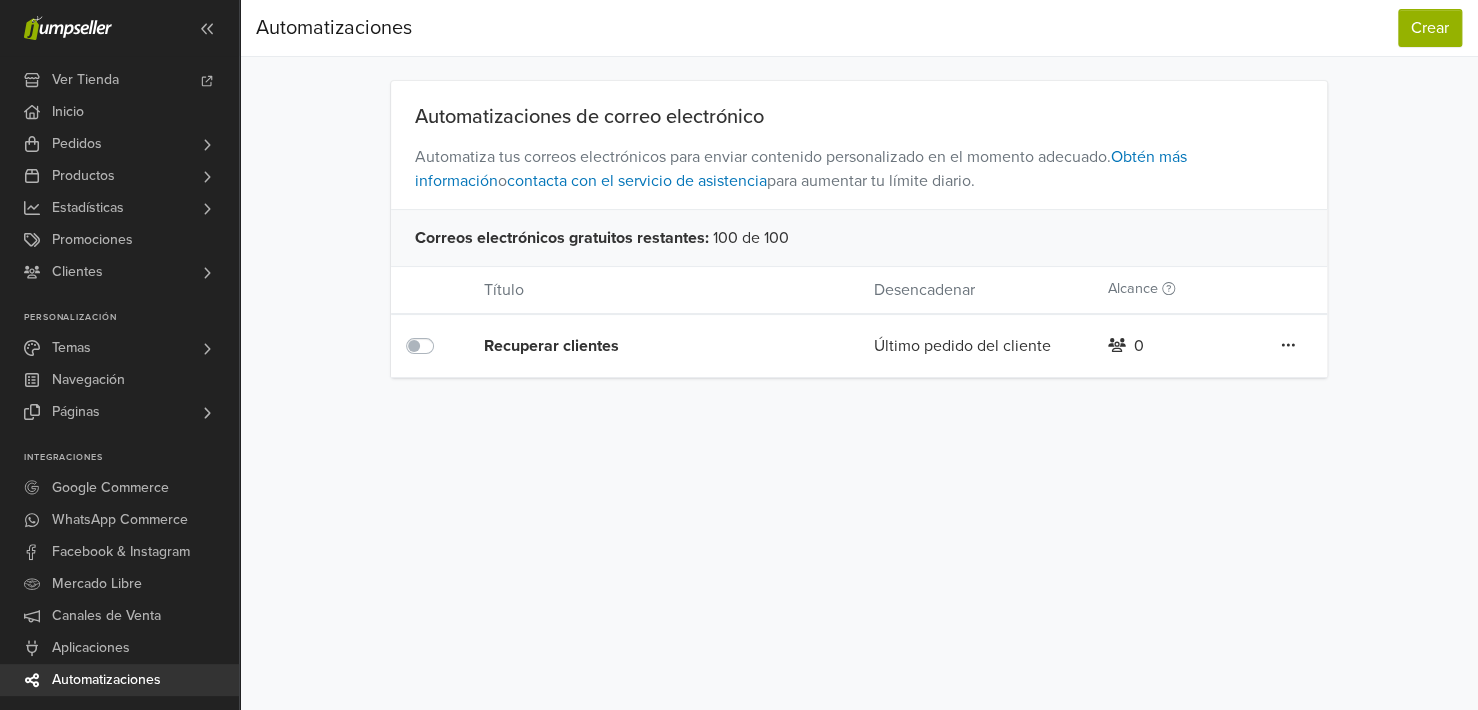 click 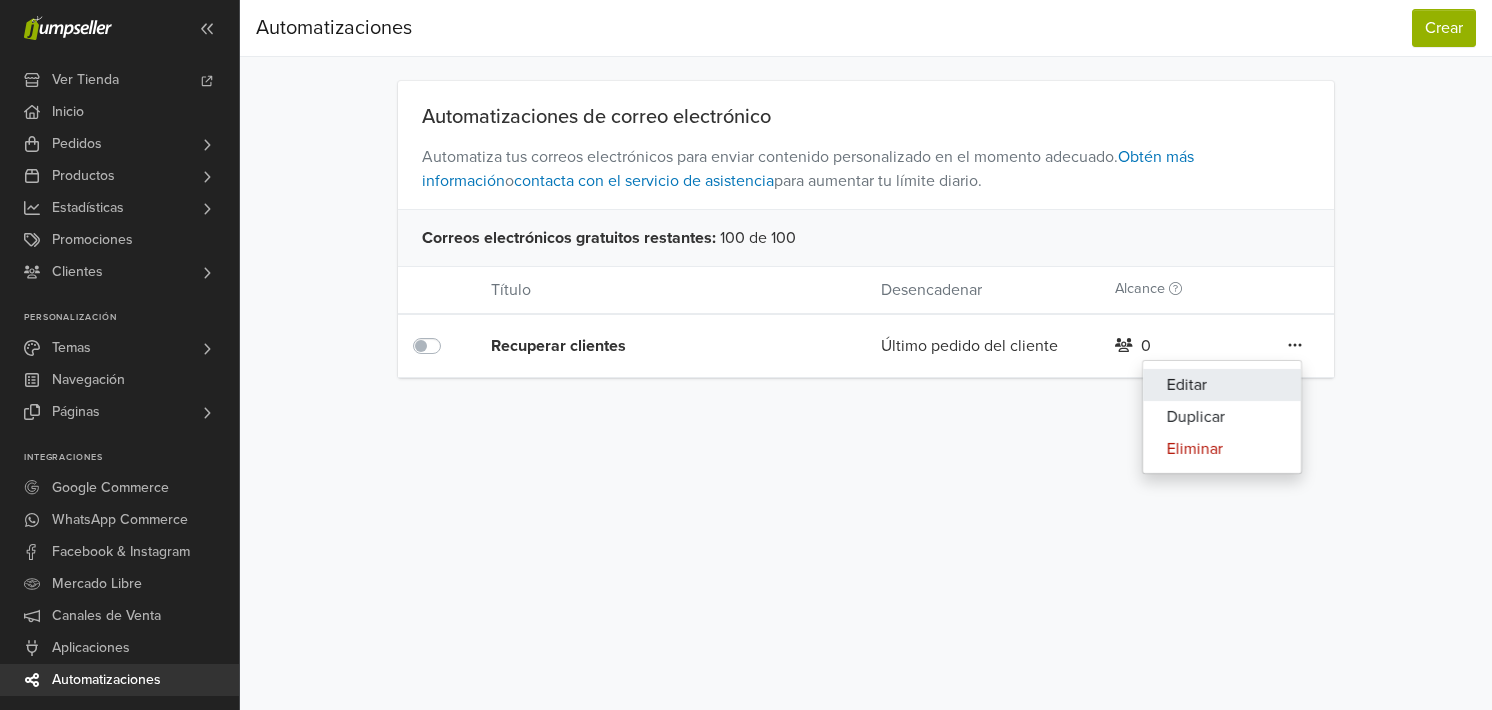 click on "Editar" at bounding box center (1222, 385) 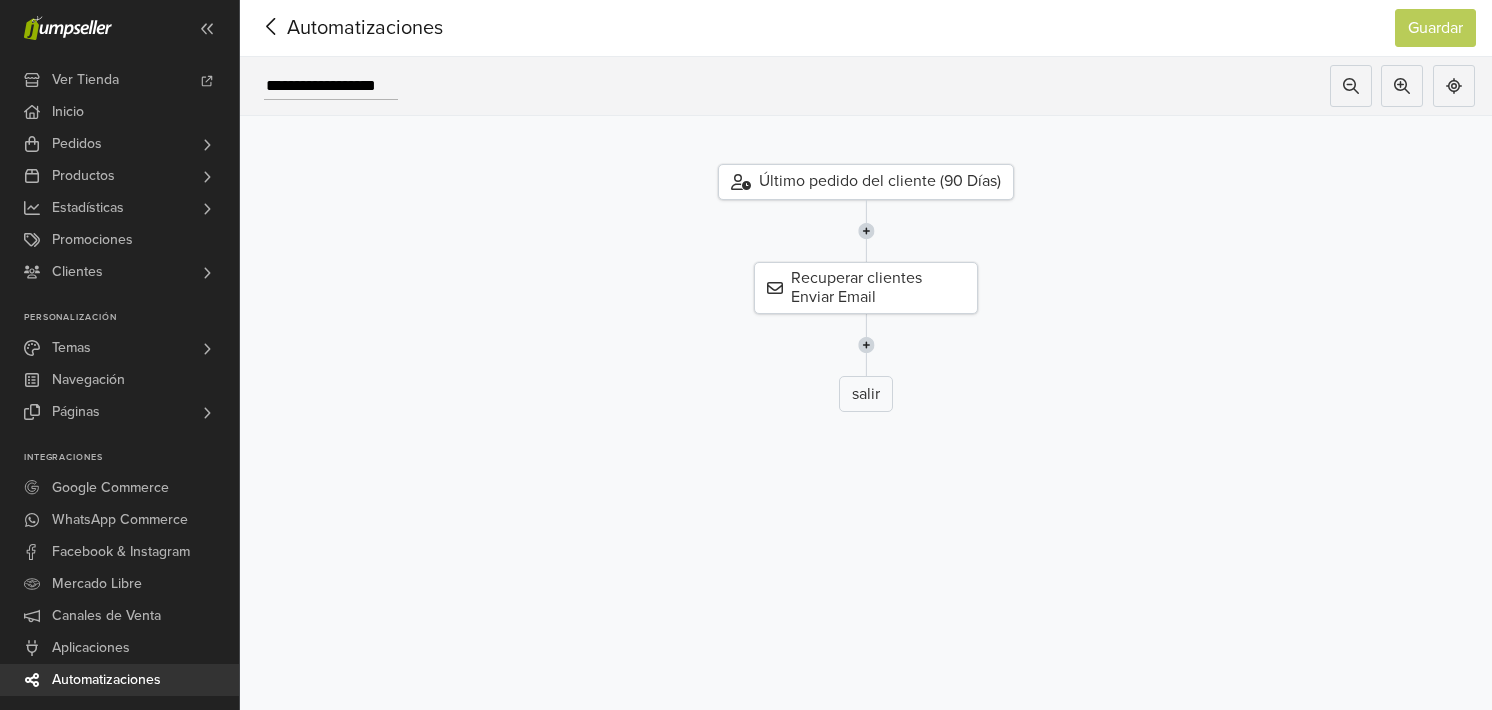 click on "Último pedido del cliente (90 Días)" at bounding box center [866, 182] 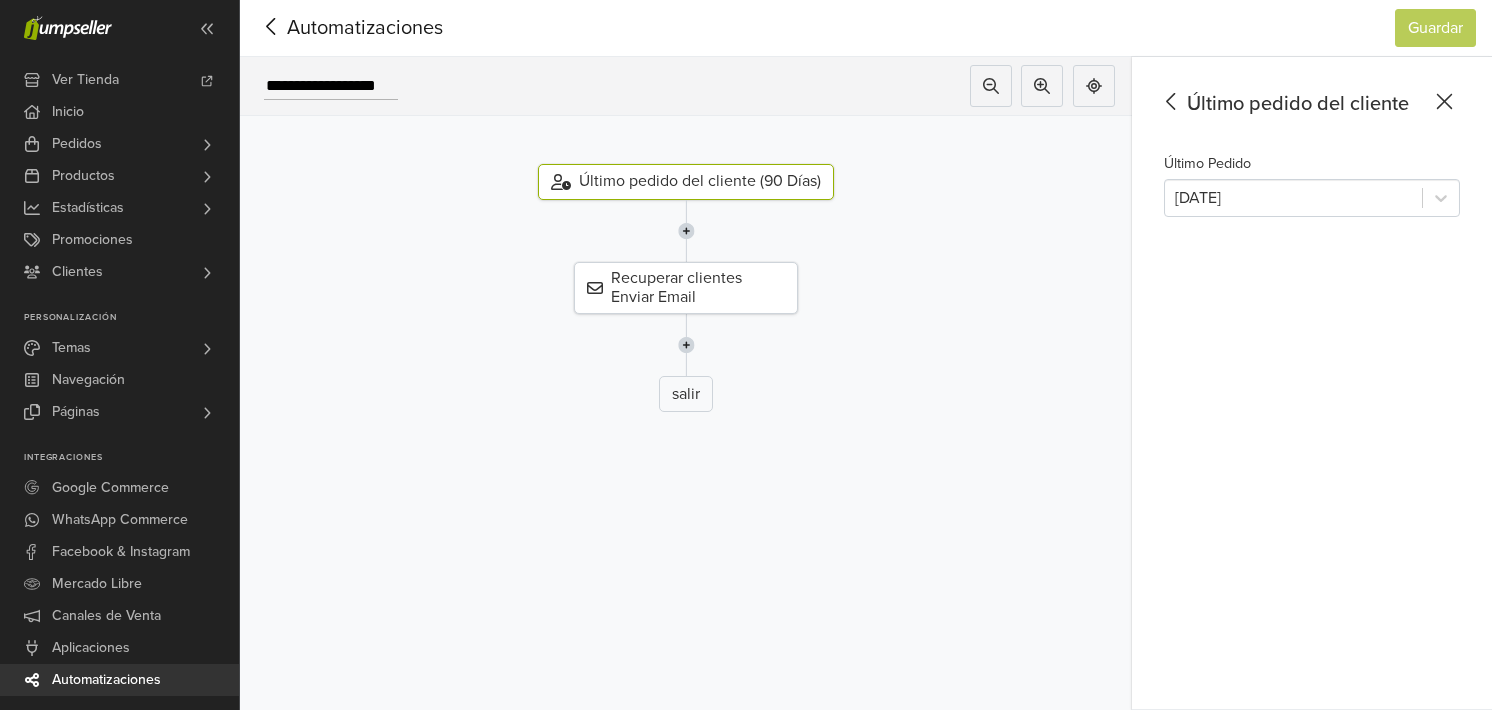 click on "Último pedido del cliente (90 Días)" at bounding box center [686, 182] 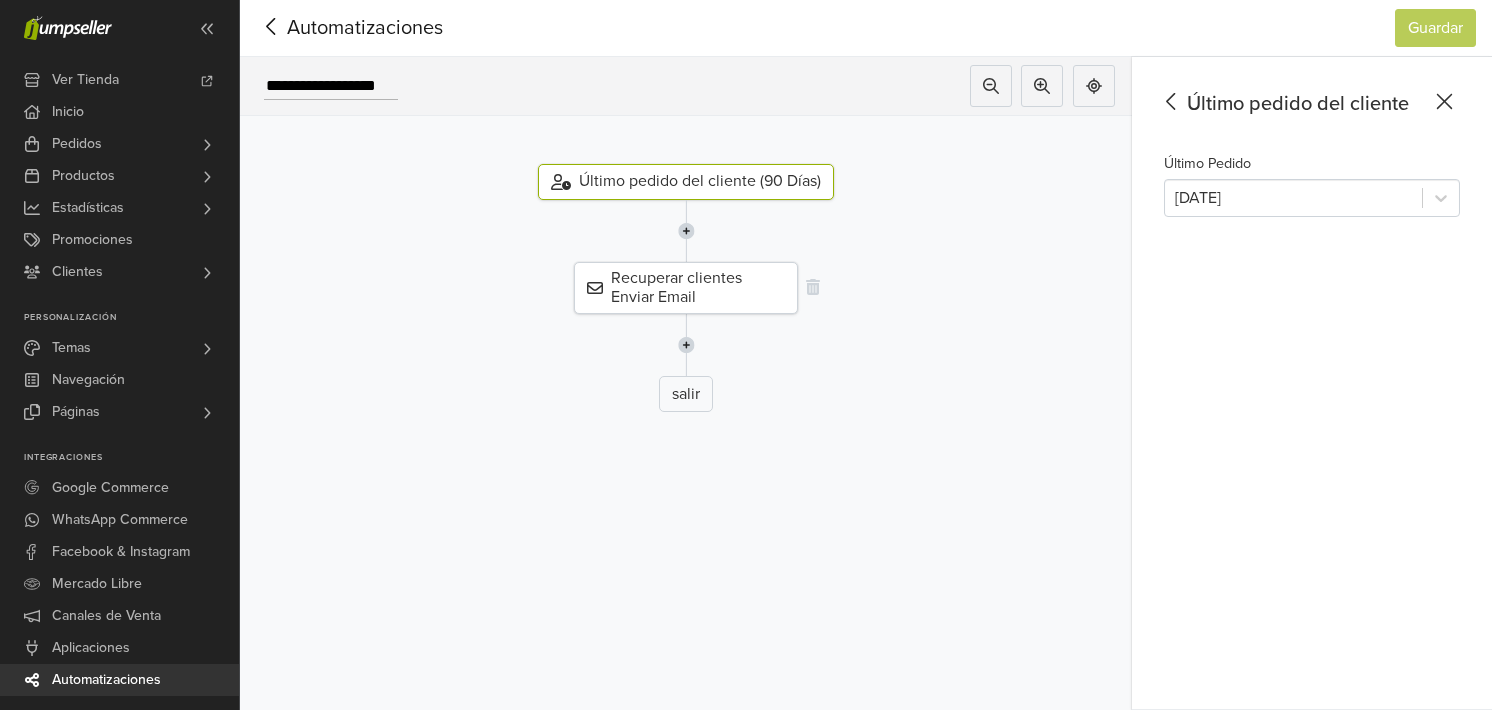 click on "Recuperar clientes Enviar Email" at bounding box center (686, 288) 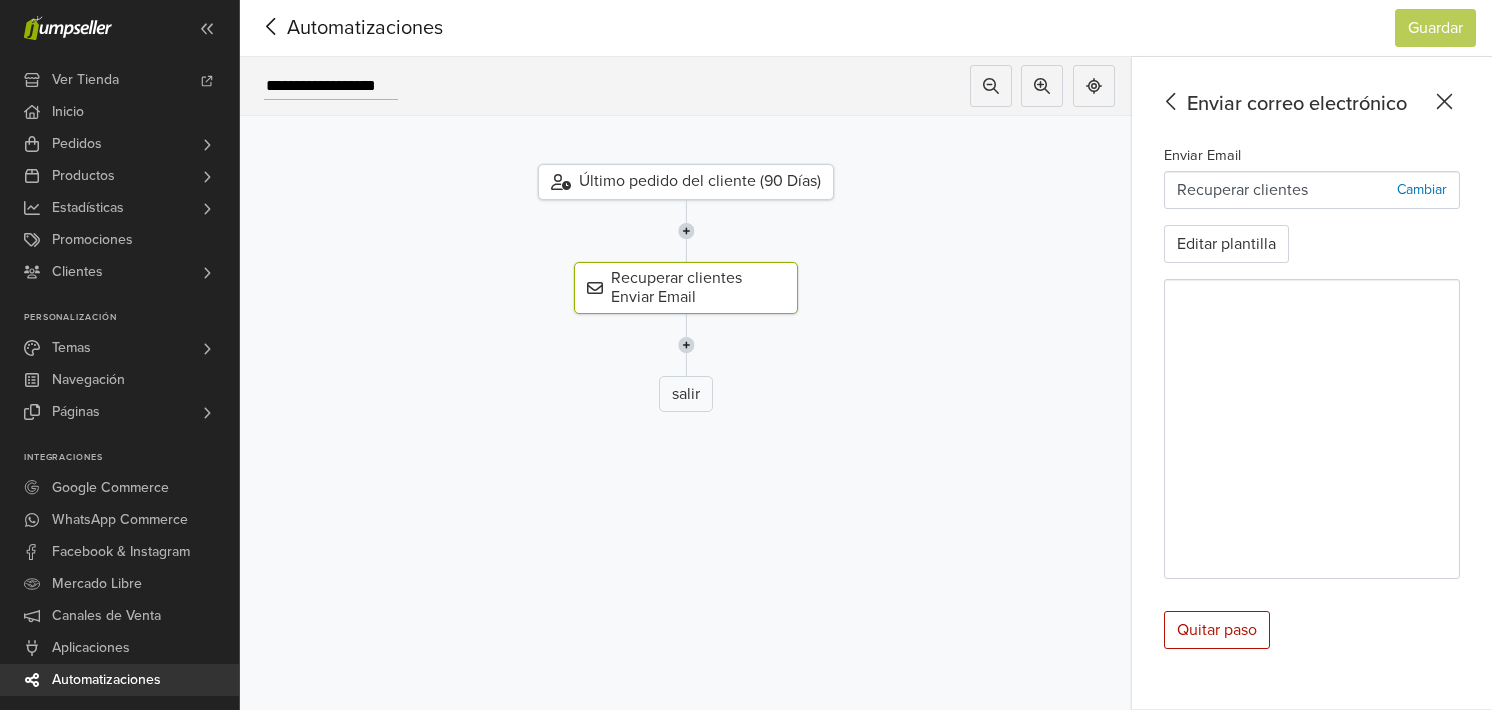 click on "Recuperar clientes Cambiar" at bounding box center [1312, 190] 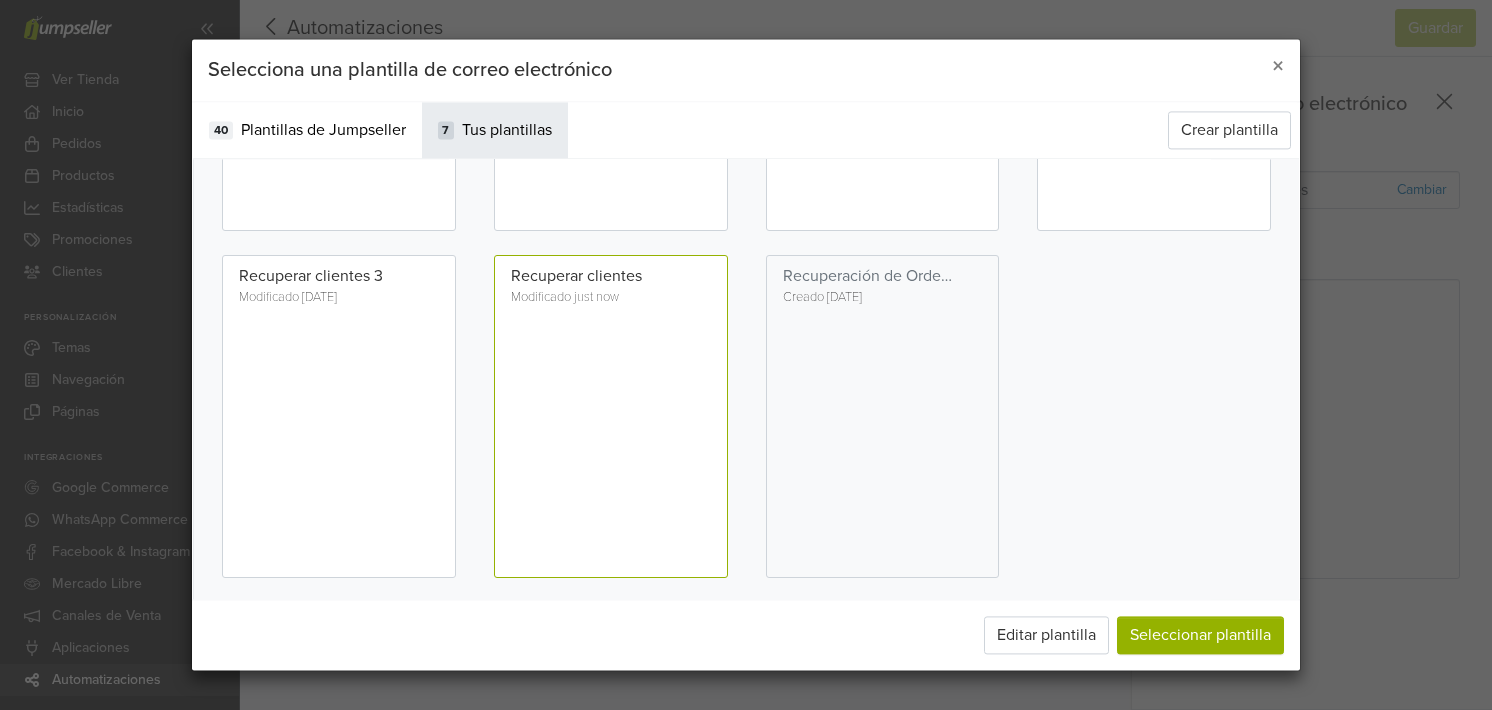 scroll, scrollTop: 284, scrollLeft: 0, axis: vertical 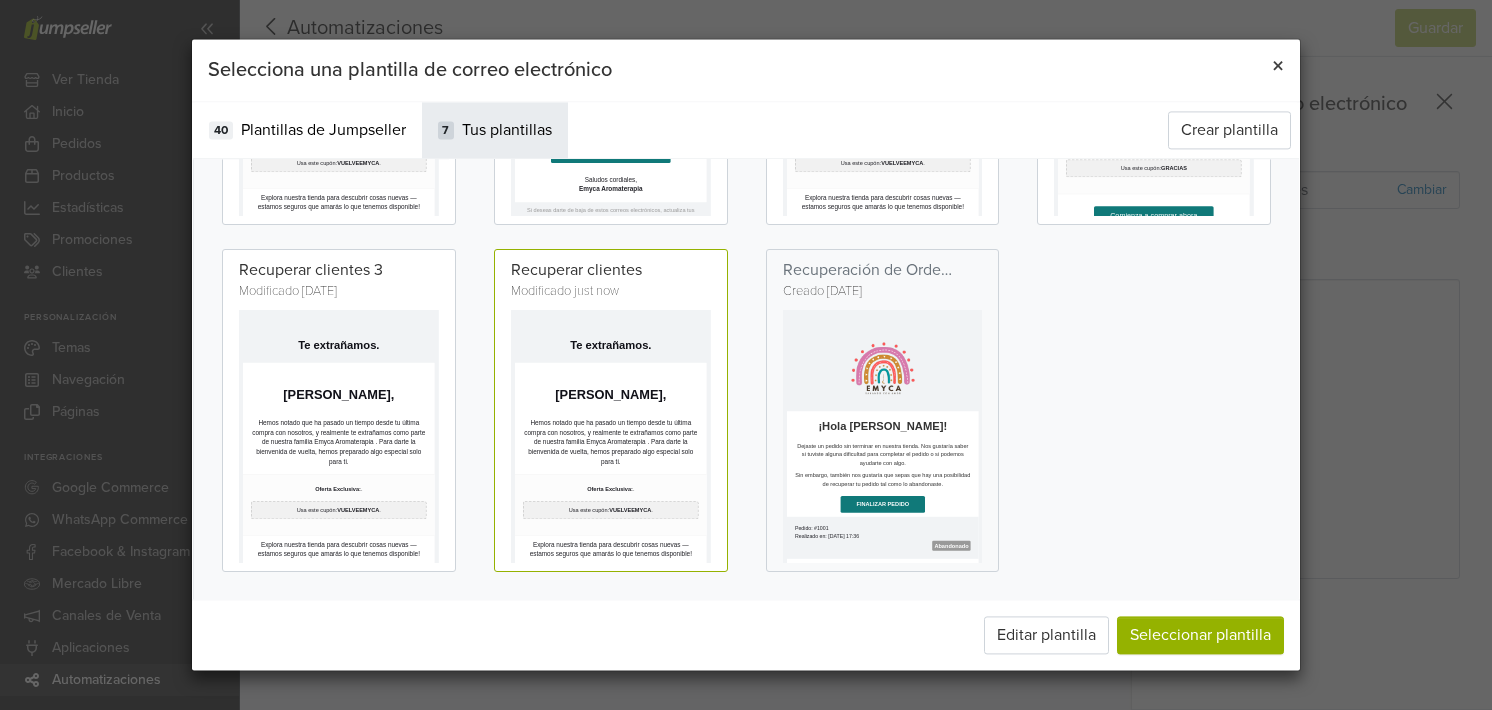 click on "×" at bounding box center (1278, 66) 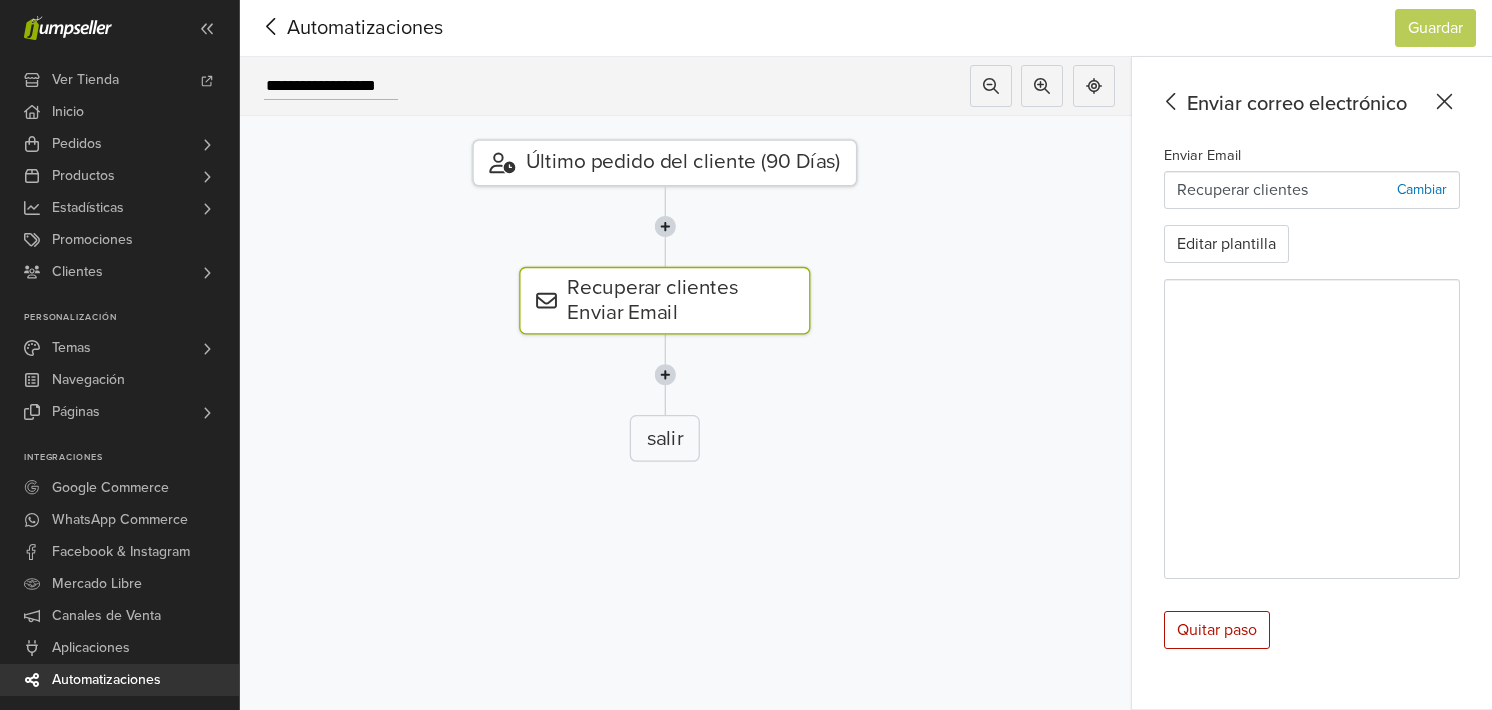 click 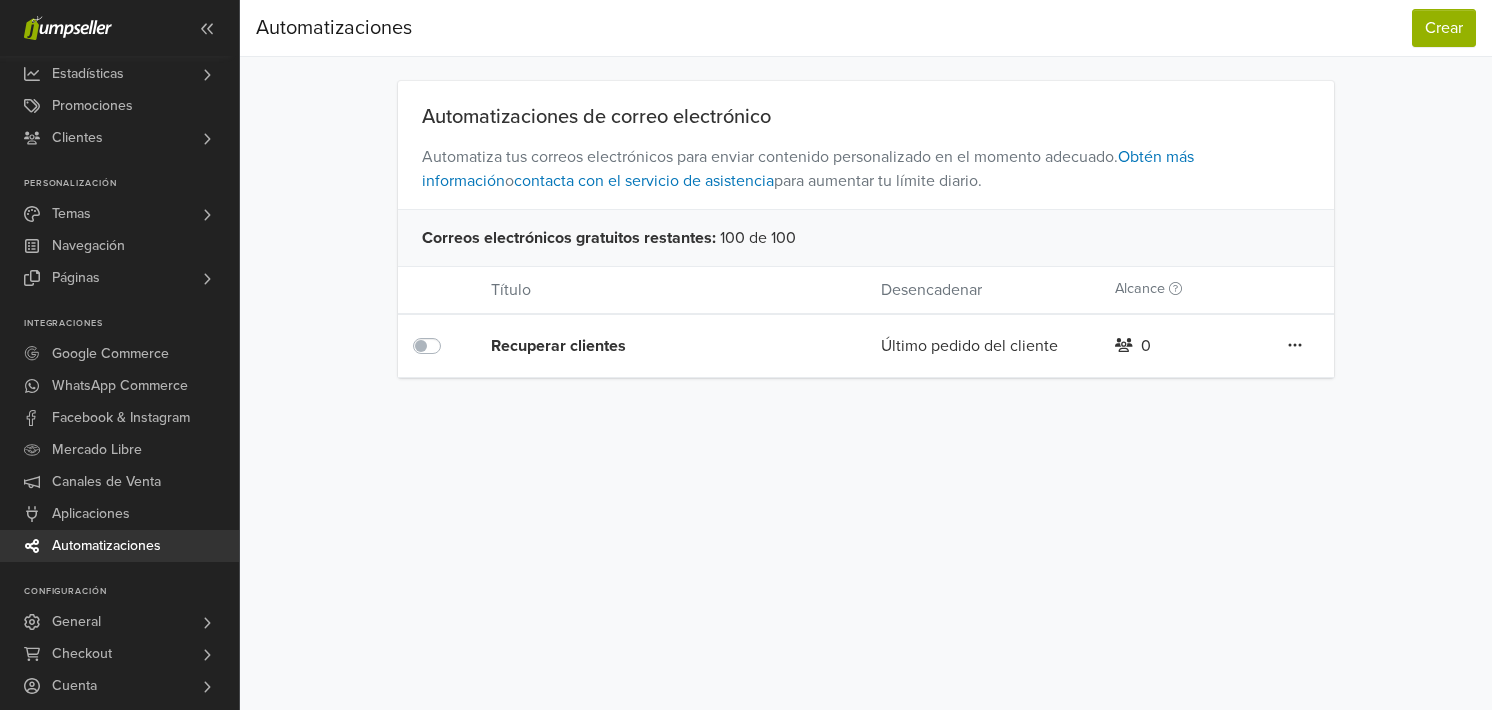 click on "Preferencias
Suscripción
Salir
Automatizaciones Crear Automatizaciones Crear Automatizaciones de correo electrónico Automatiza tus correos electrónicos para enviar contenido personalizado en el momento adecuado.  Obtén más información  o  contacta con el servicio de asistencia  para aumentar tu límite diario. Correos electrónicos gratuitos restantes :  100   de   100 Título Desencadenar Alcance Recuperar clientes Último pedido del cliente 0 Editar Duplicar Eliminar" at bounding box center (866, 355) 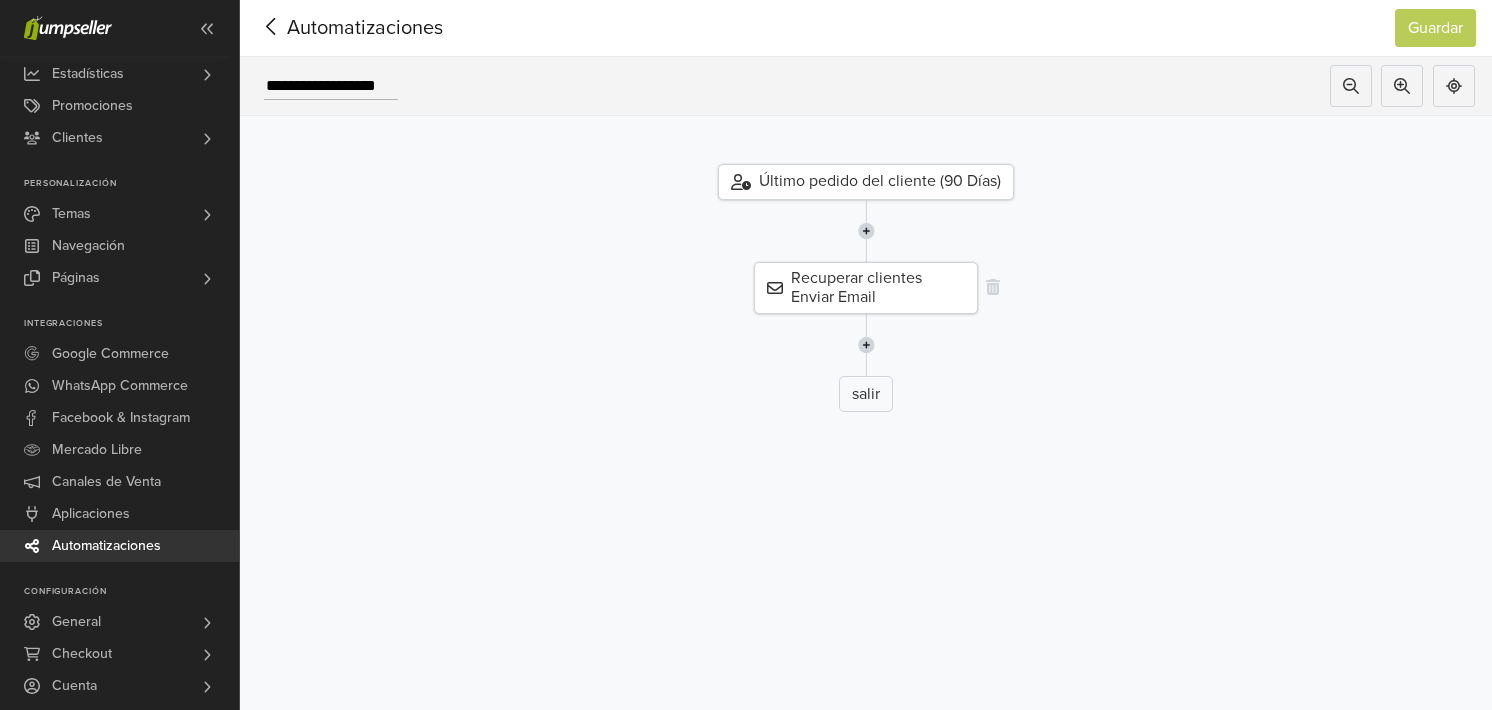 click on "Recuperar clientes Enviar Email" at bounding box center (866, 288) 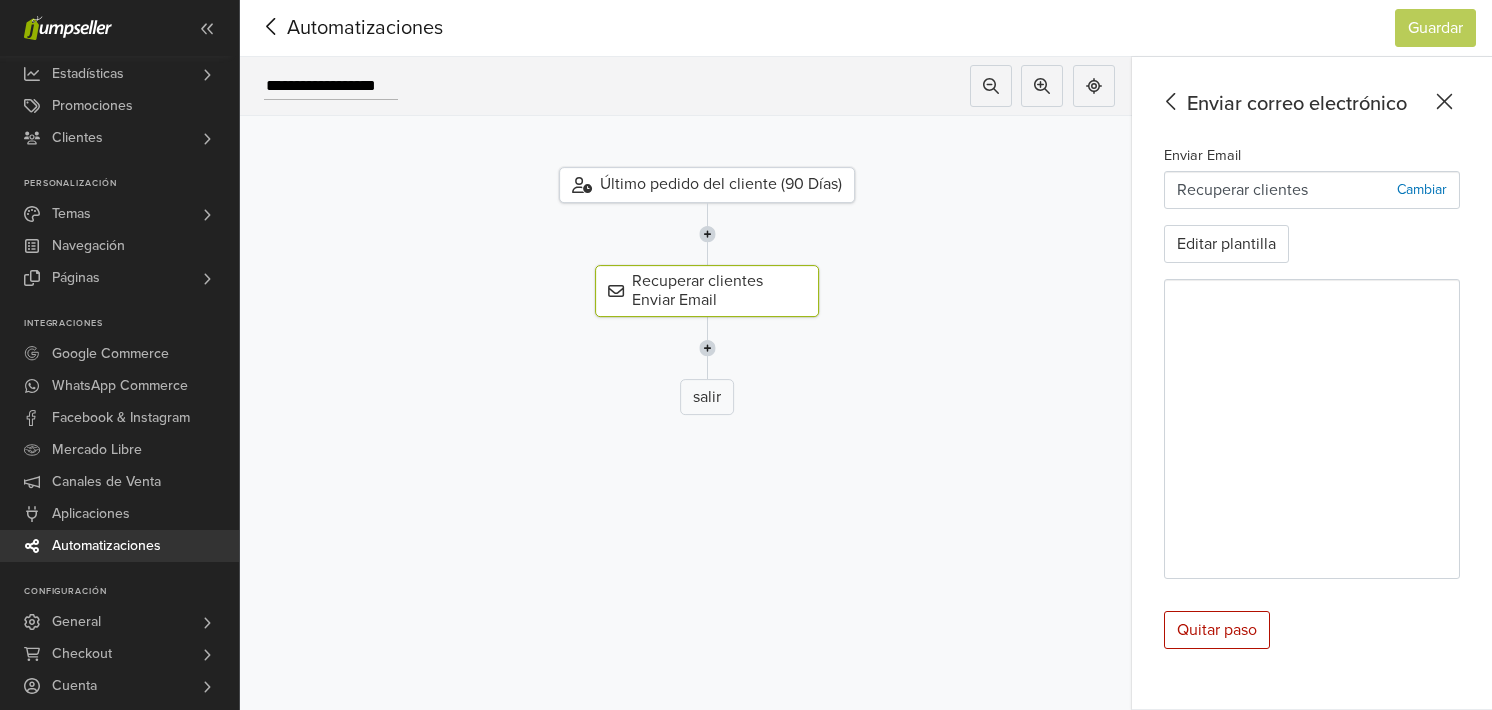 click 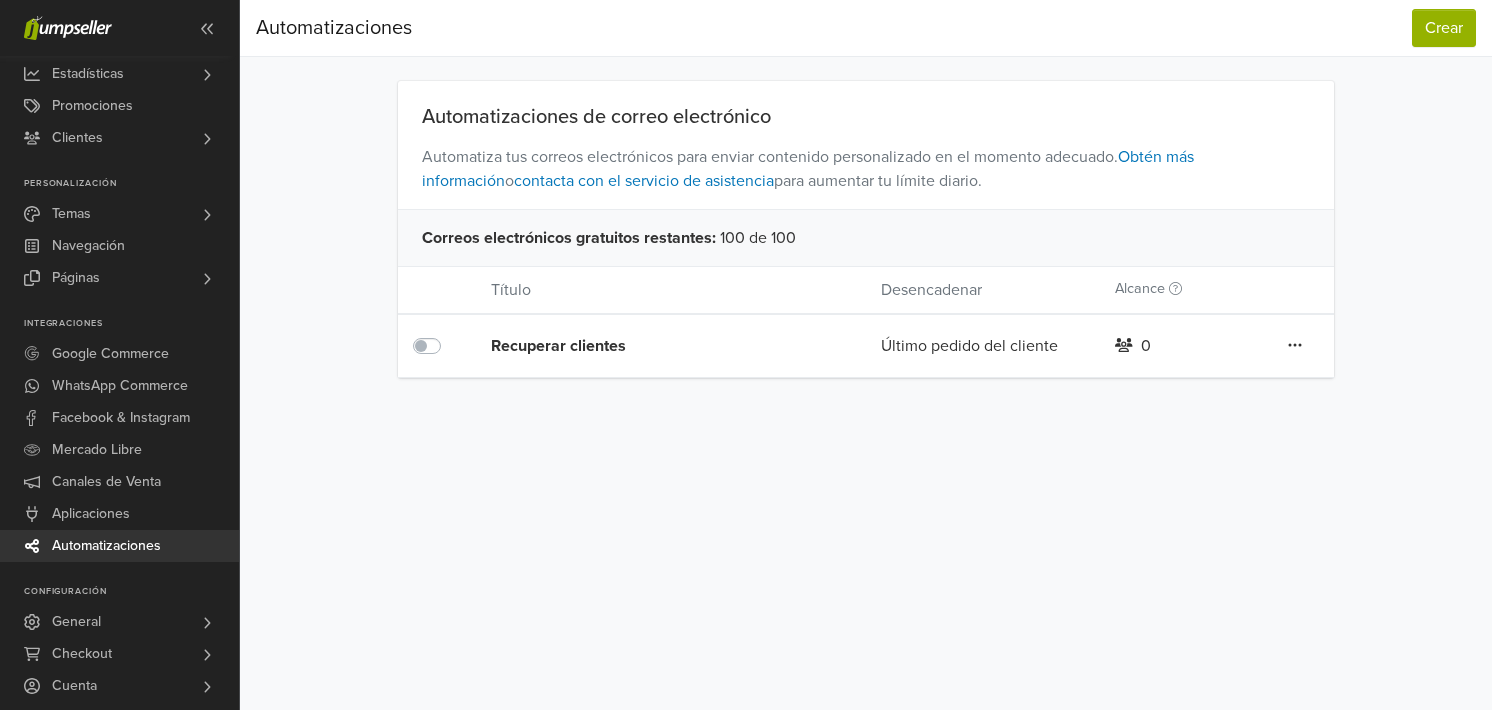 click on "Editar Duplicar Eliminar" at bounding box center [1295, 346] 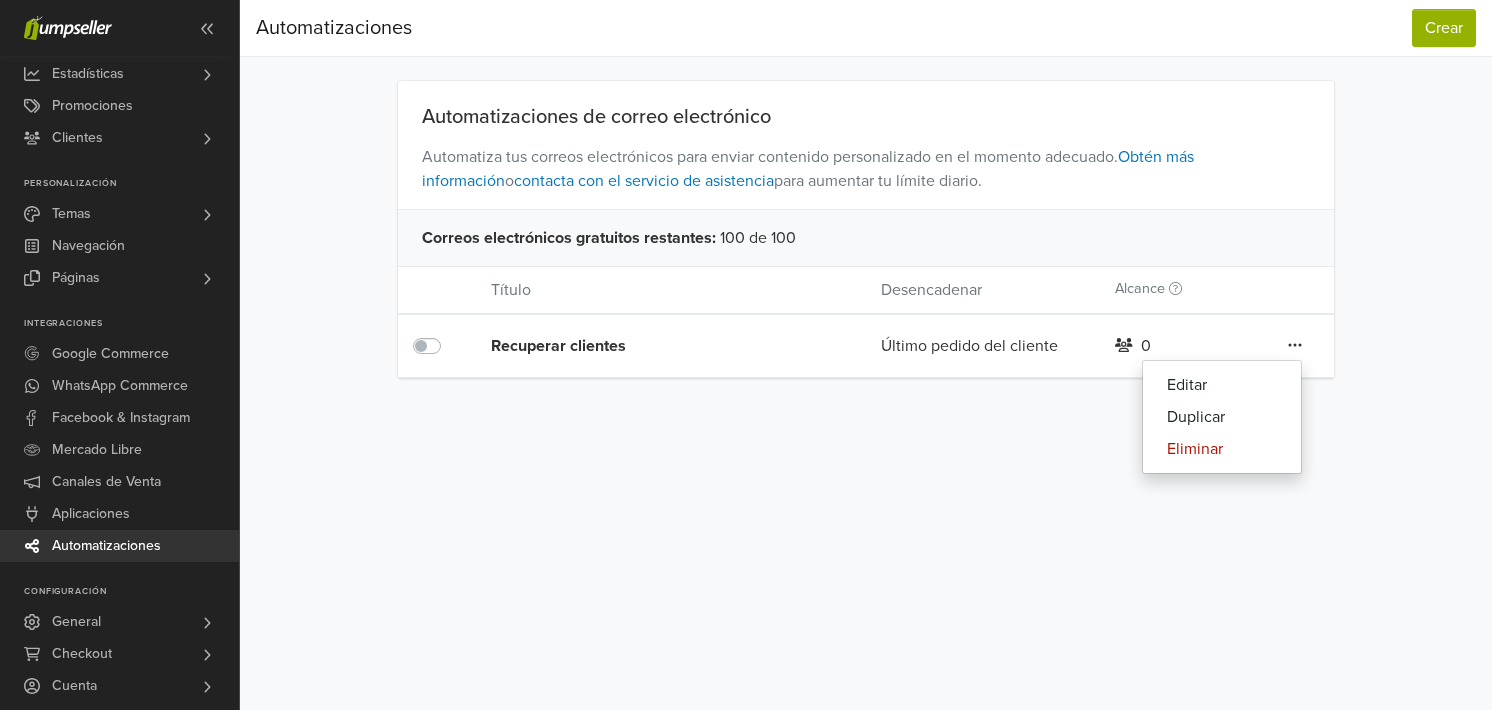 click on "Preferencias
Suscripción
Salir
Automatizaciones Crear Automatizaciones Crear Automatizaciones de correo electrónico Automatiza tus correos electrónicos para enviar contenido personalizado en el momento adecuado.  Obtén más información  o  contacta con el servicio de asistencia  para aumentar tu límite diario. Correos electrónicos gratuitos restantes :  100   de   100 Título Desencadenar Alcance Recuperar clientes Último pedido del cliente 0 Editar Duplicar Eliminar" at bounding box center (866, 355) 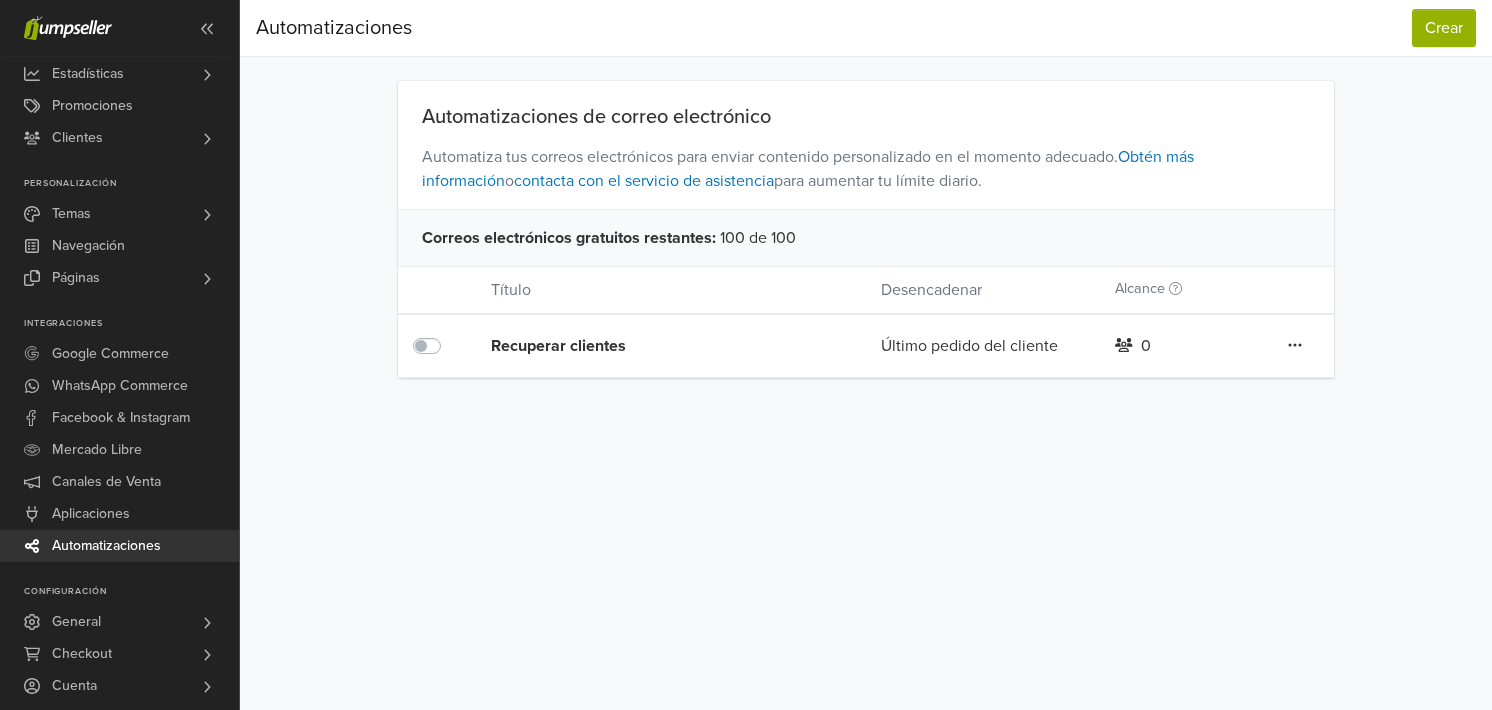 click on "Automatizaciones" at bounding box center (106, 546) 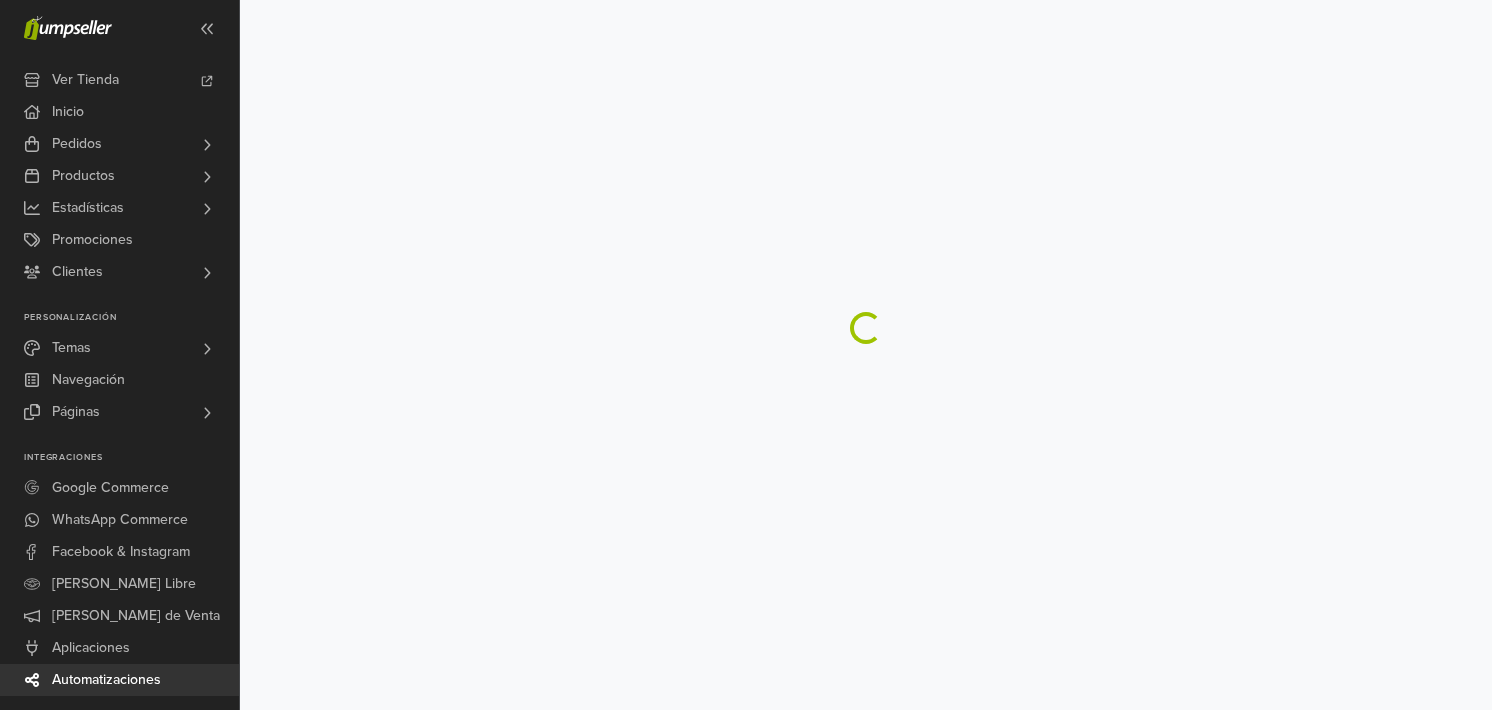 scroll, scrollTop: 0, scrollLeft: 0, axis: both 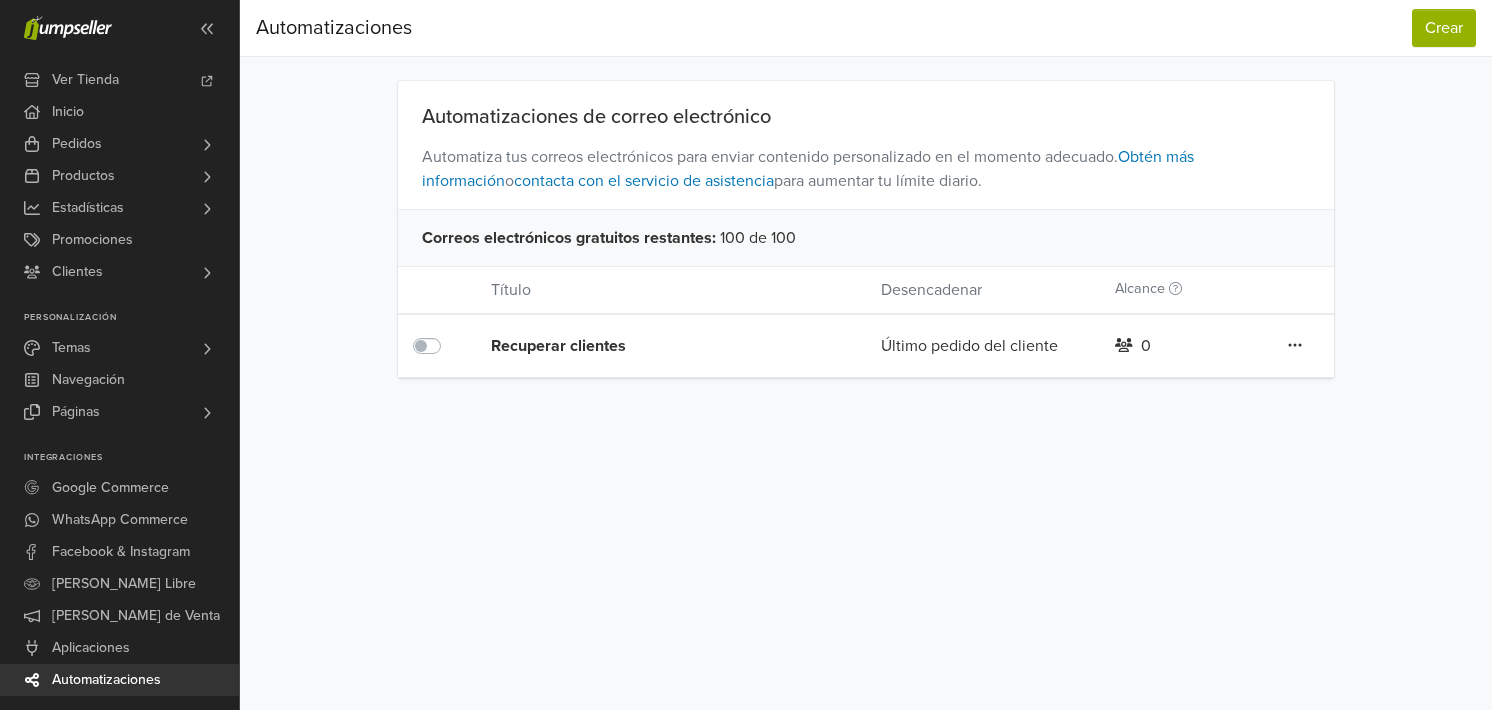 click 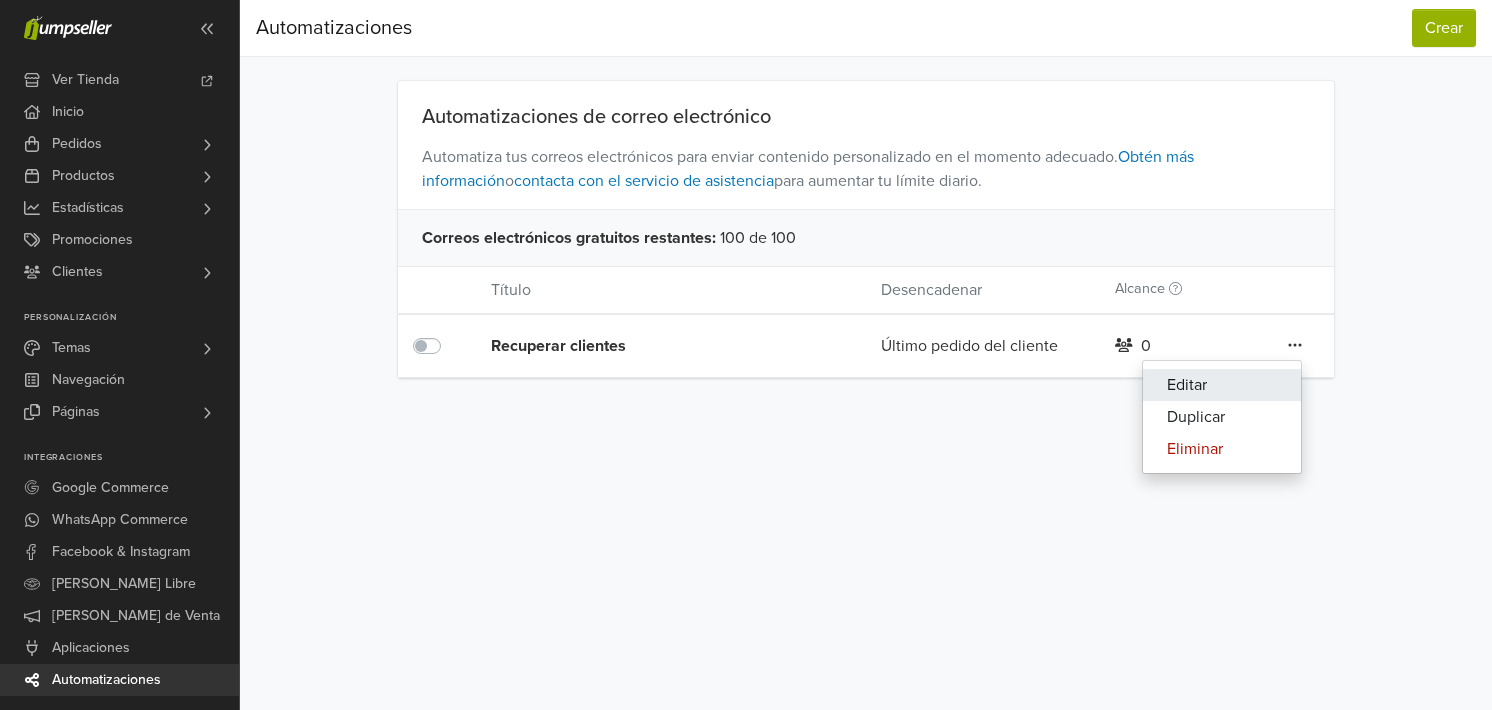 click on "Editar" at bounding box center [1222, 385] 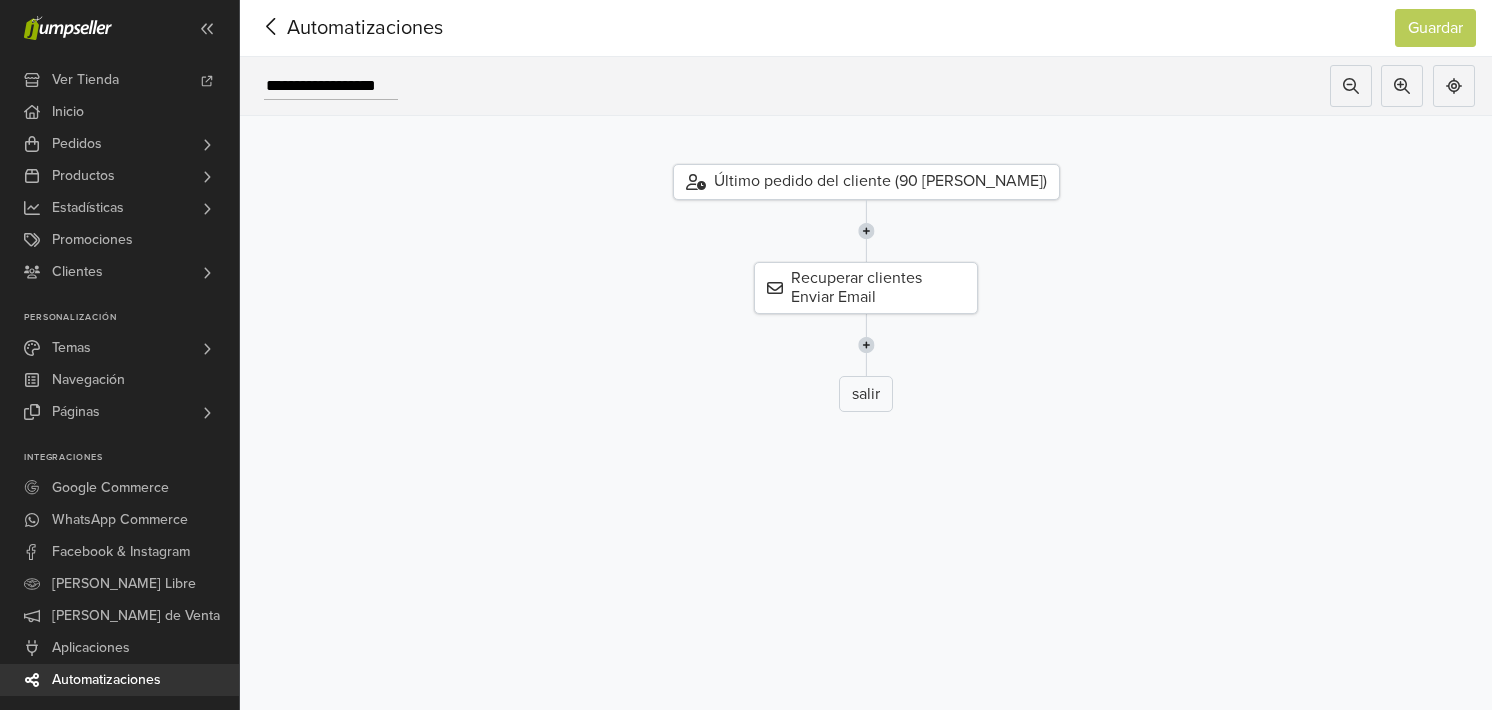 click on "Último pedido del cliente (90 Días)" at bounding box center [866, 182] 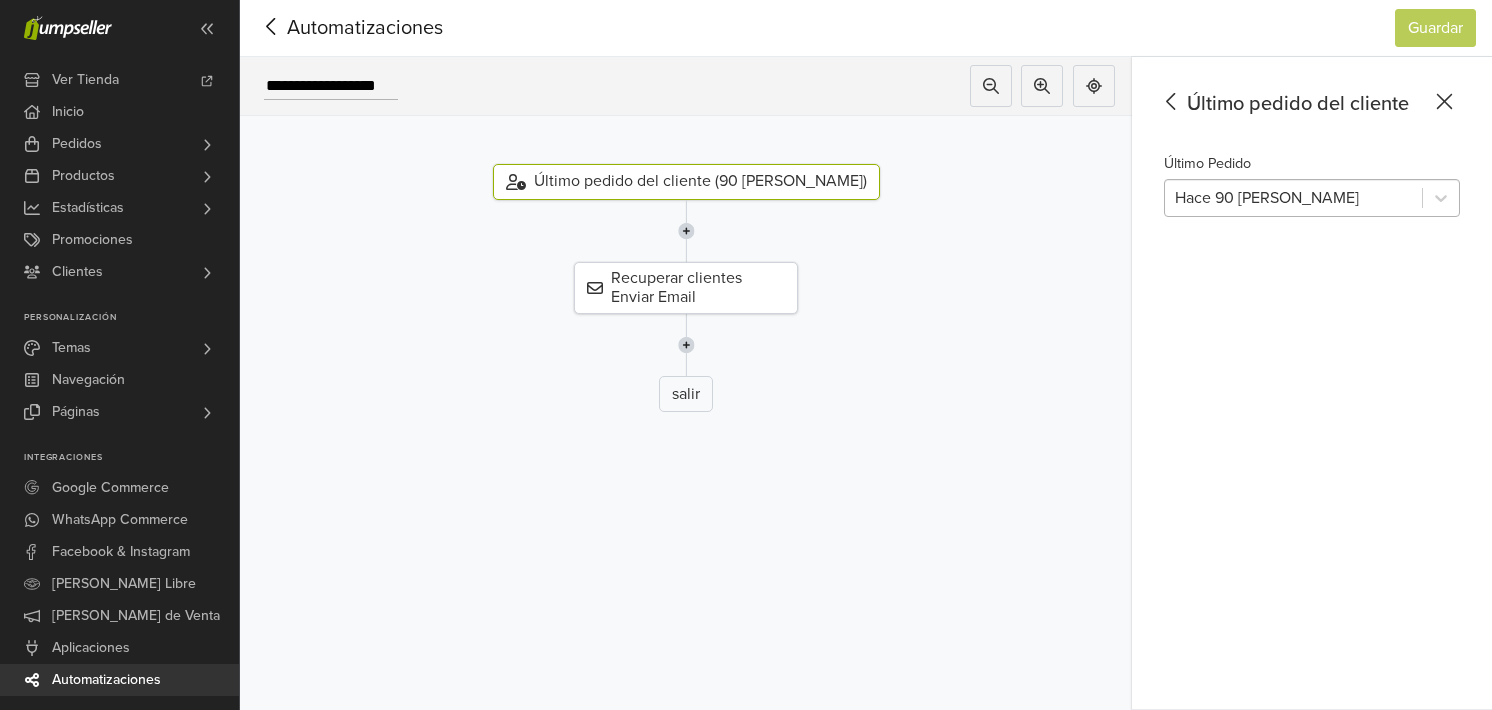 click at bounding box center (1293, 198) 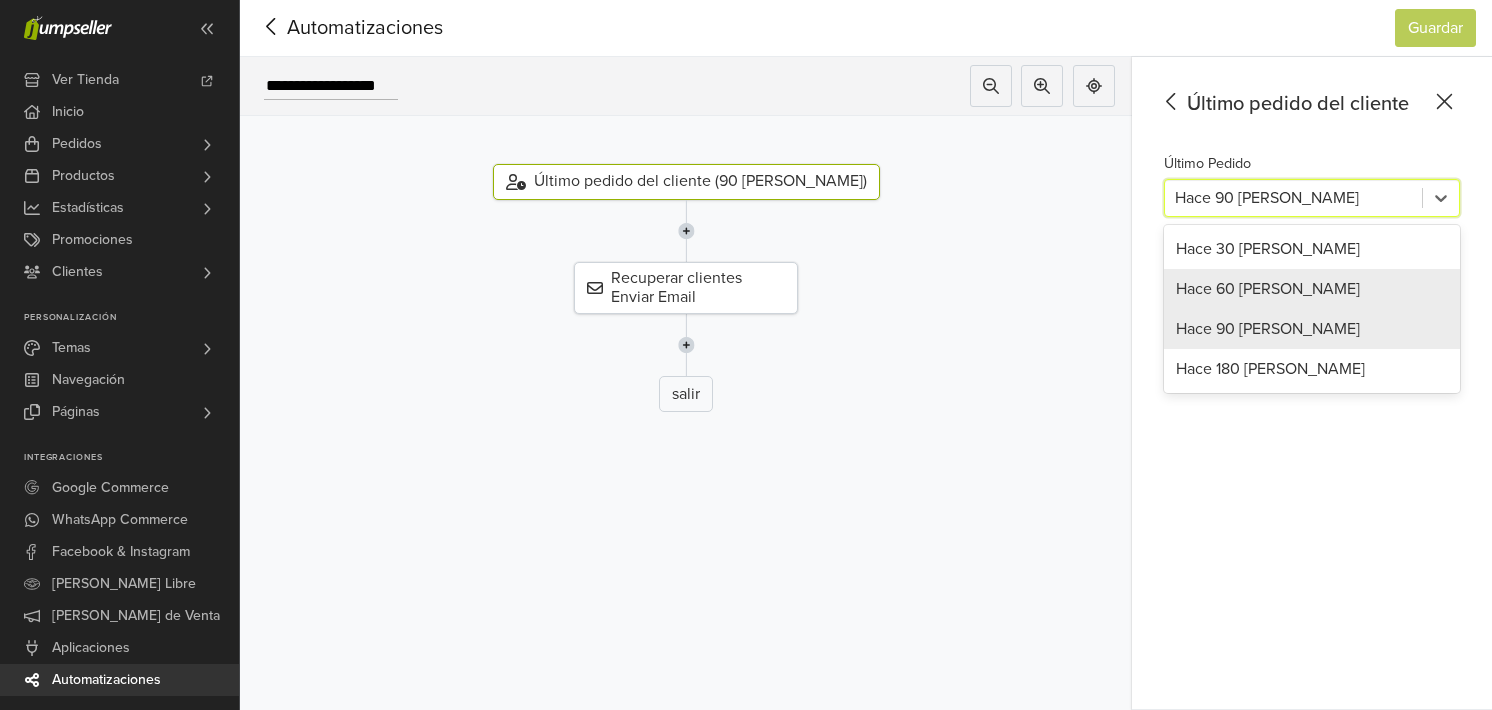 click on "Recuperar clientes Enviar Email" at bounding box center (686, 288) 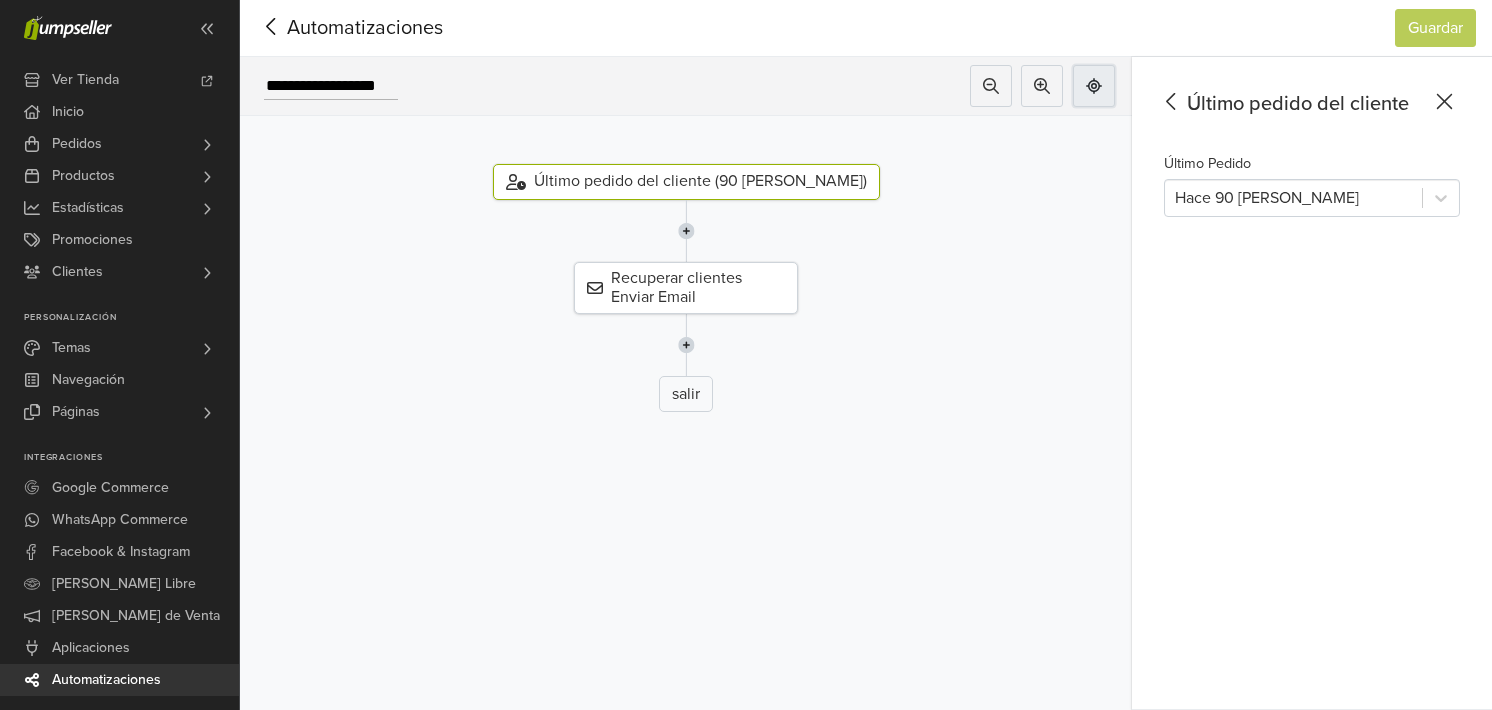click 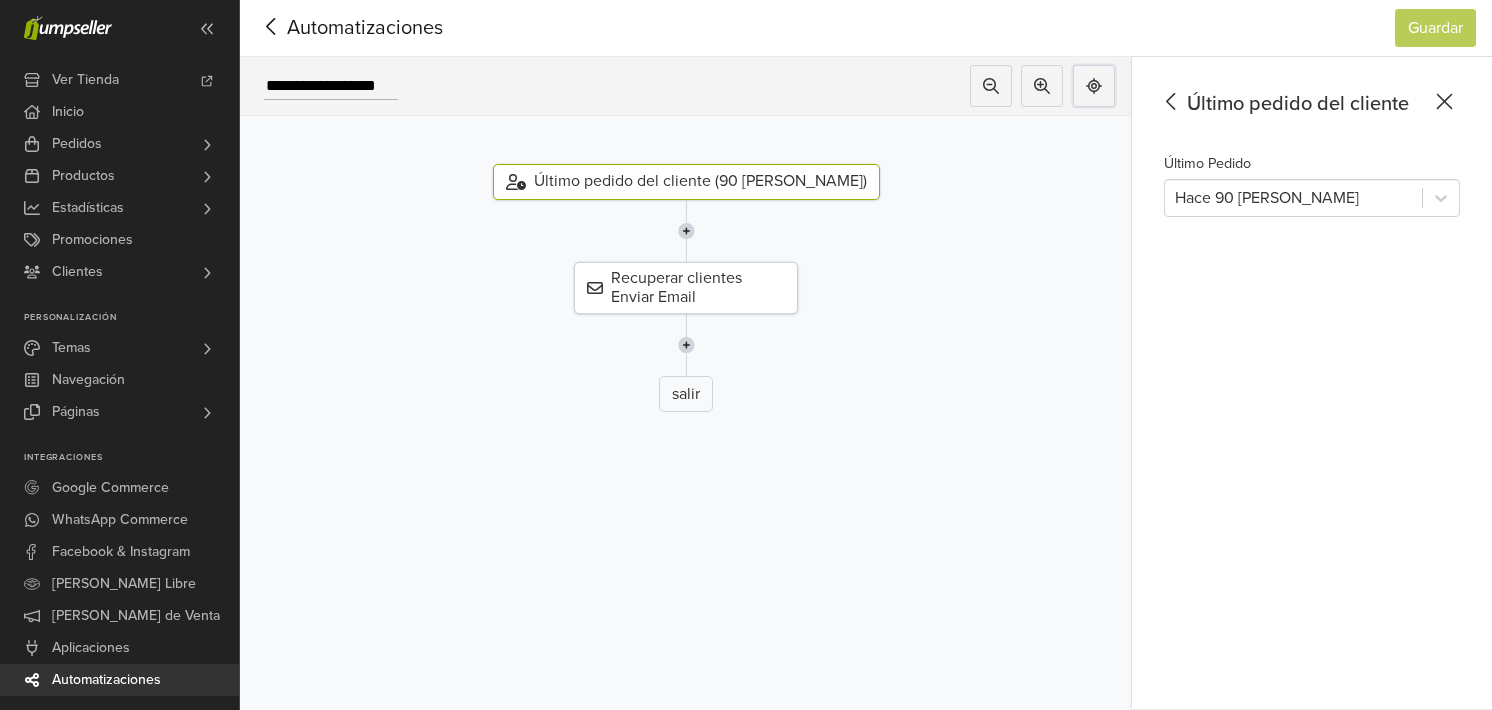 click at bounding box center [686, 231] 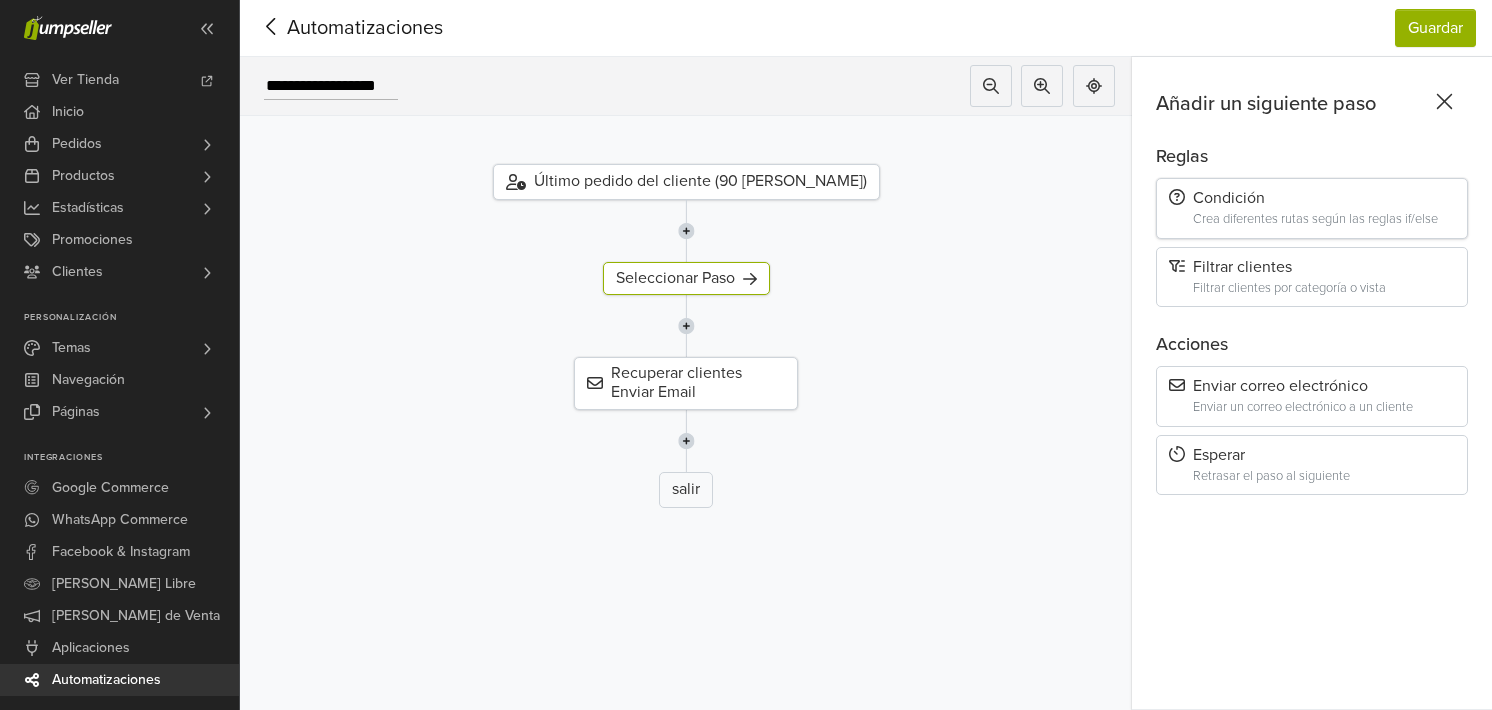 click on "Crea diferentes rutas según las reglas if/else" at bounding box center [1324, 219] 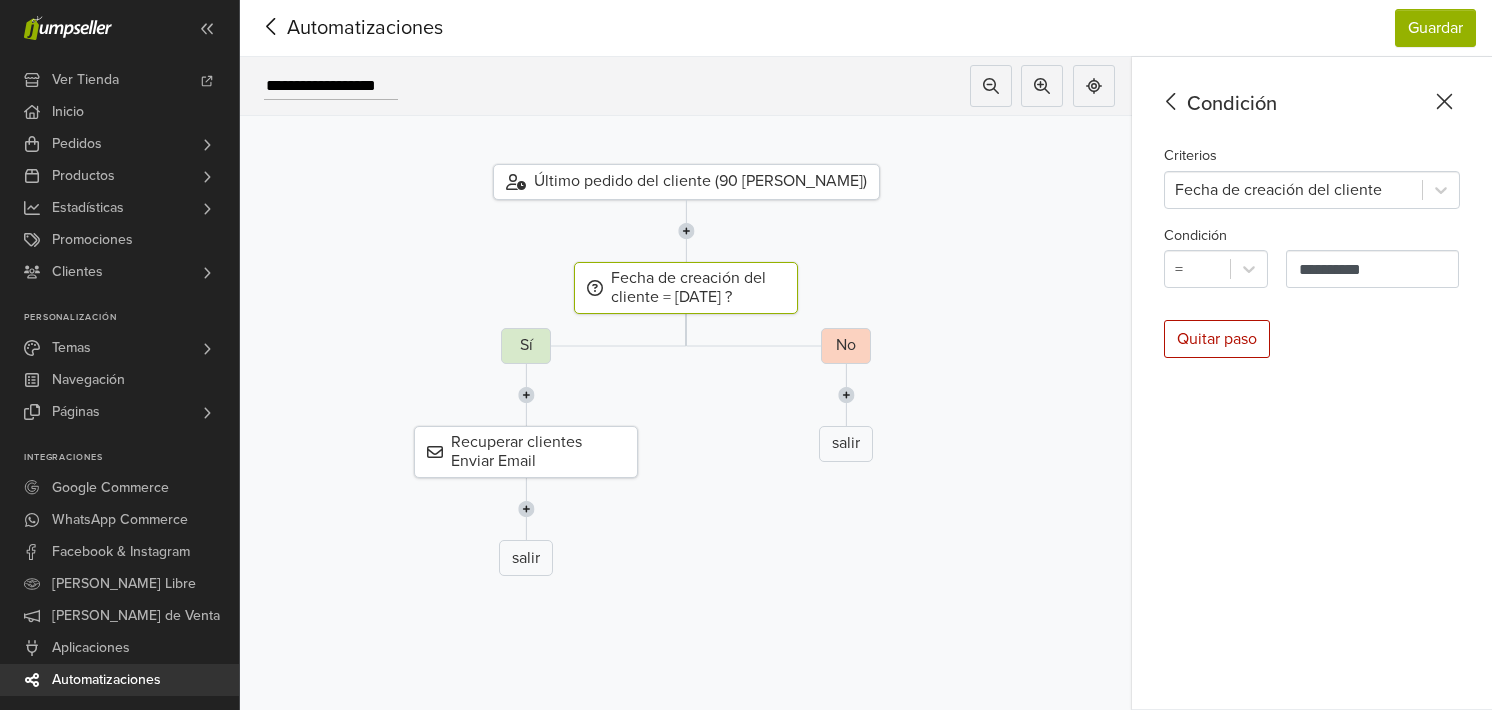 click on "No salir" at bounding box center [846, 460] 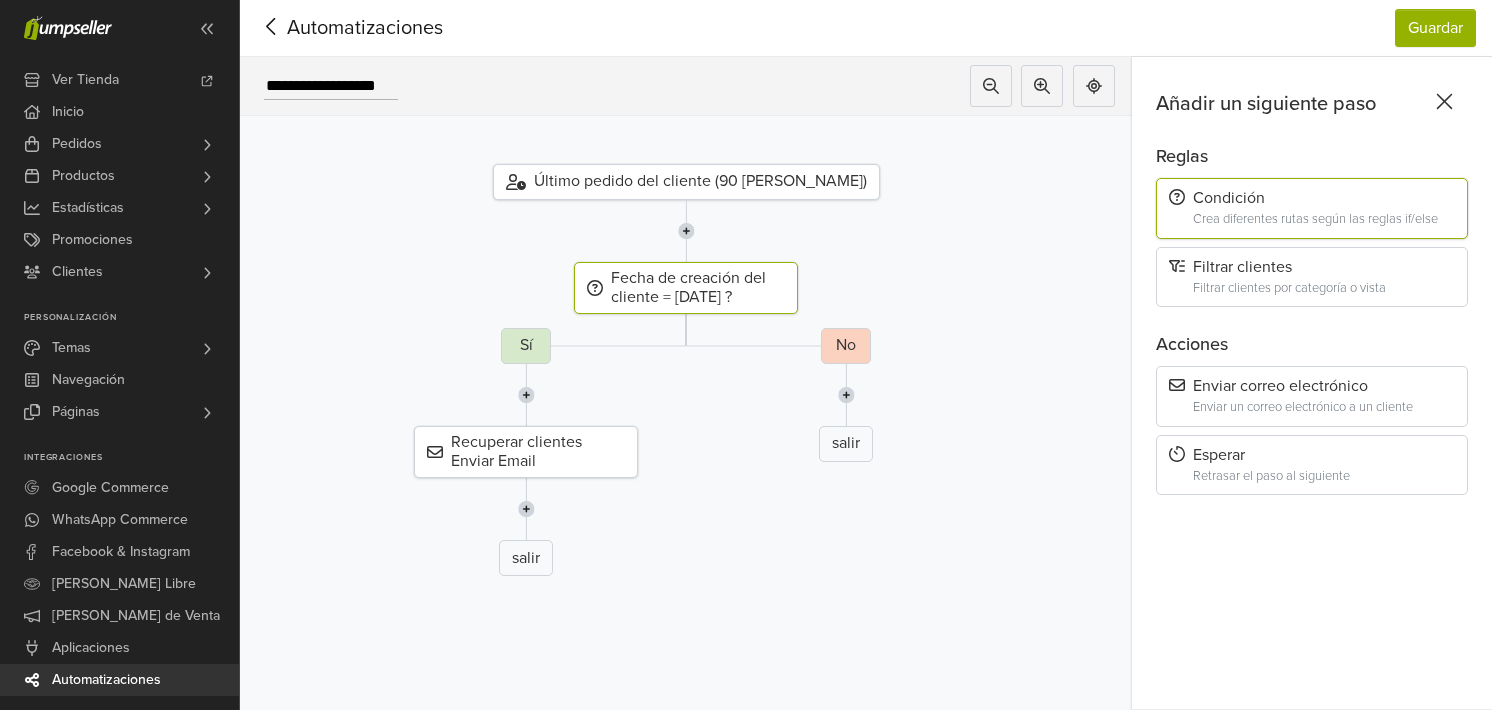 click 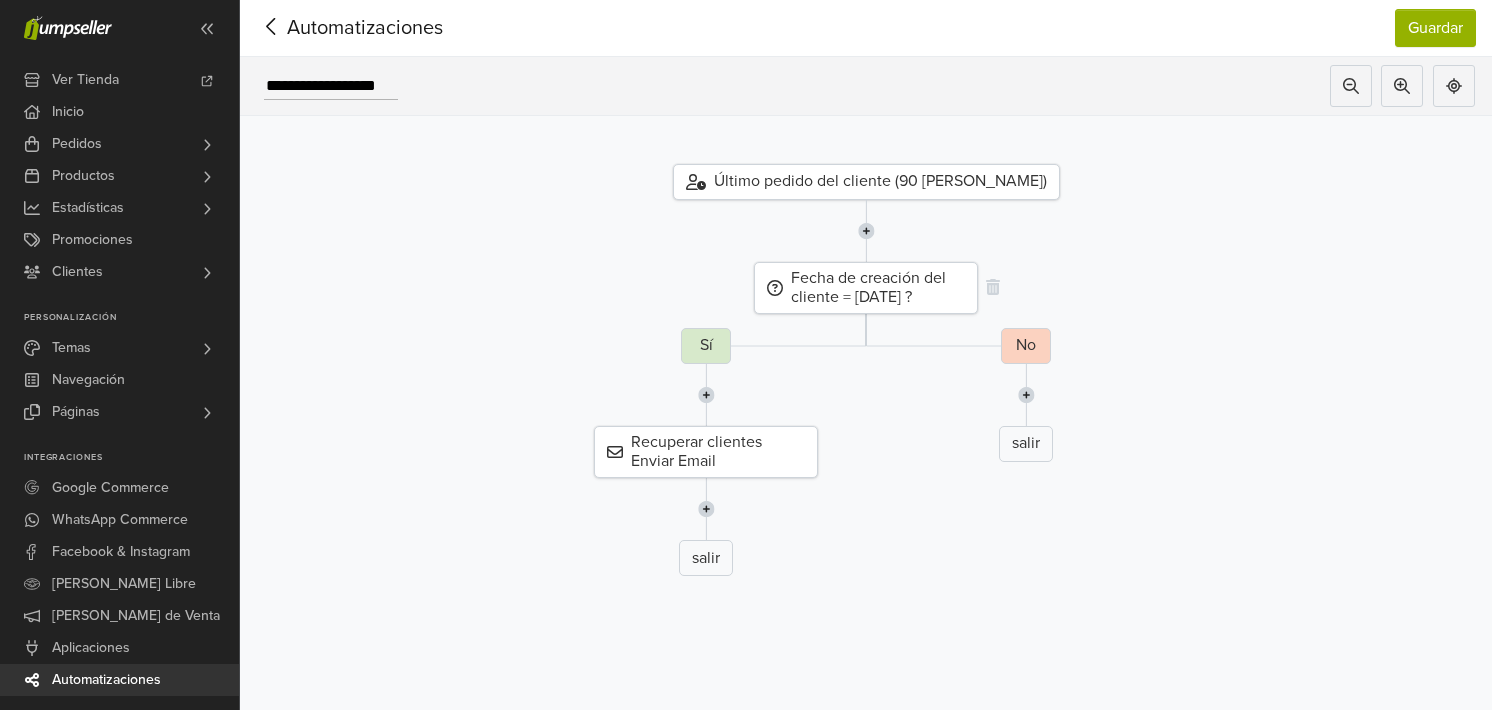 click on "Fecha de creación del cliente = [DATE] ?" at bounding box center [866, 288] 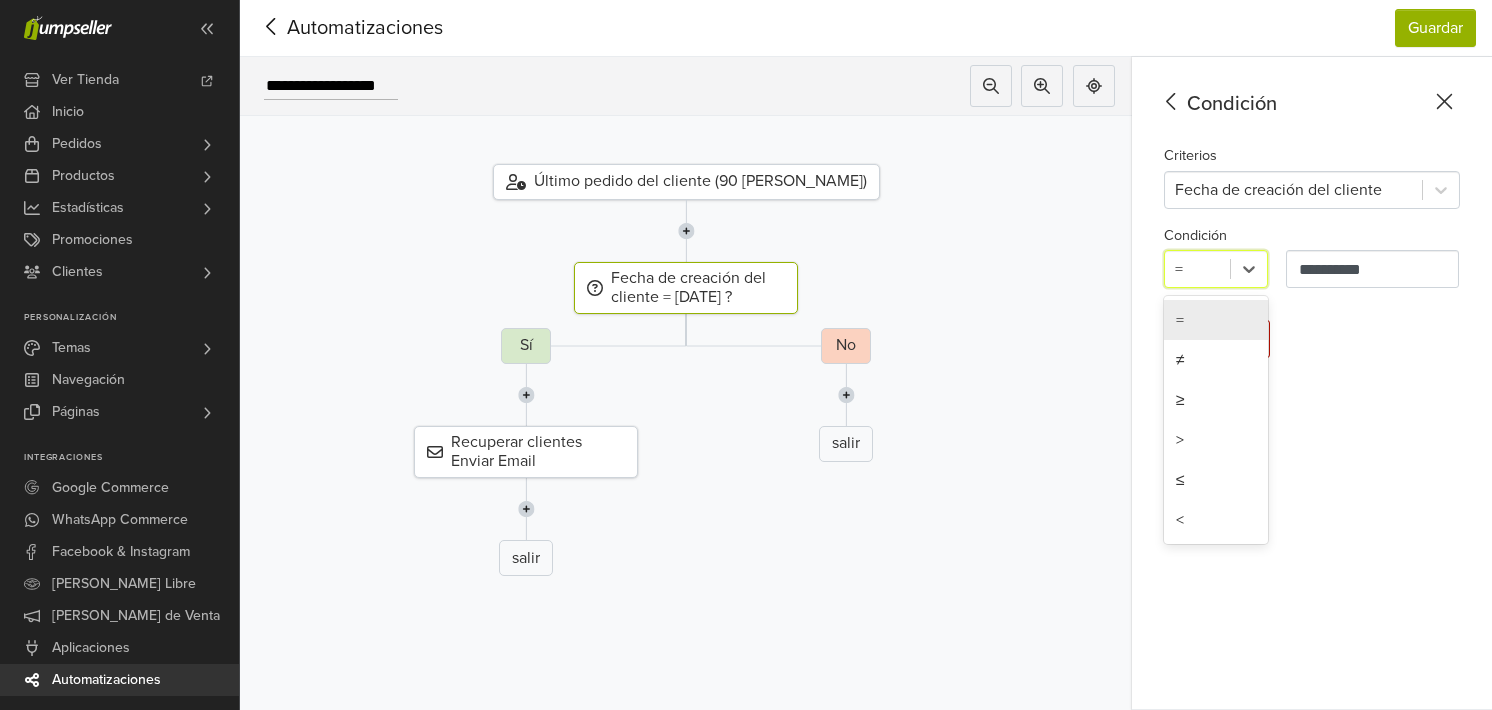 click at bounding box center [1197, 269] 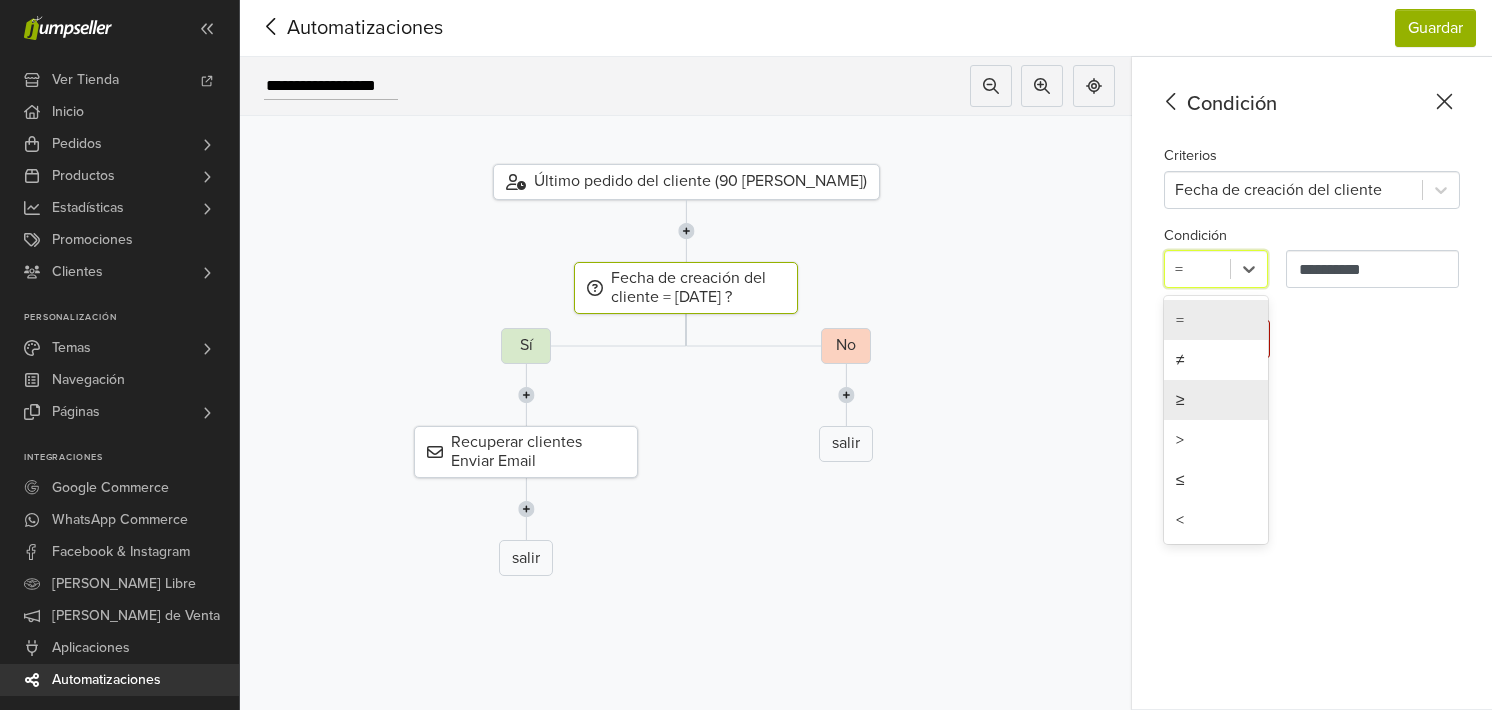 click on "≥" at bounding box center (1216, 400) 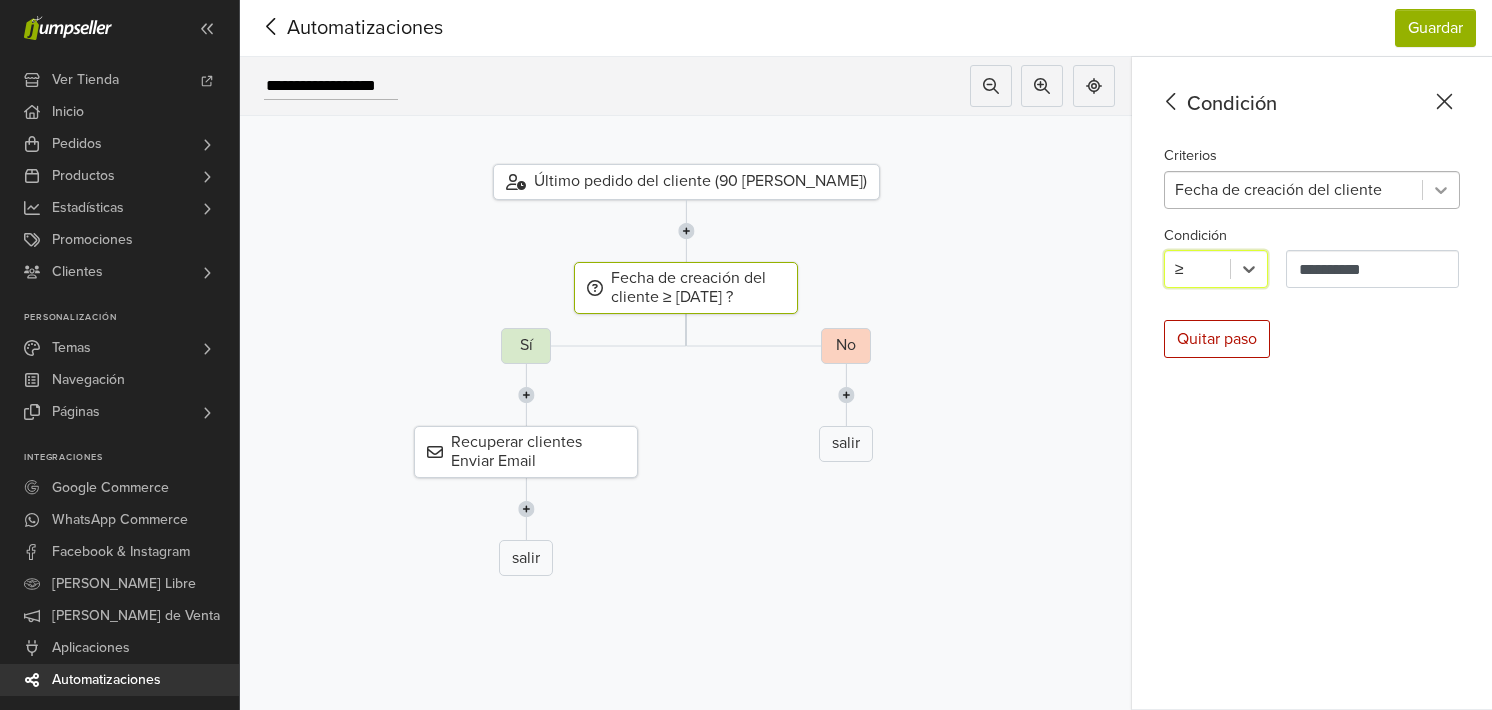 click 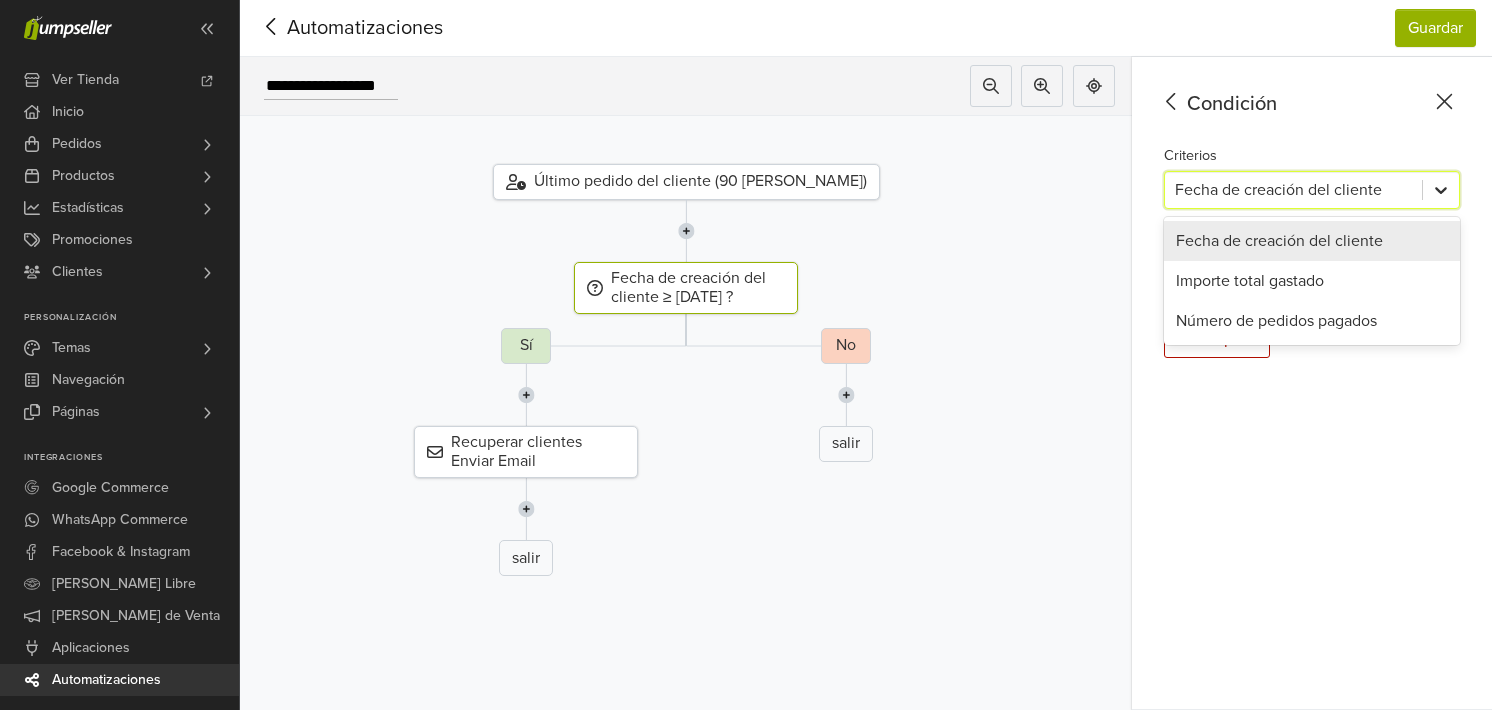 click 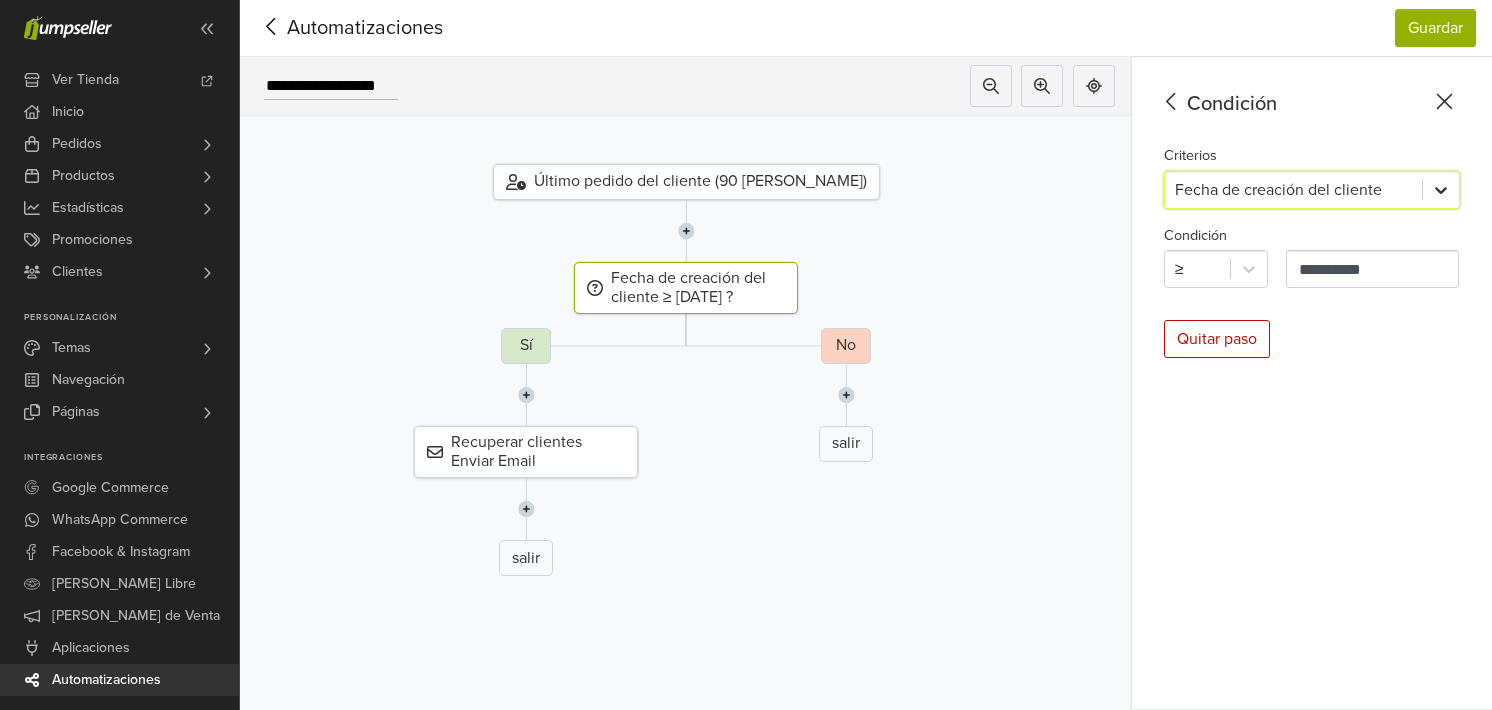 click 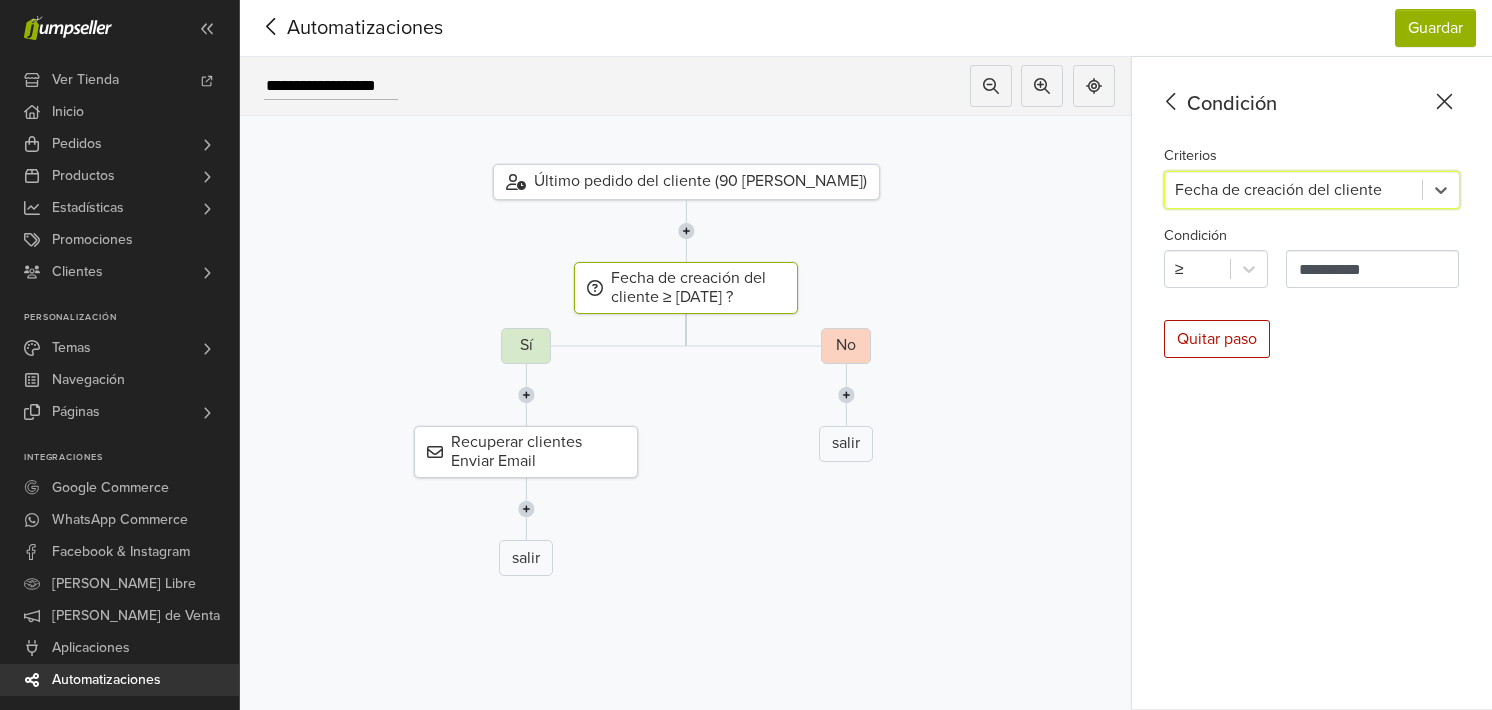 click on "Sí Recuperar clientes Enviar Email salir No salir" at bounding box center (686, 455) 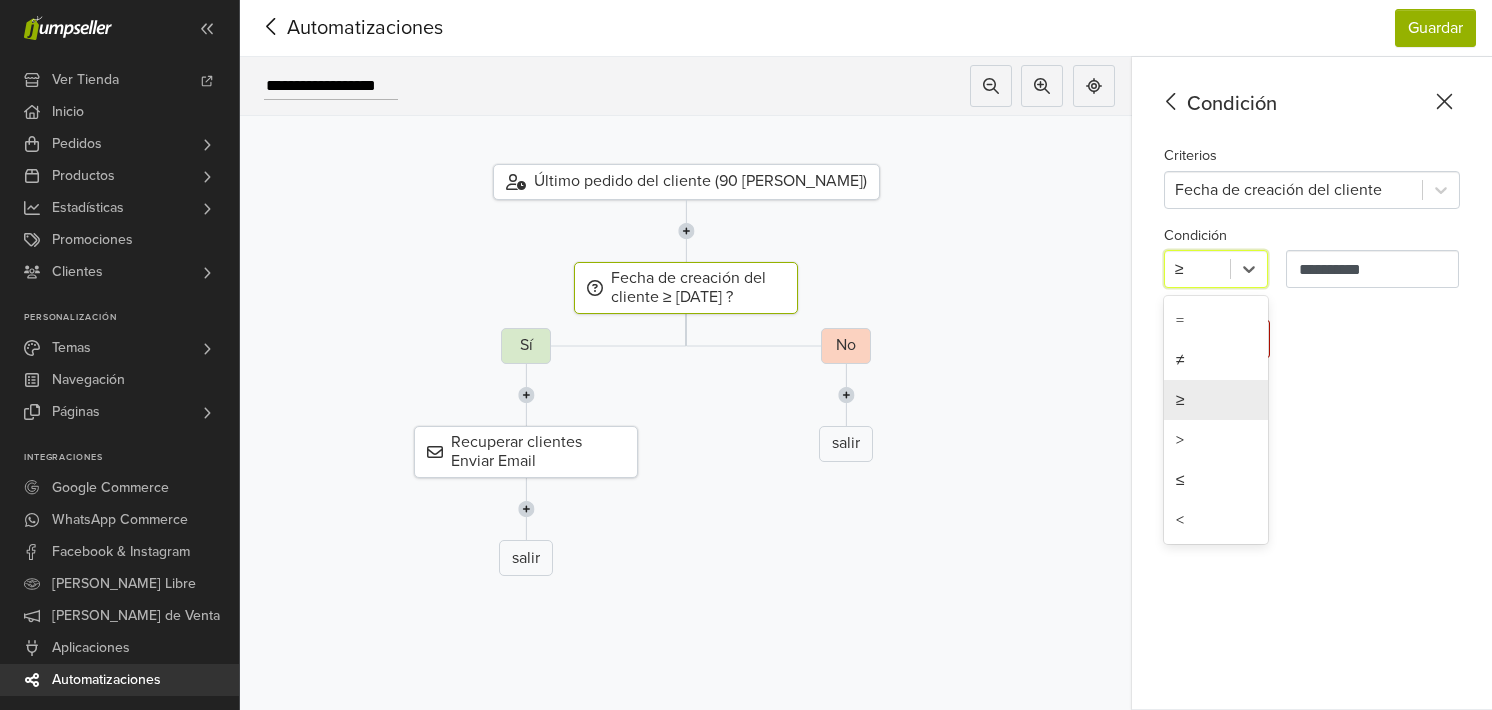 click at bounding box center [1197, 269] 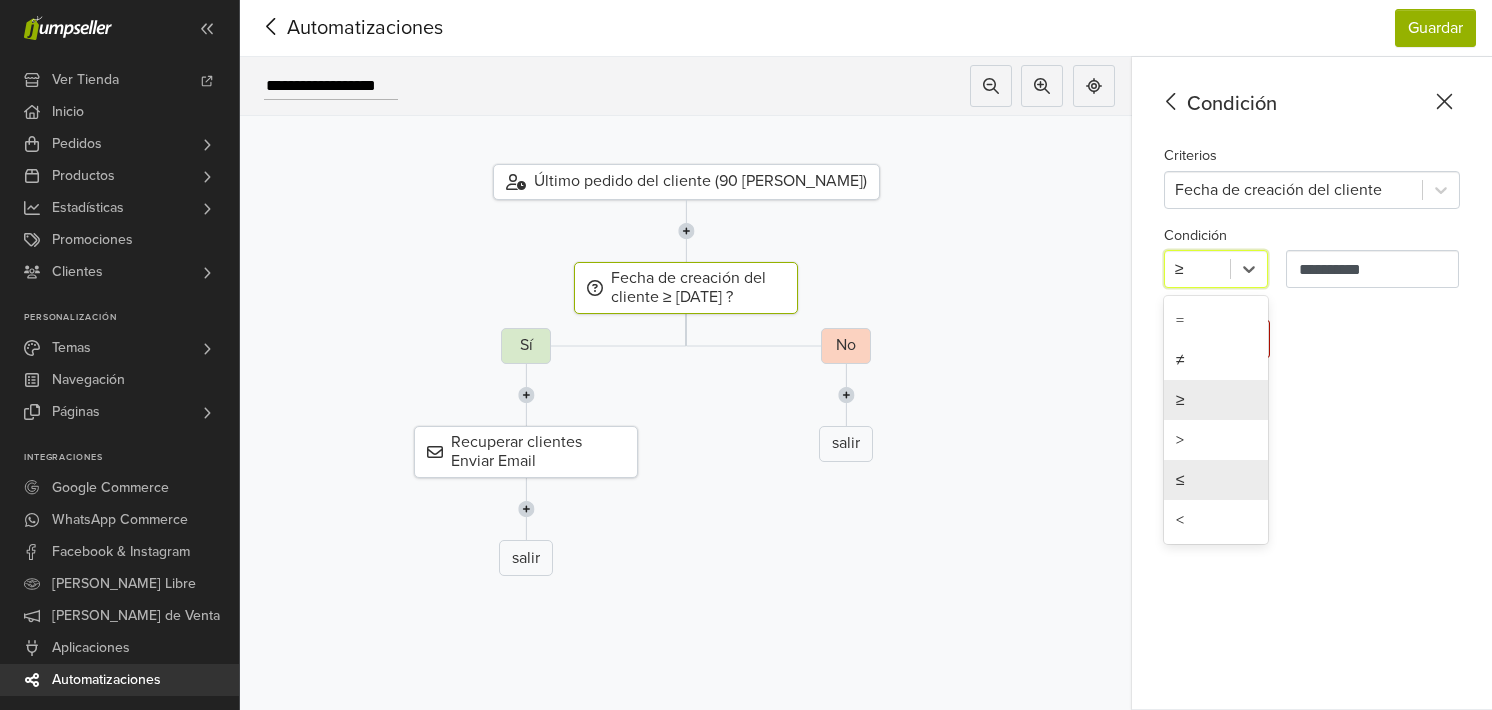 click on "≤" at bounding box center (1216, 480) 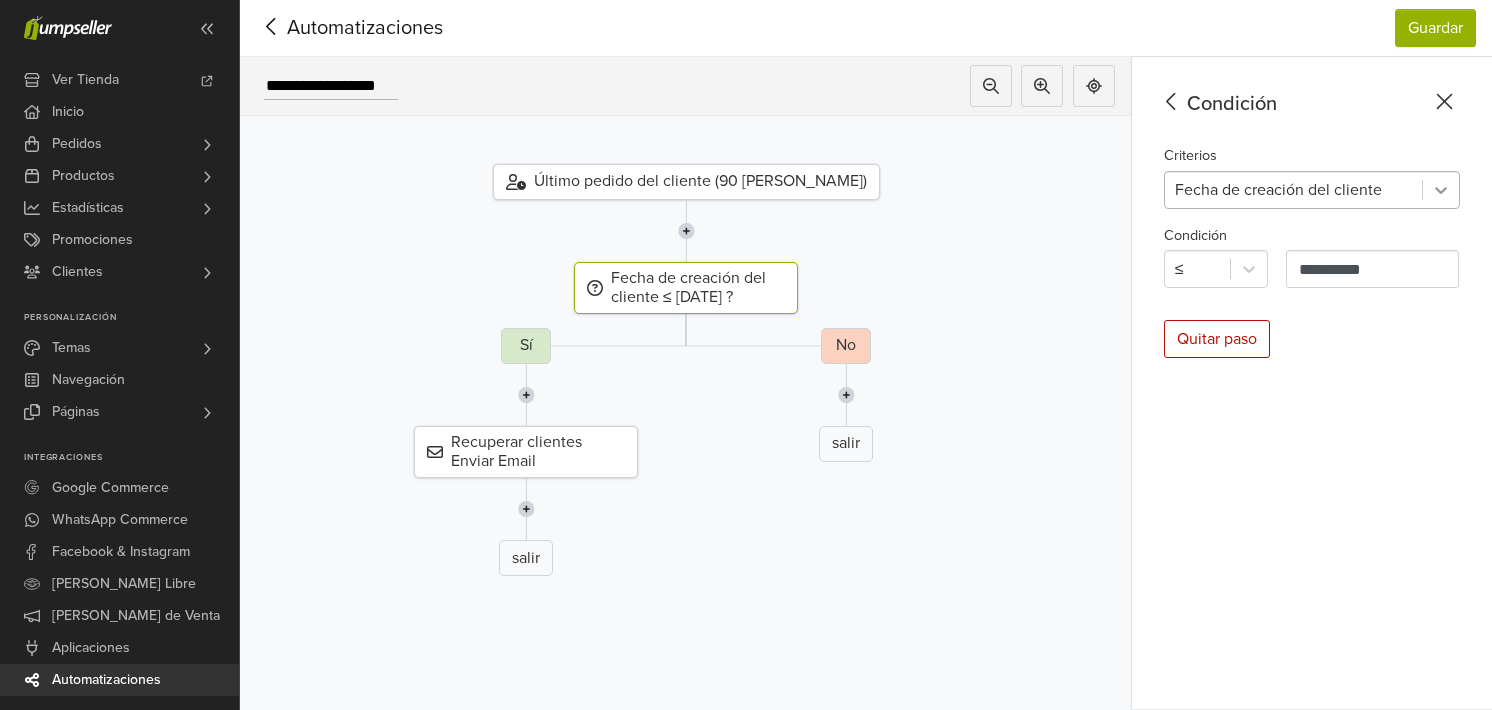 click 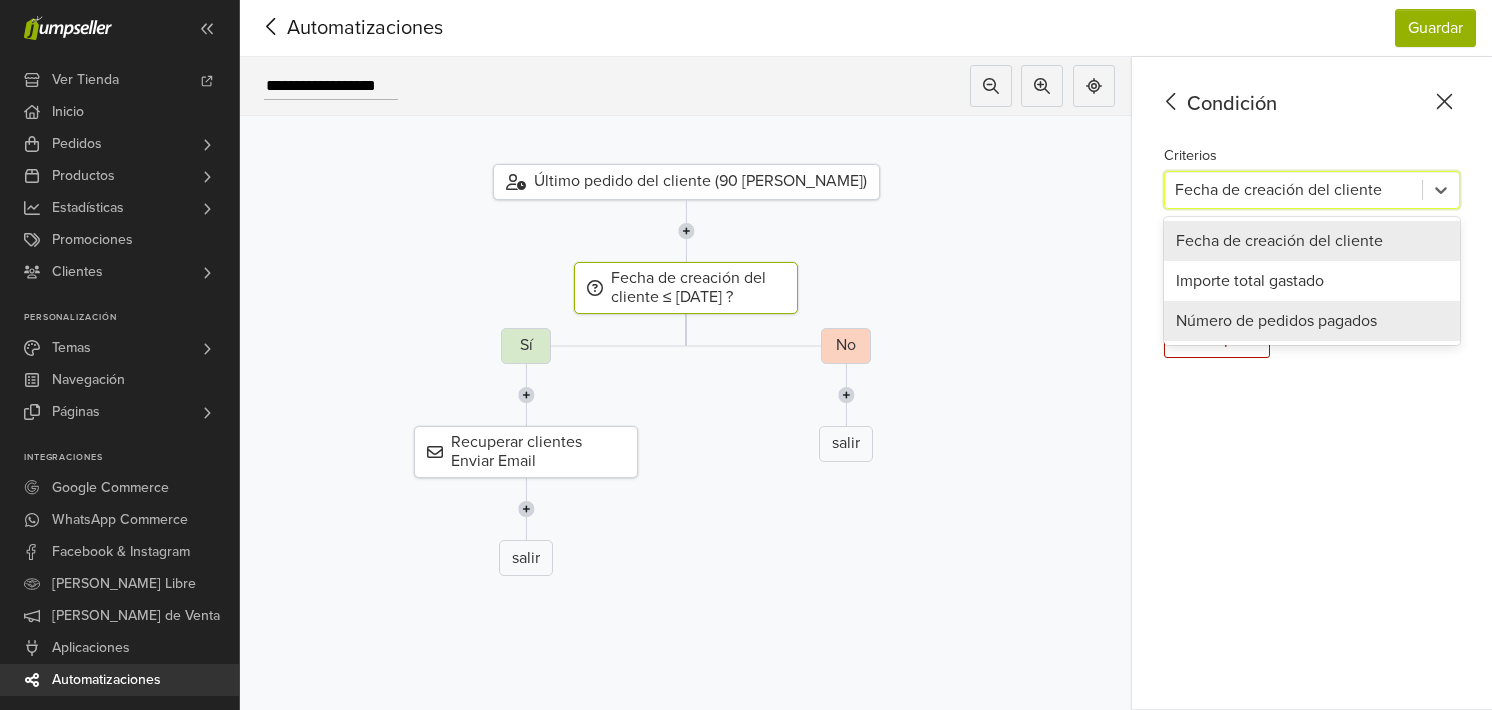 click on "Número de pedidos pagados" at bounding box center (1312, 321) 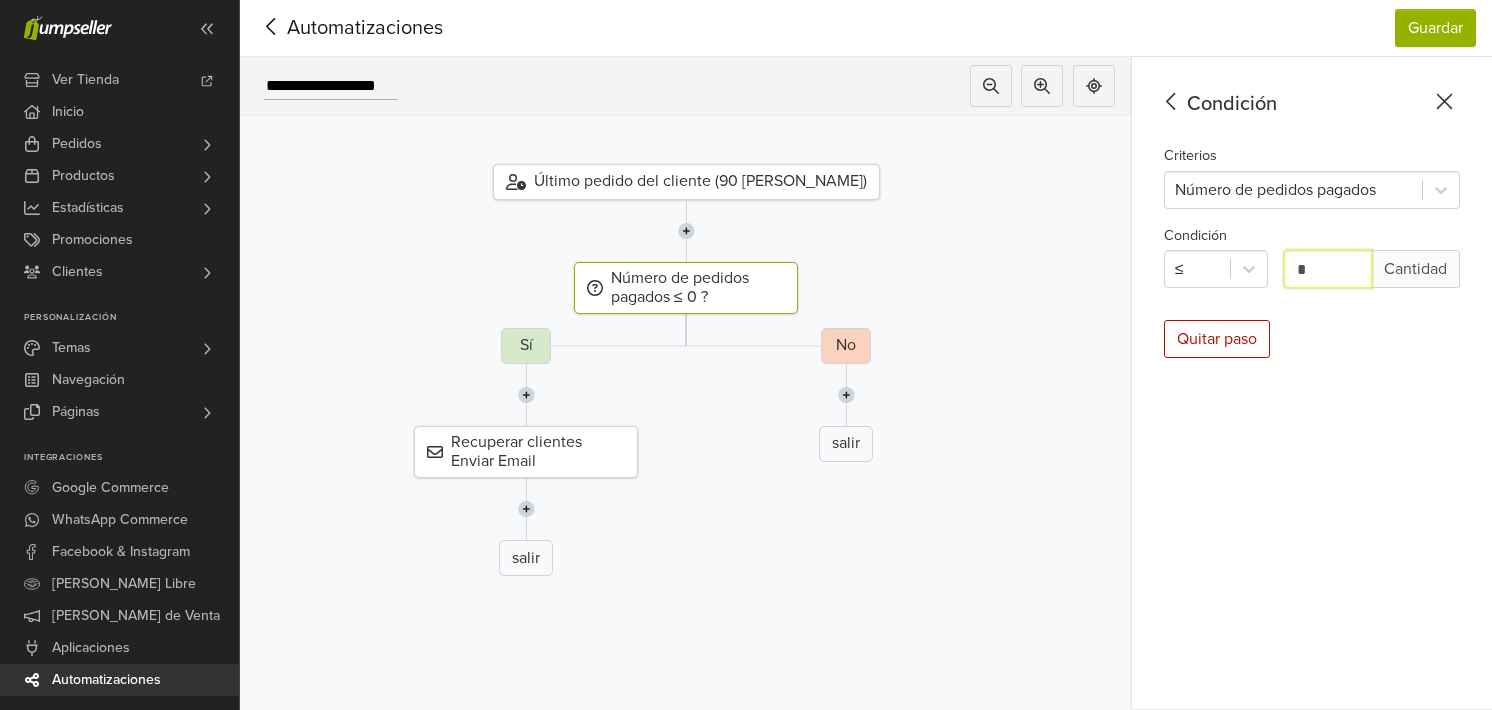 drag, startPoint x: 1323, startPoint y: 269, endPoint x: 1293, endPoint y: 269, distance: 30 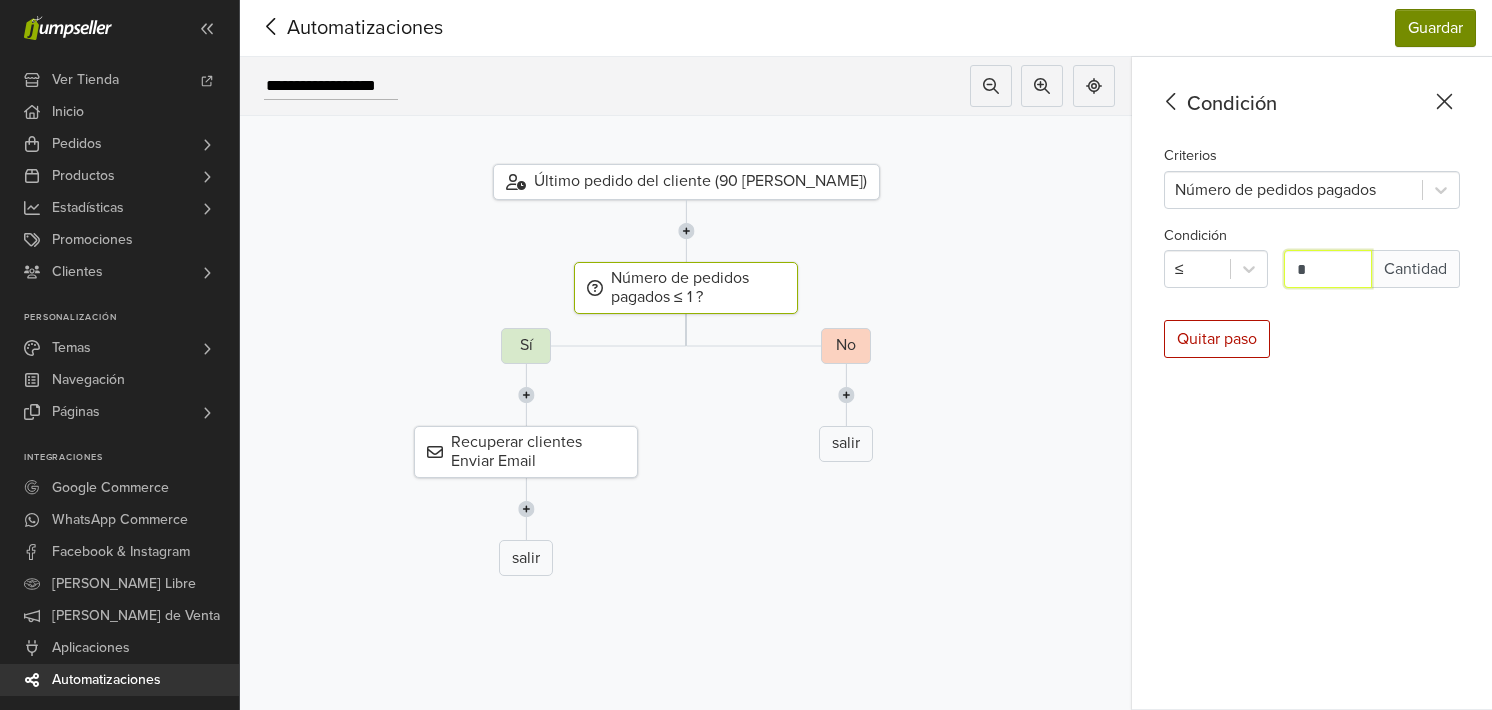 type on "*" 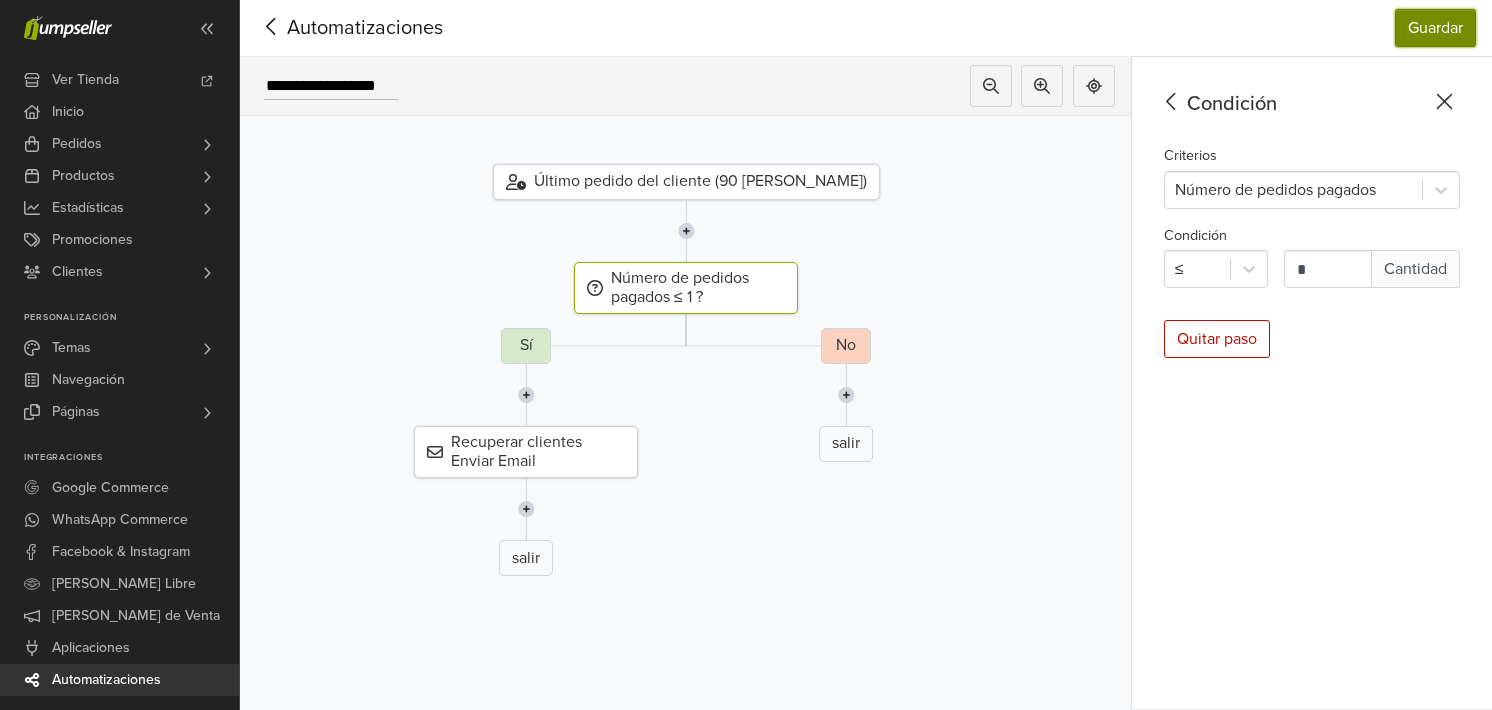 click on "Guardar" at bounding box center [1435, 28] 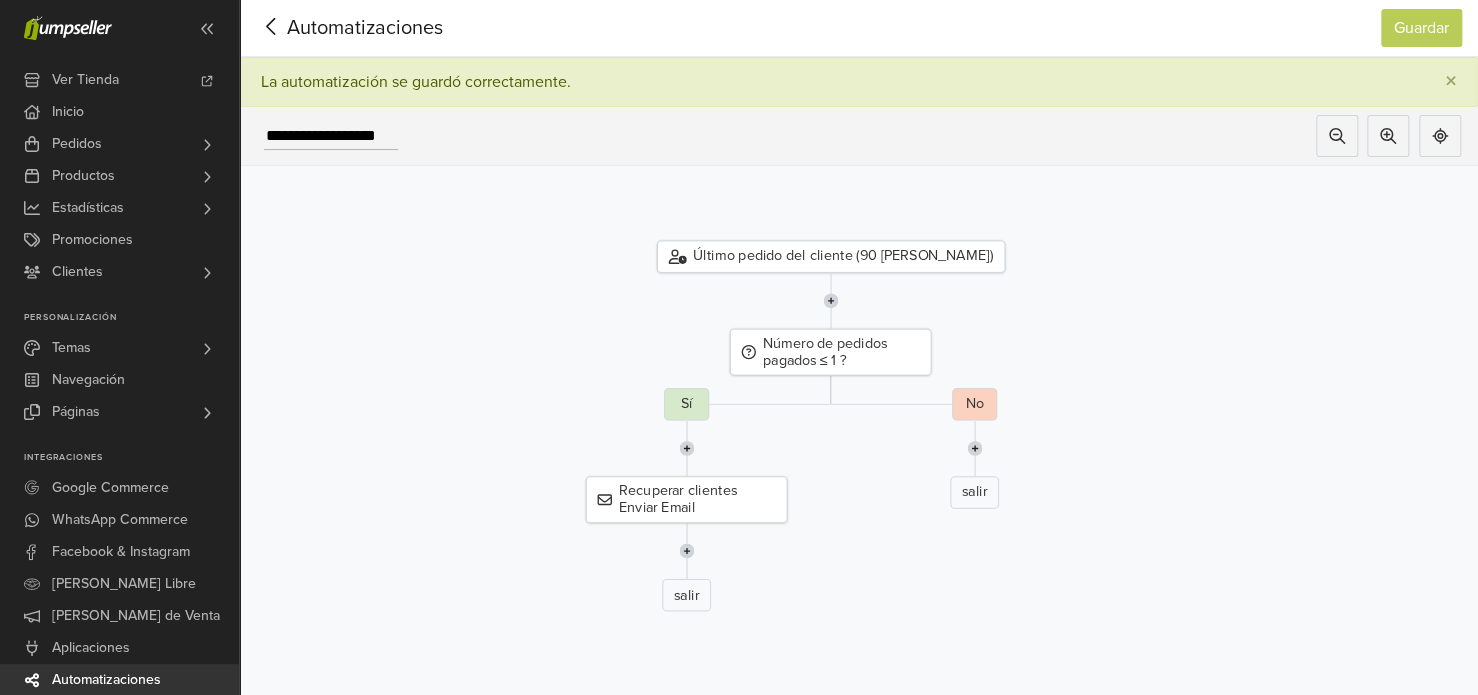 click on "No salir" at bounding box center [974, 507] 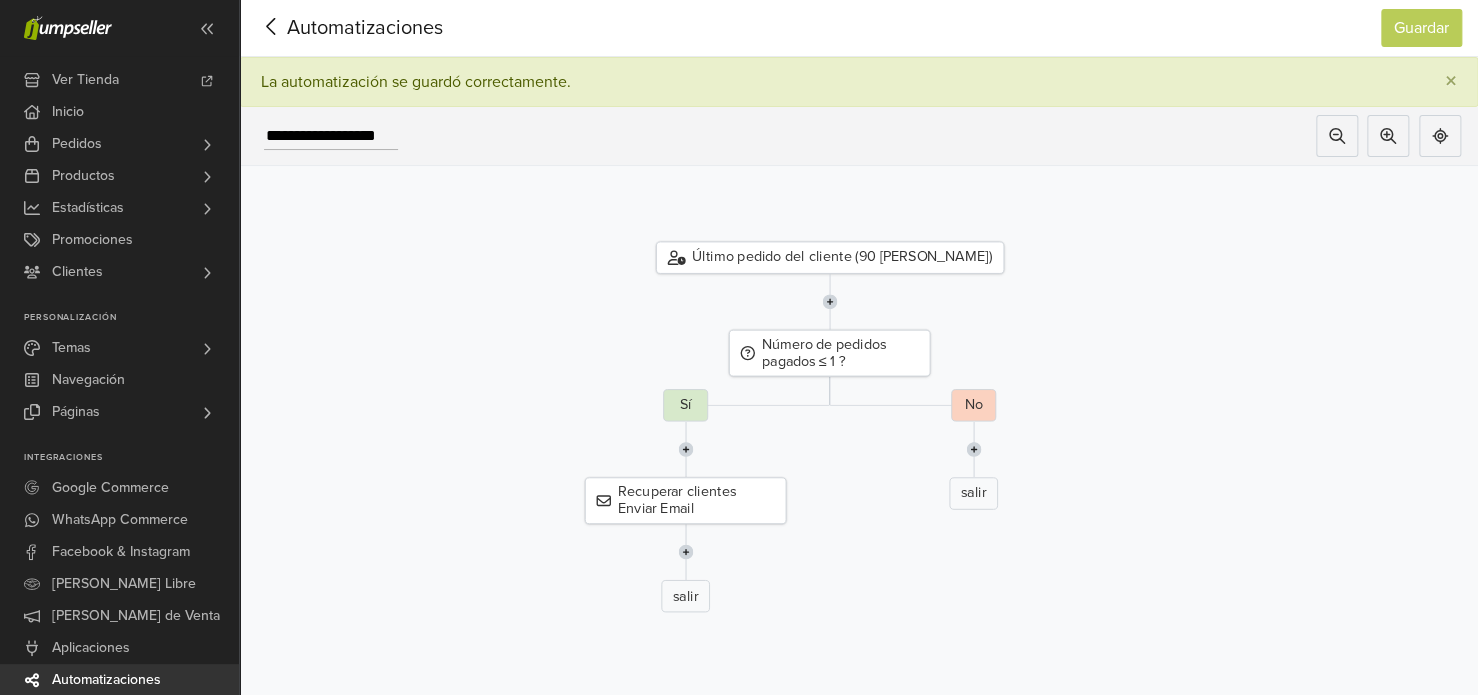 click on "No salir" at bounding box center (973, 508) 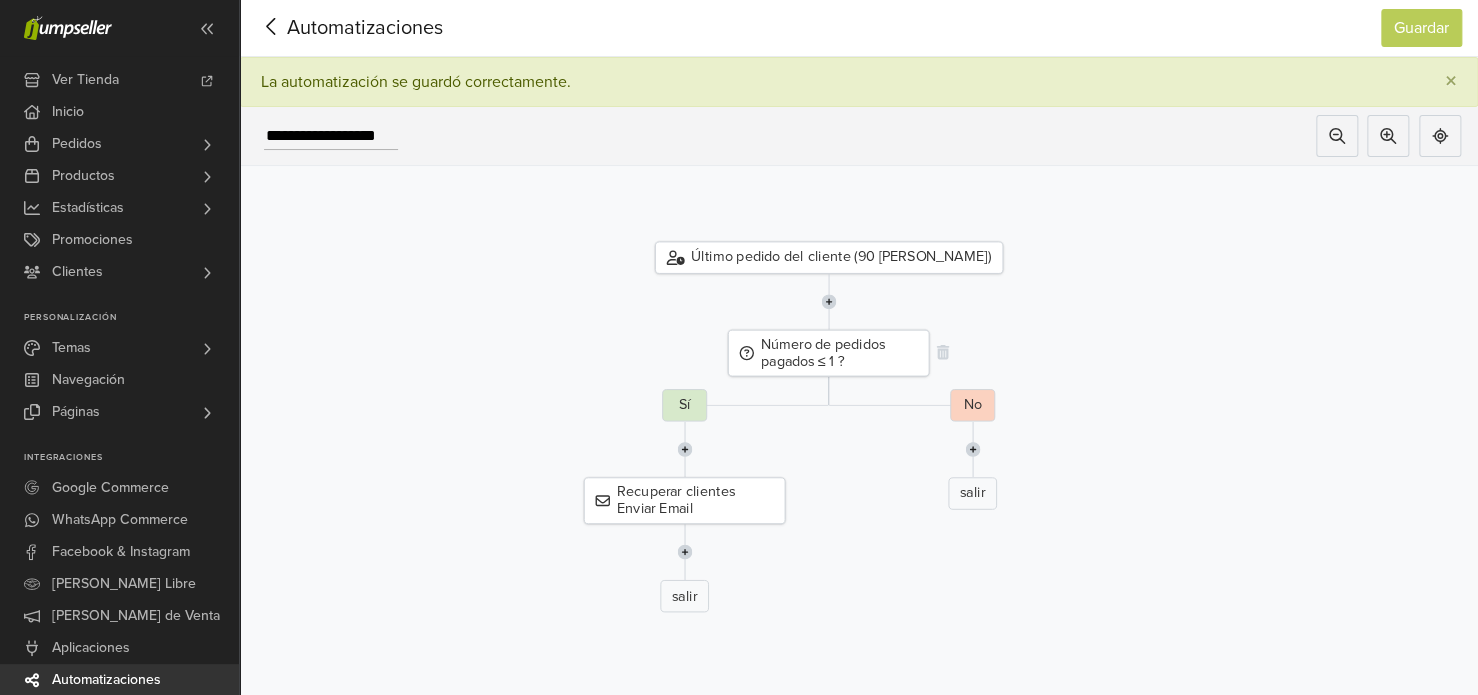 click on "Número de pedidos pagados ≤ 1 ?" at bounding box center (829, 353) 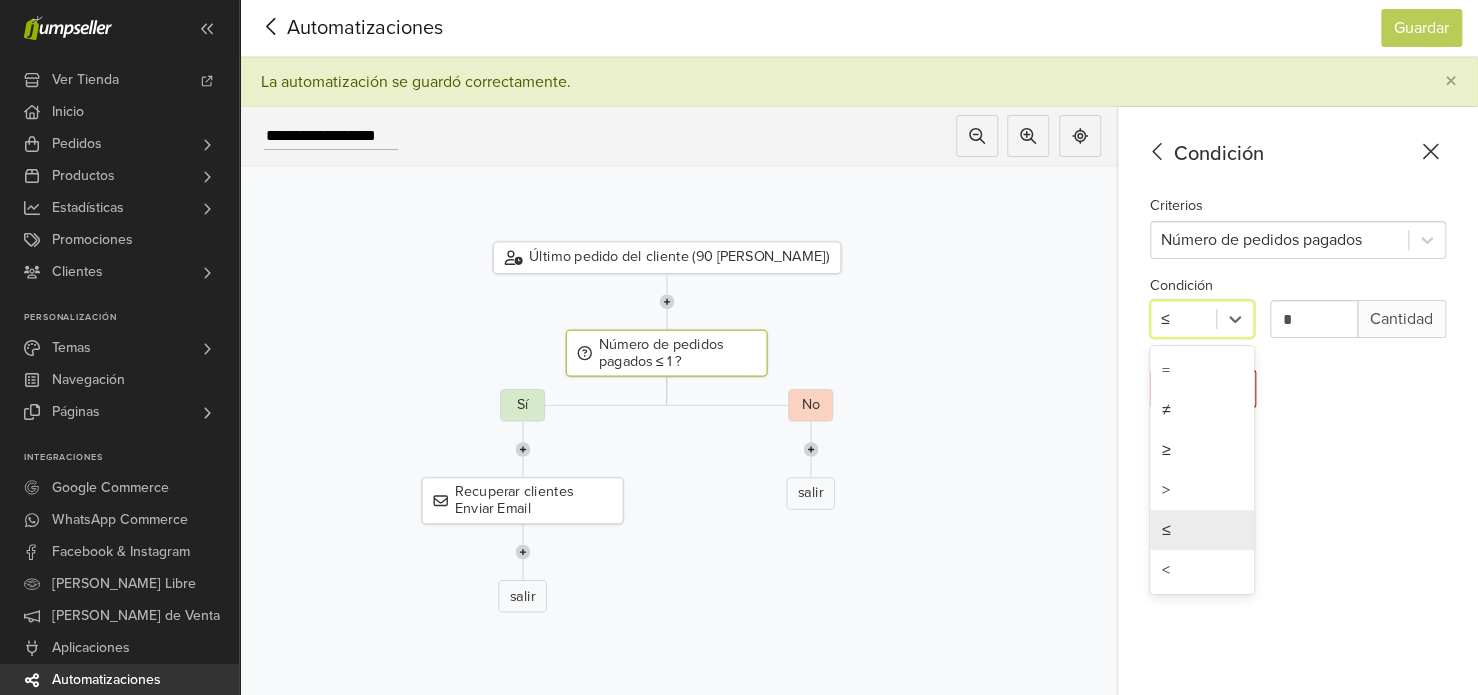 click at bounding box center (1183, 319) 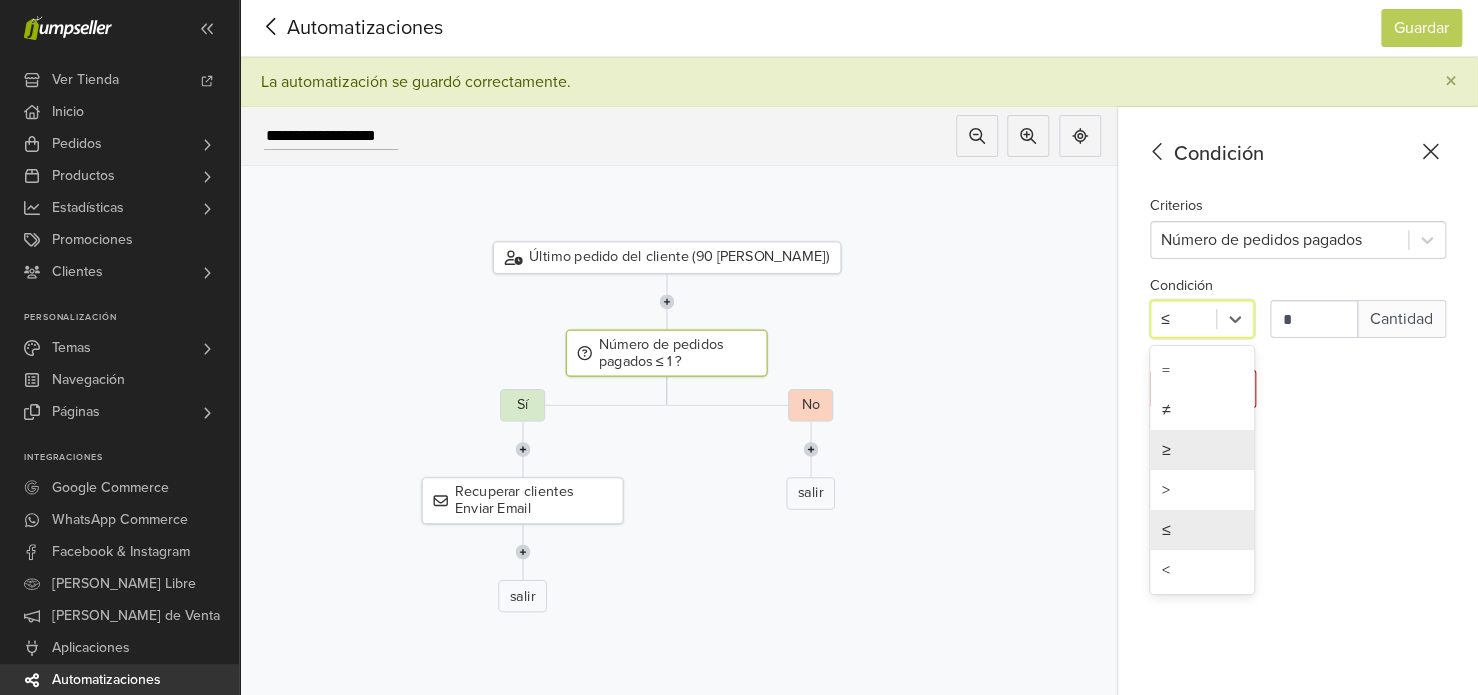 click on "≥" at bounding box center [1202, 450] 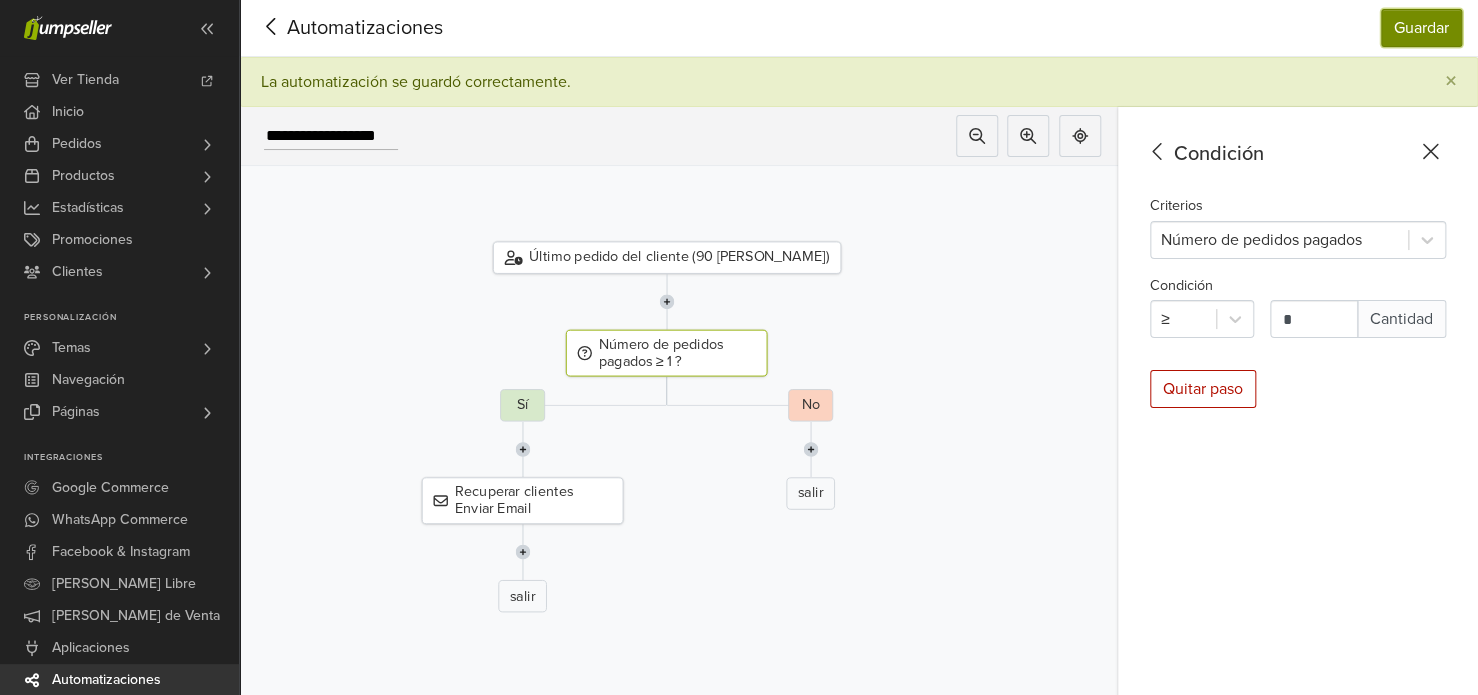 click on "Guardar" at bounding box center [1421, 28] 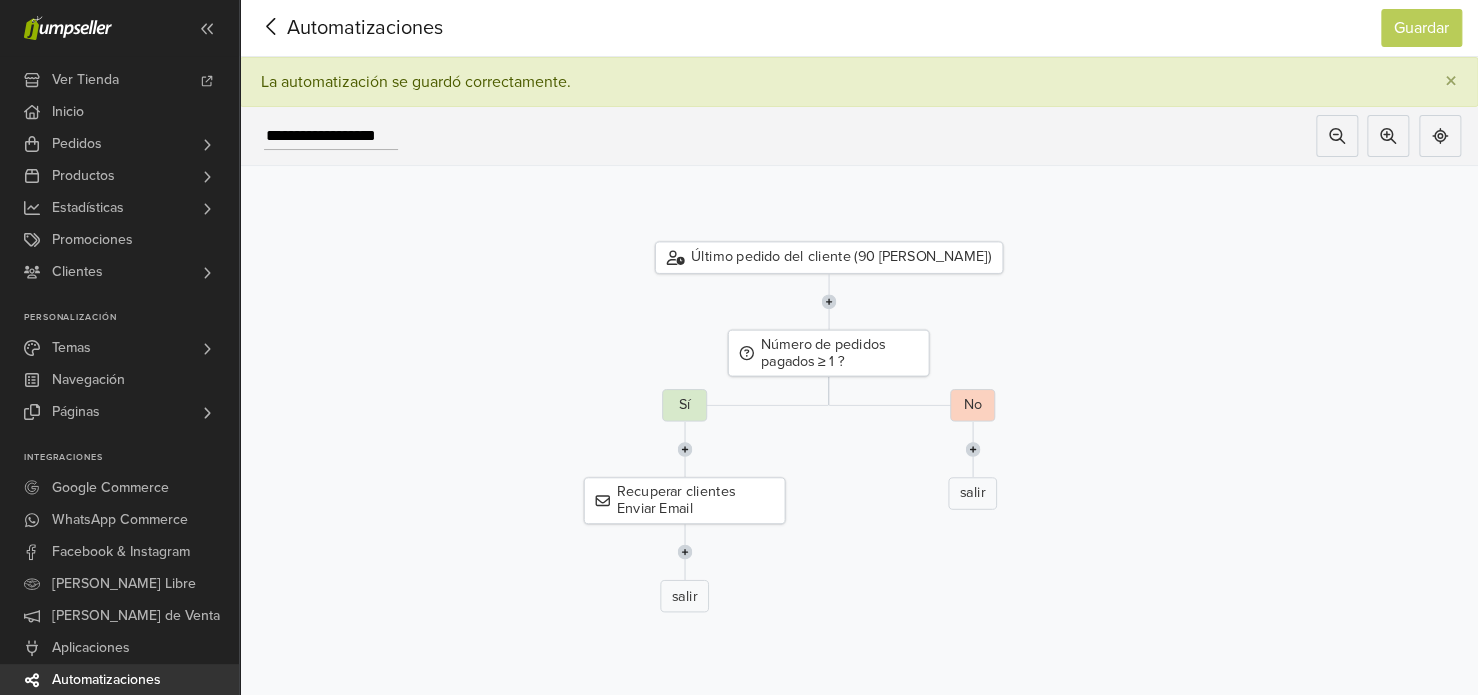 click at bounding box center (828, 302) 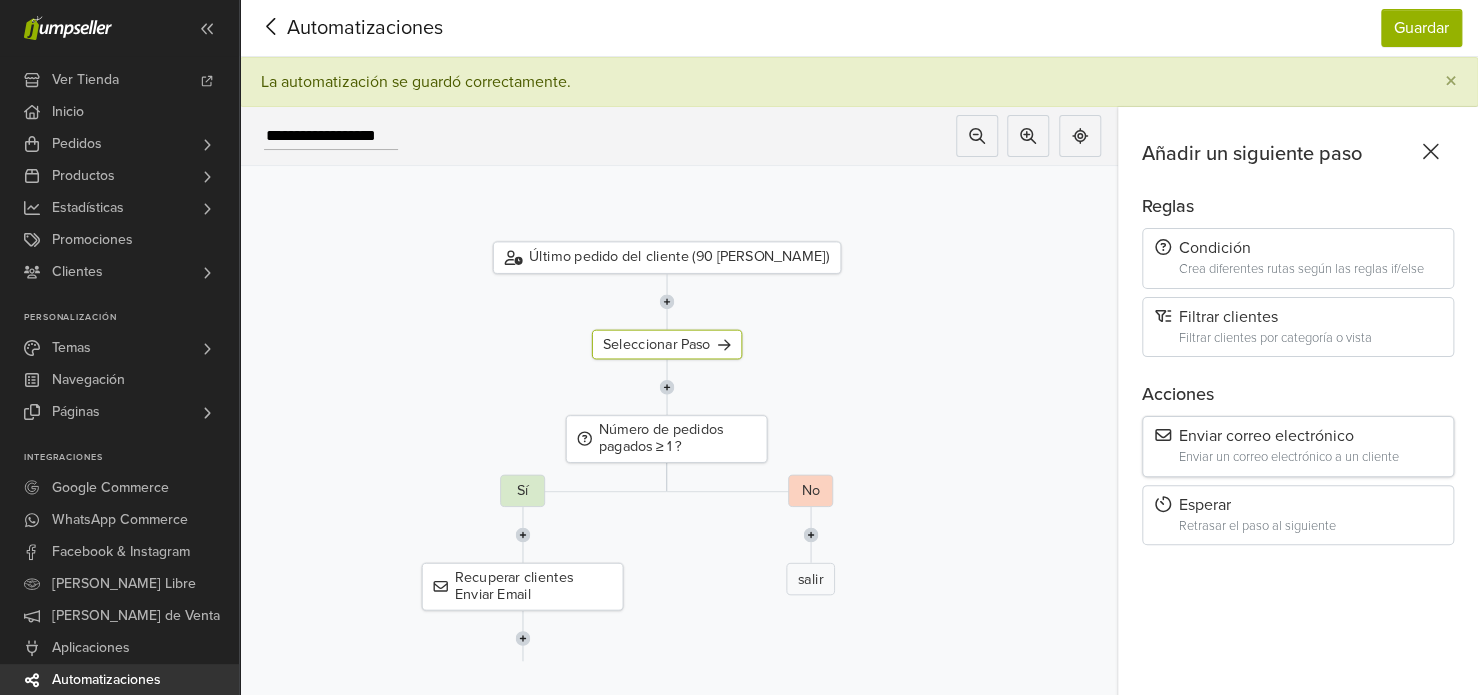 click on "Enviar correo electrónico" at bounding box center (1298, 436) 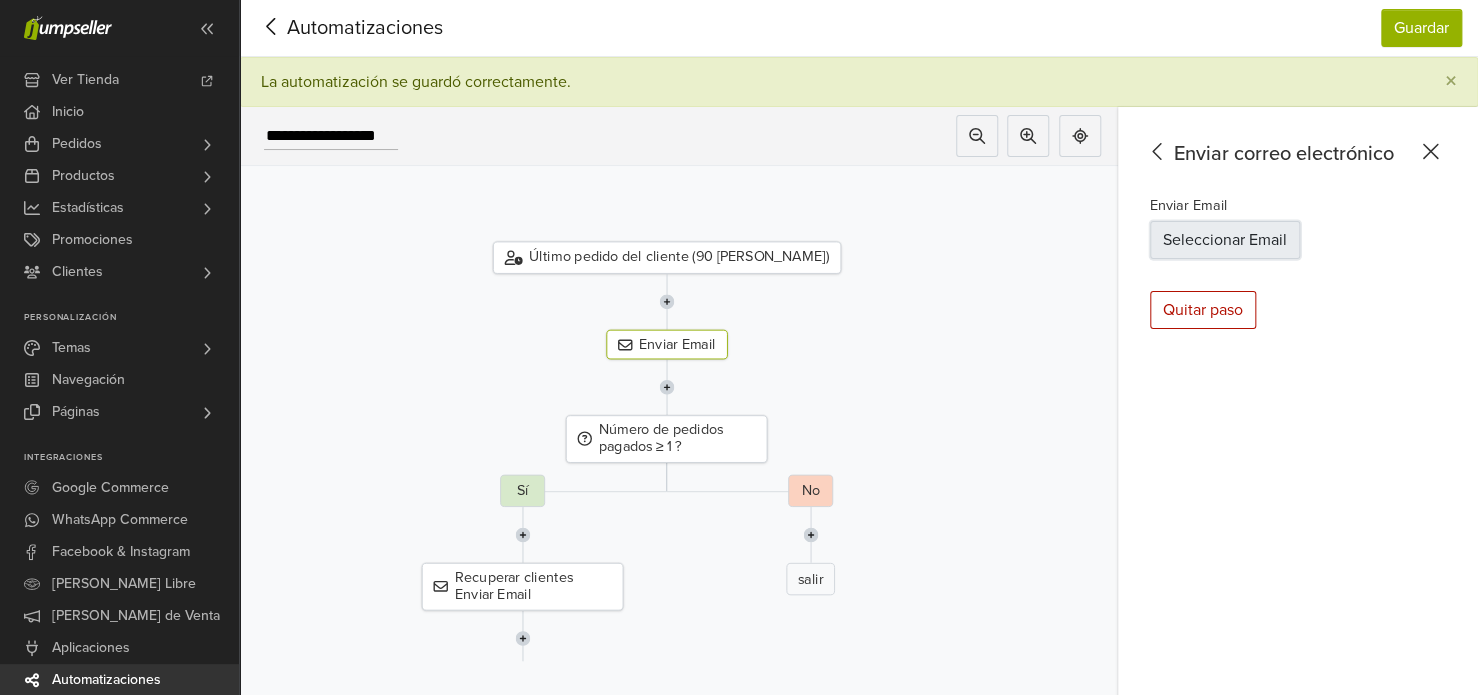 click on "Seleccionar Email" at bounding box center [1225, 240] 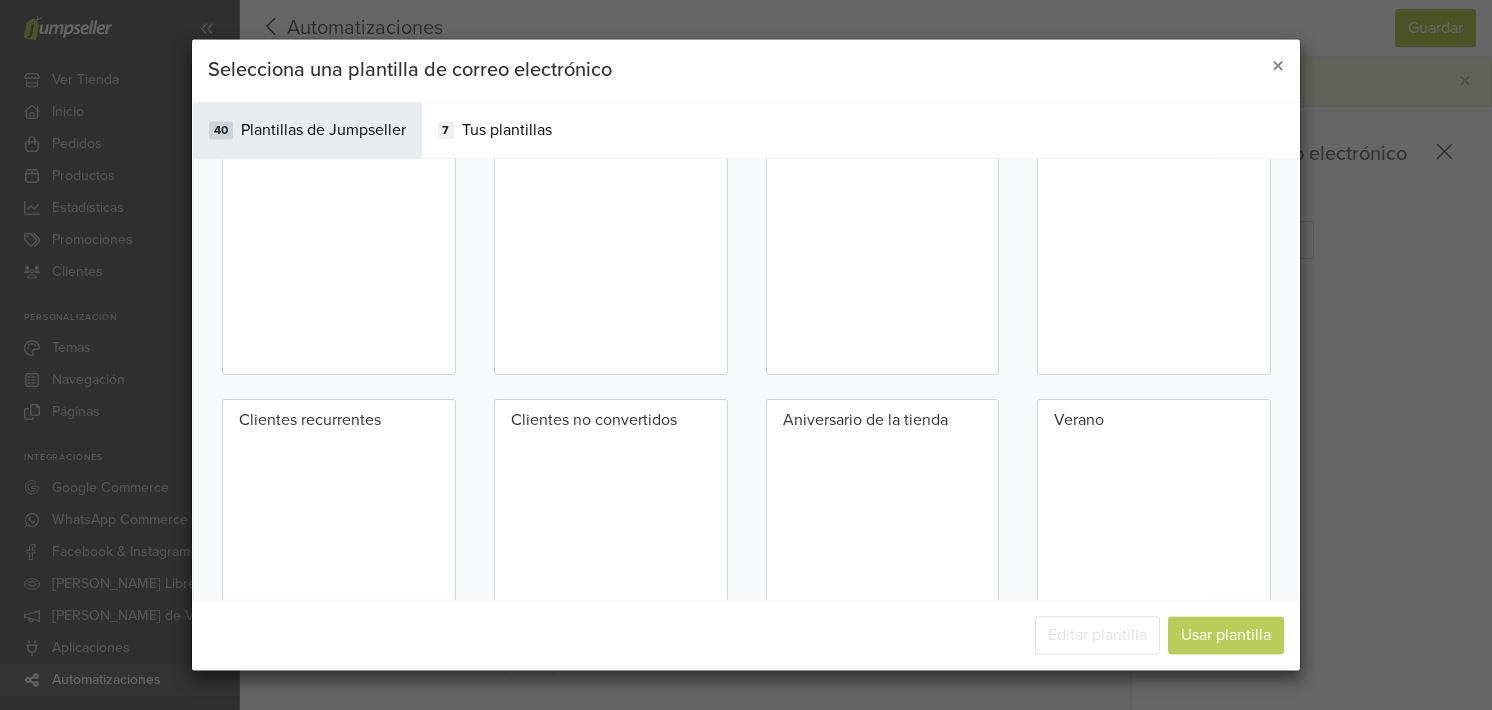 scroll, scrollTop: 1300, scrollLeft: 0, axis: vertical 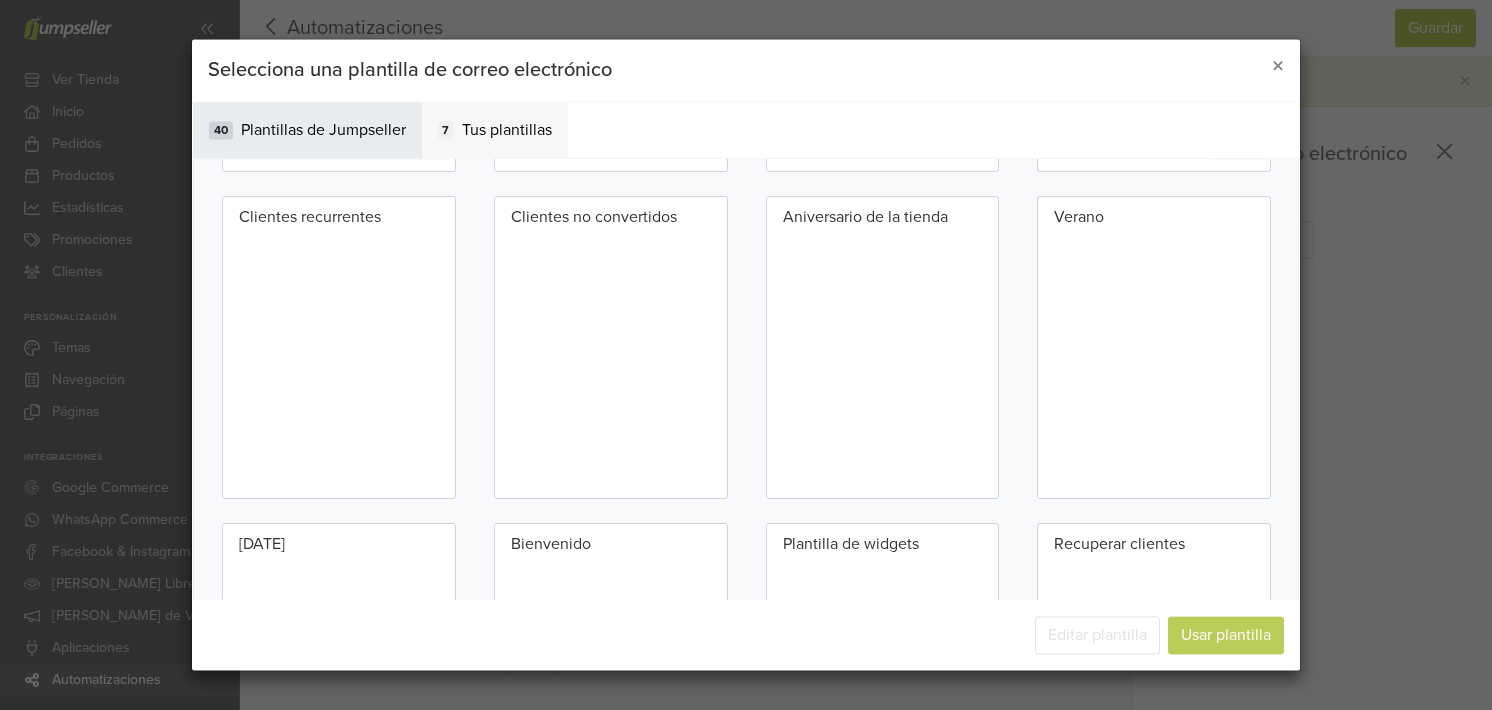 click on "Tus plantillas" at bounding box center (507, 130) 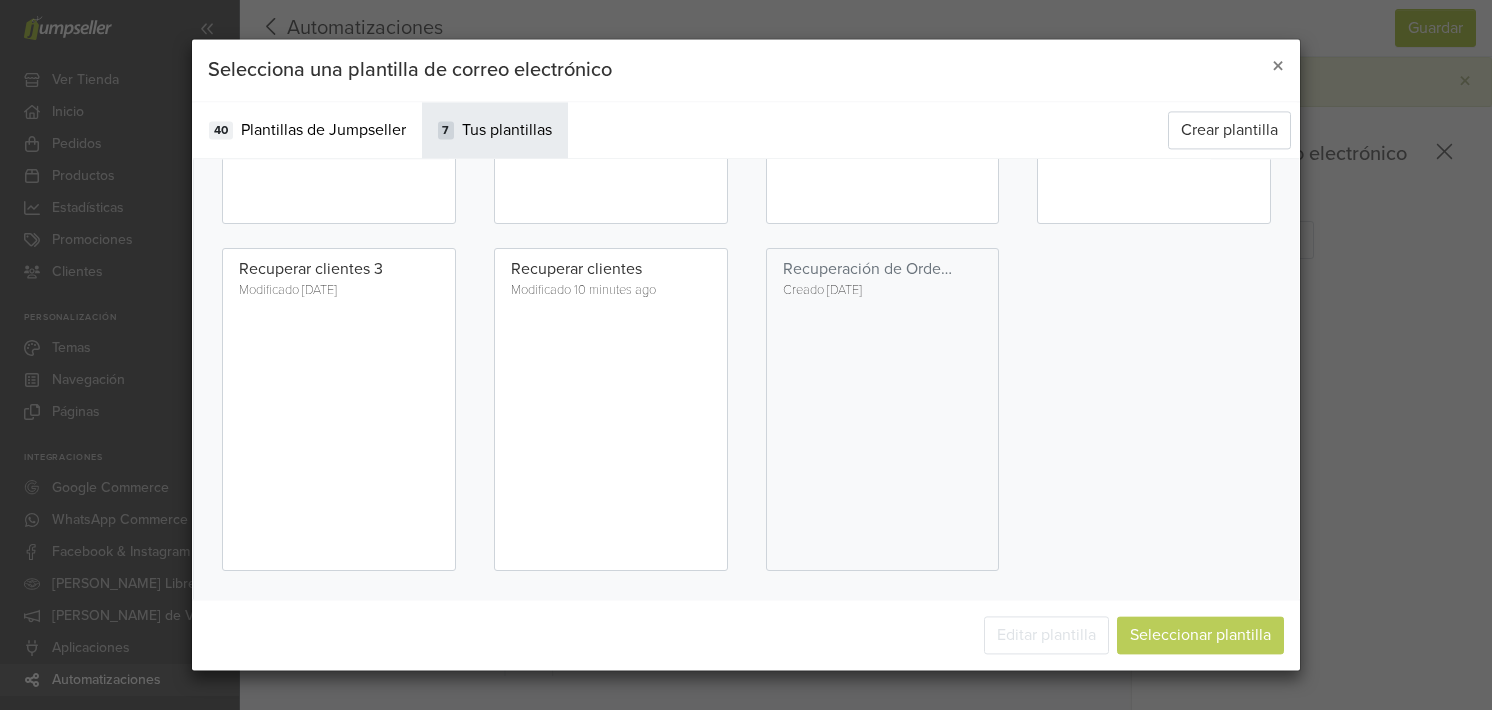 scroll, scrollTop: 284, scrollLeft: 0, axis: vertical 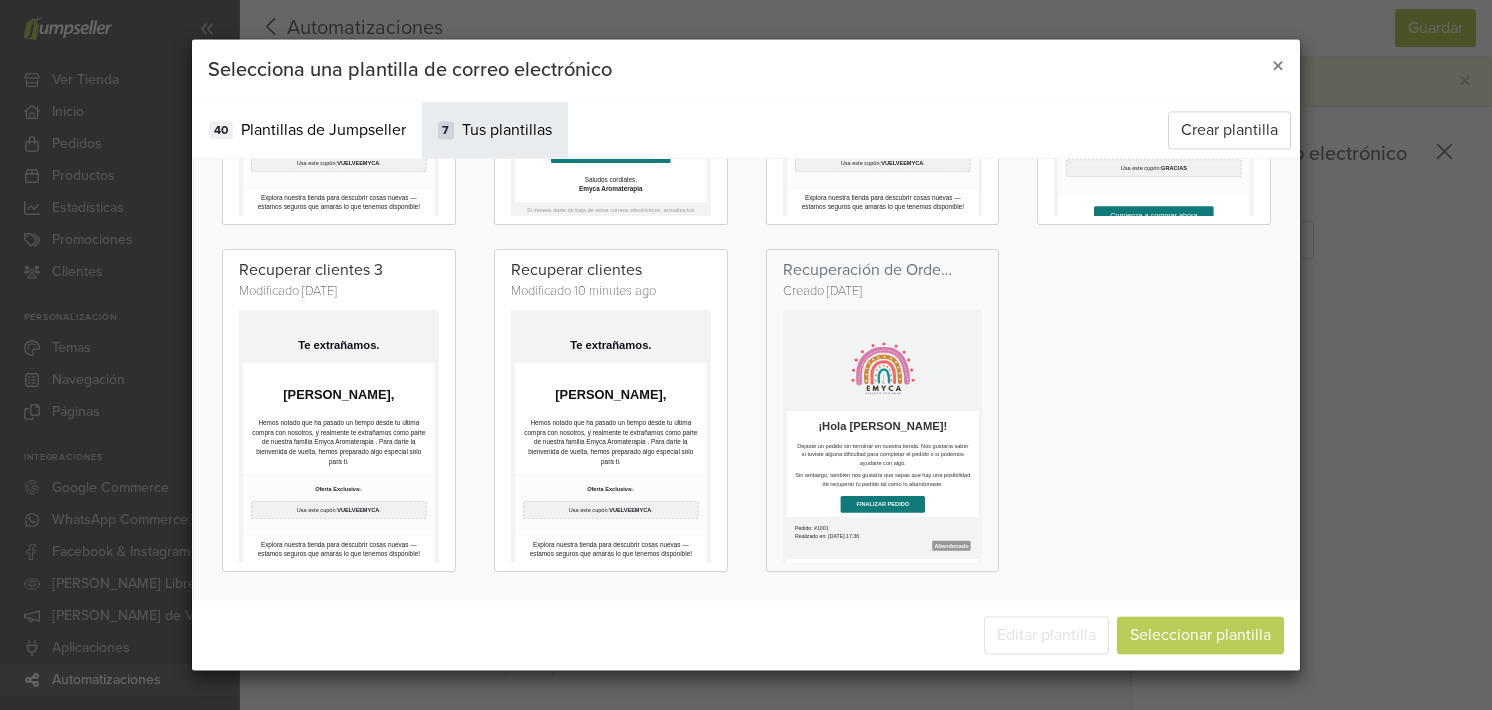 click at bounding box center (1031, 455) 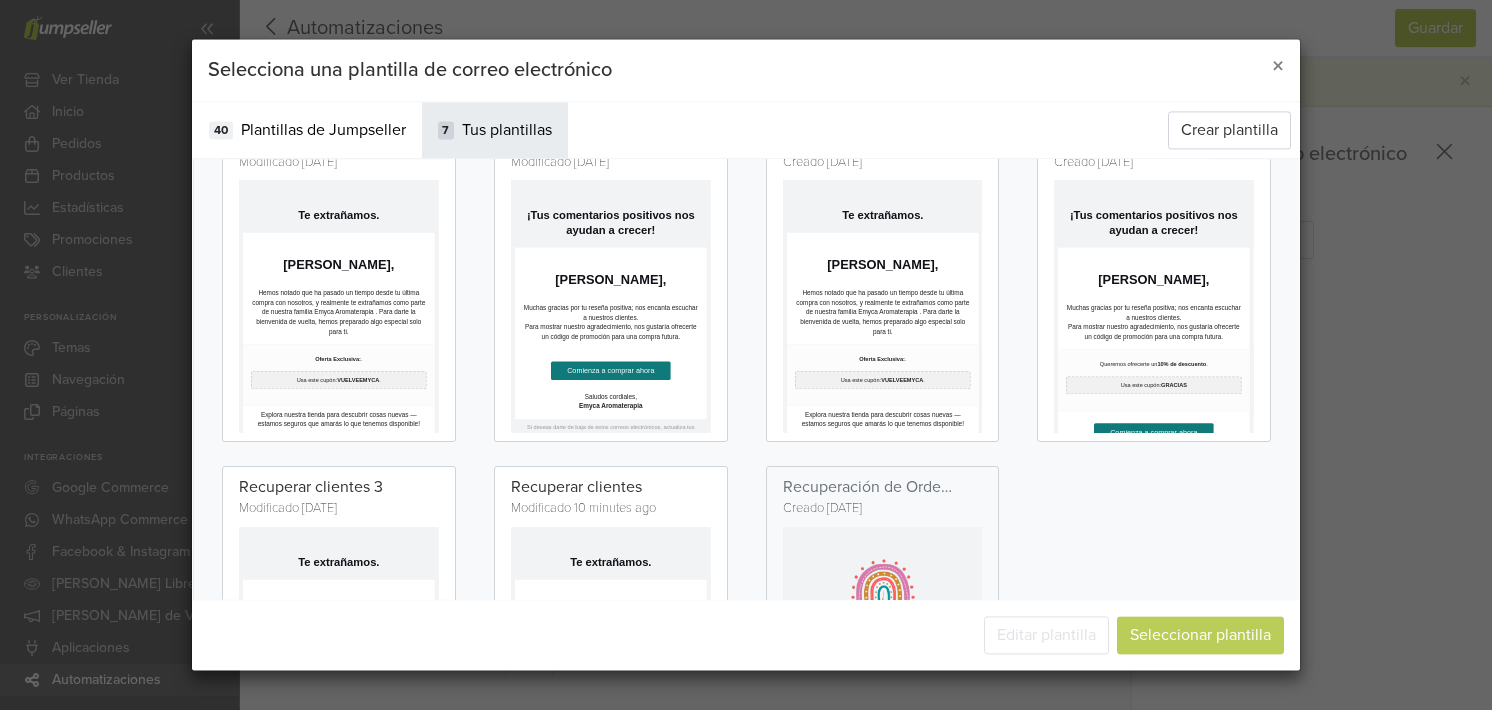 scroll, scrollTop: 100, scrollLeft: 0, axis: vertical 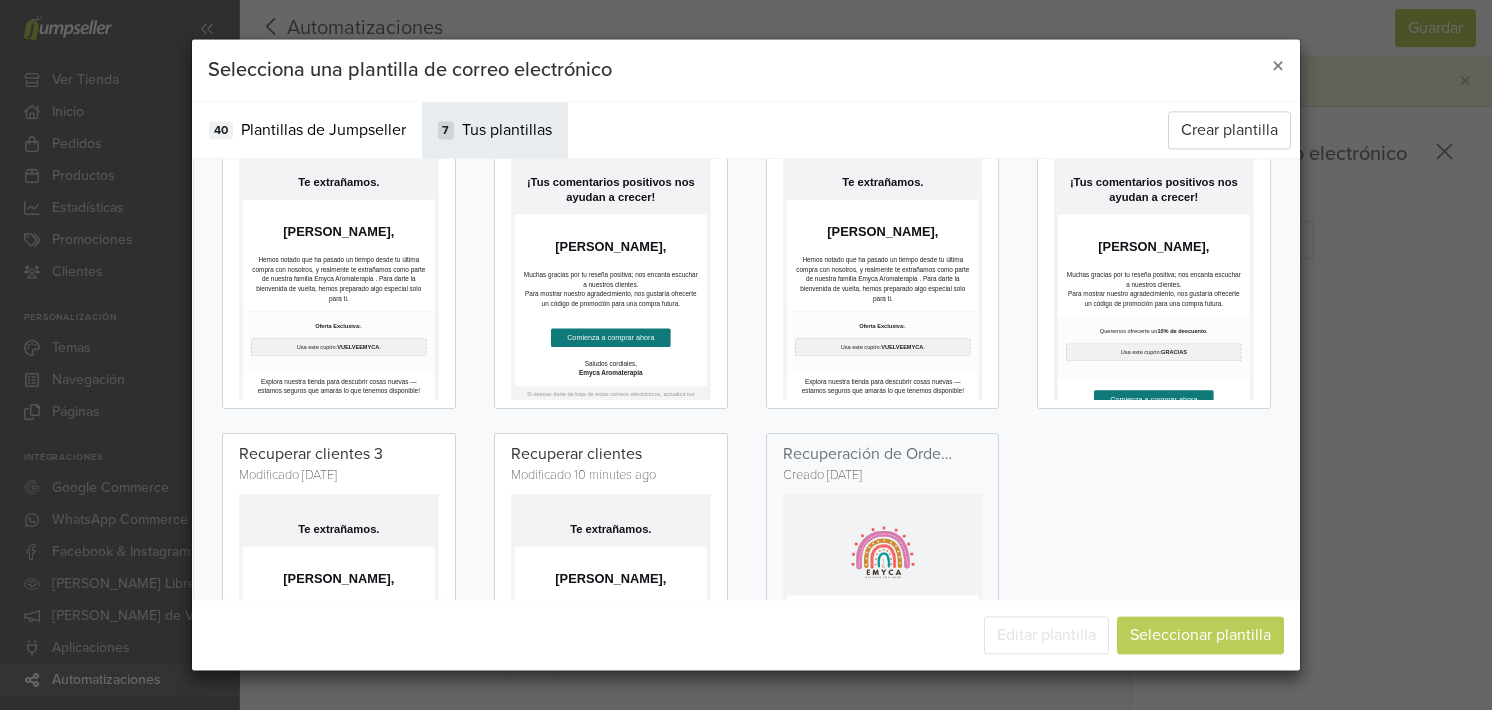 click on "[PERSON_NAME]," at bounding box center (759, 395) 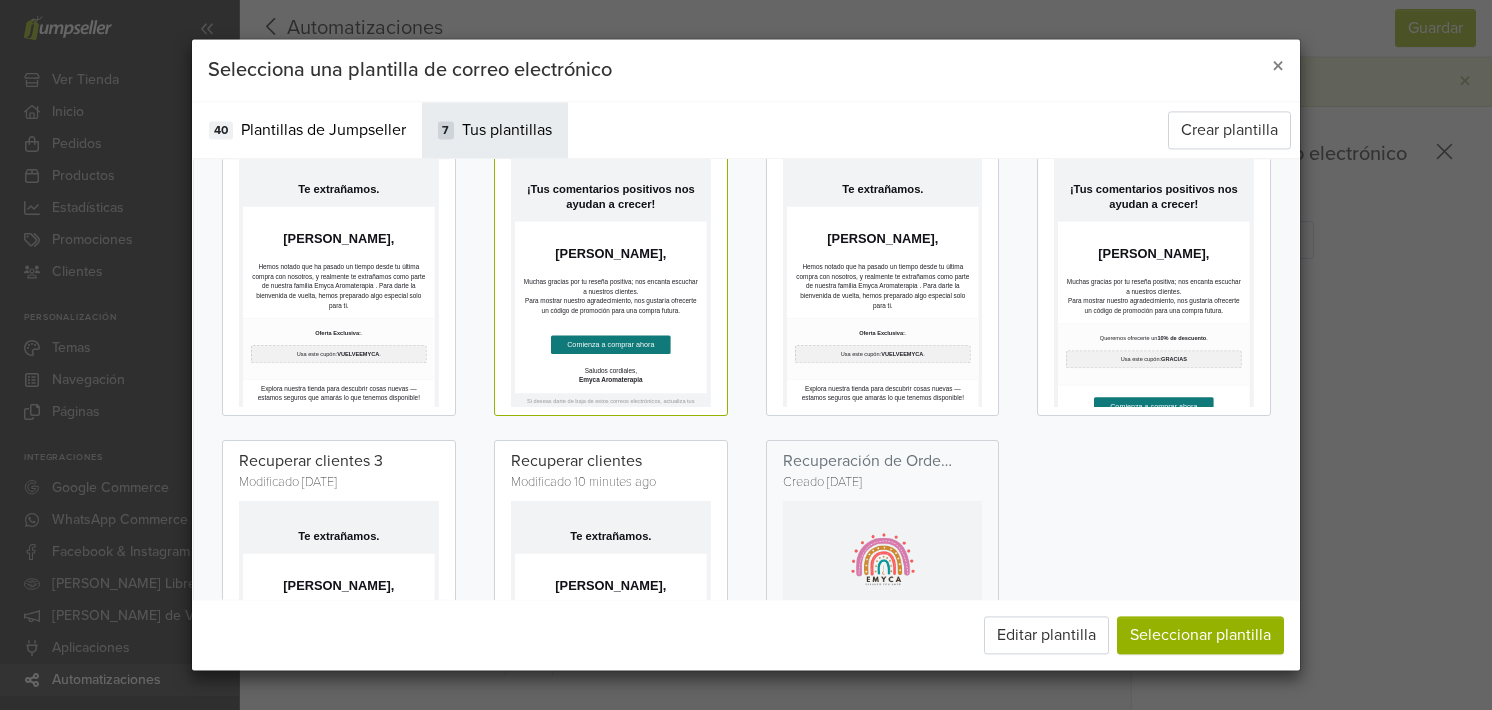 scroll, scrollTop: 124, scrollLeft: 0, axis: vertical 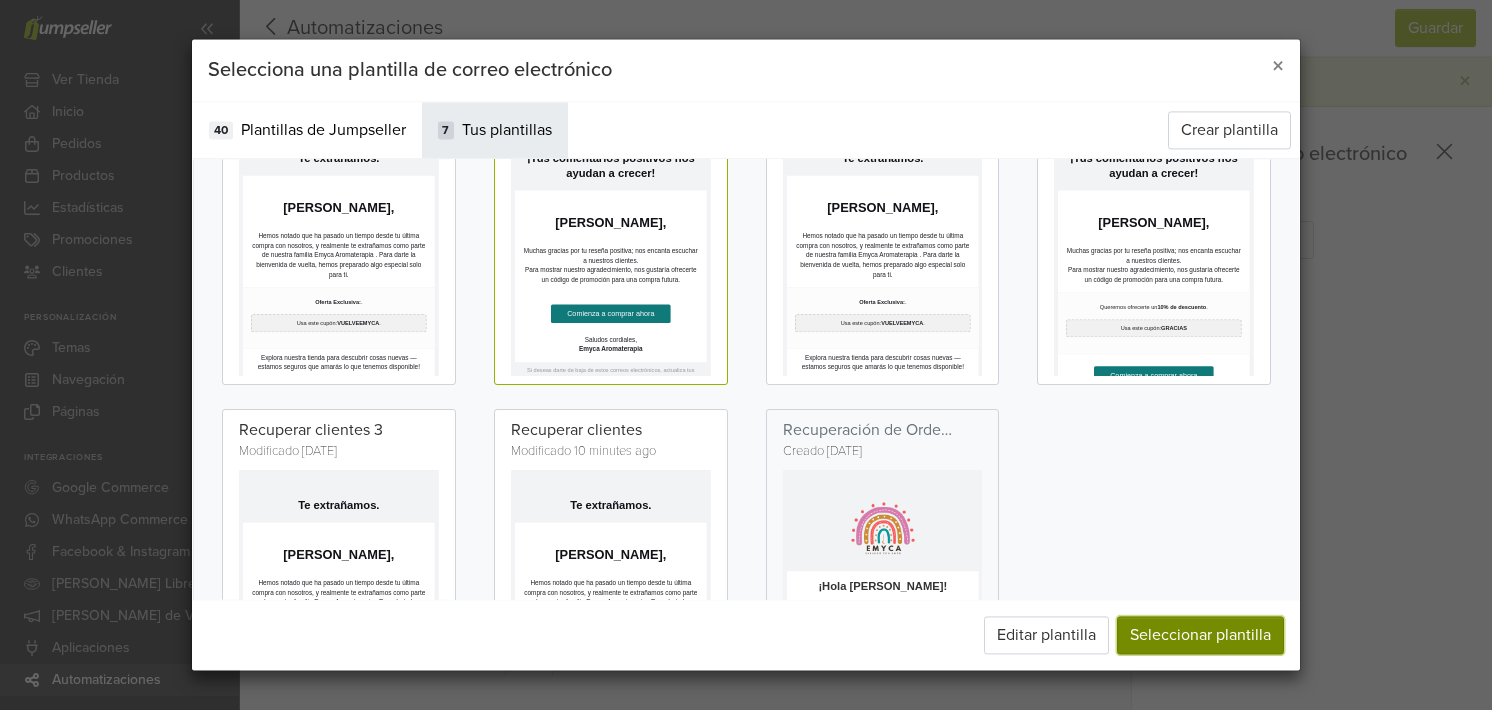 click on "Seleccionar plantilla" at bounding box center (1200, 636) 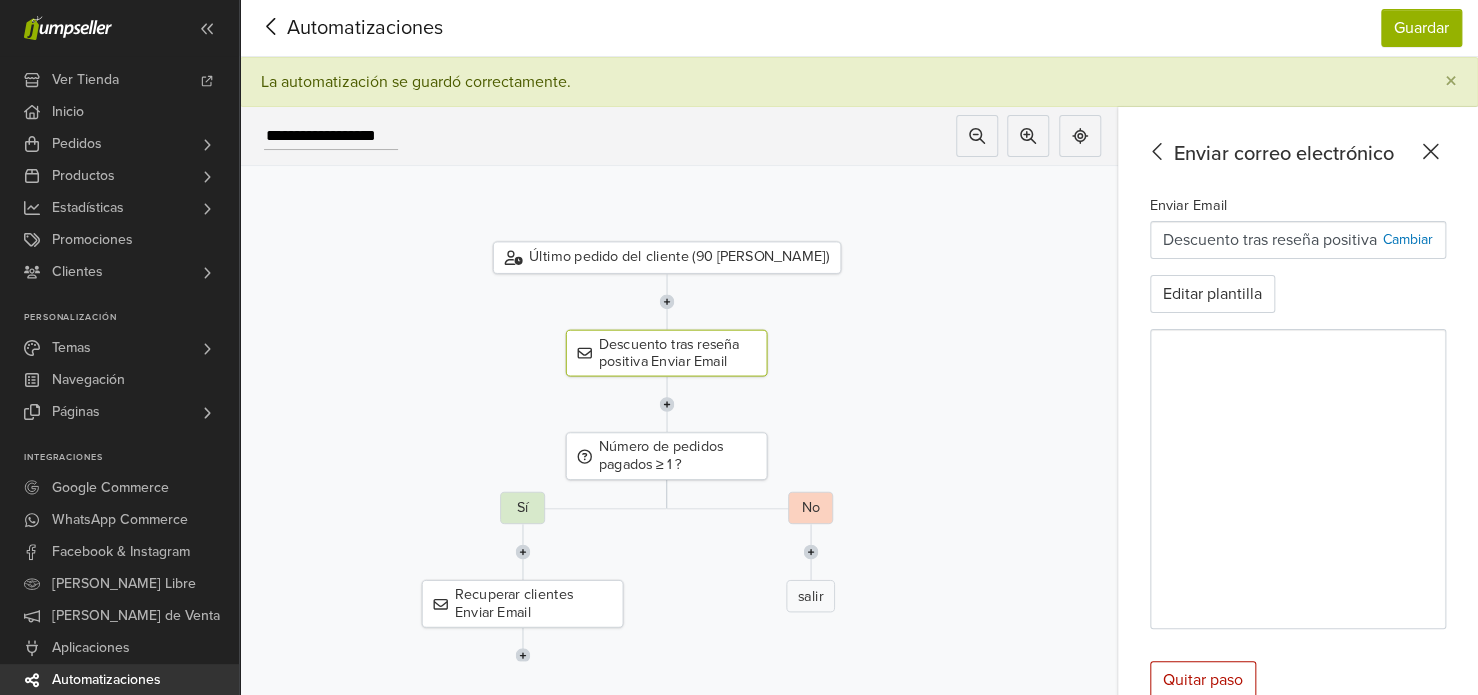 click at bounding box center [666, 302] 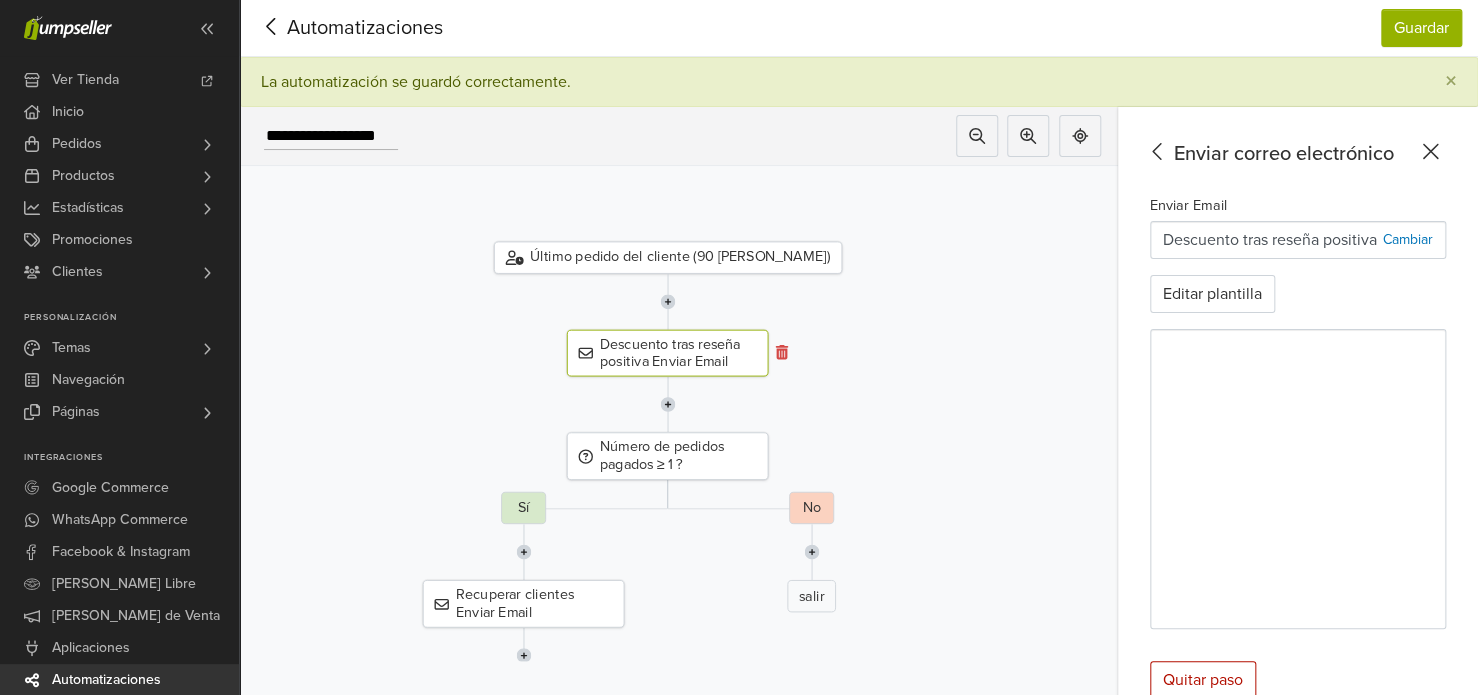 click 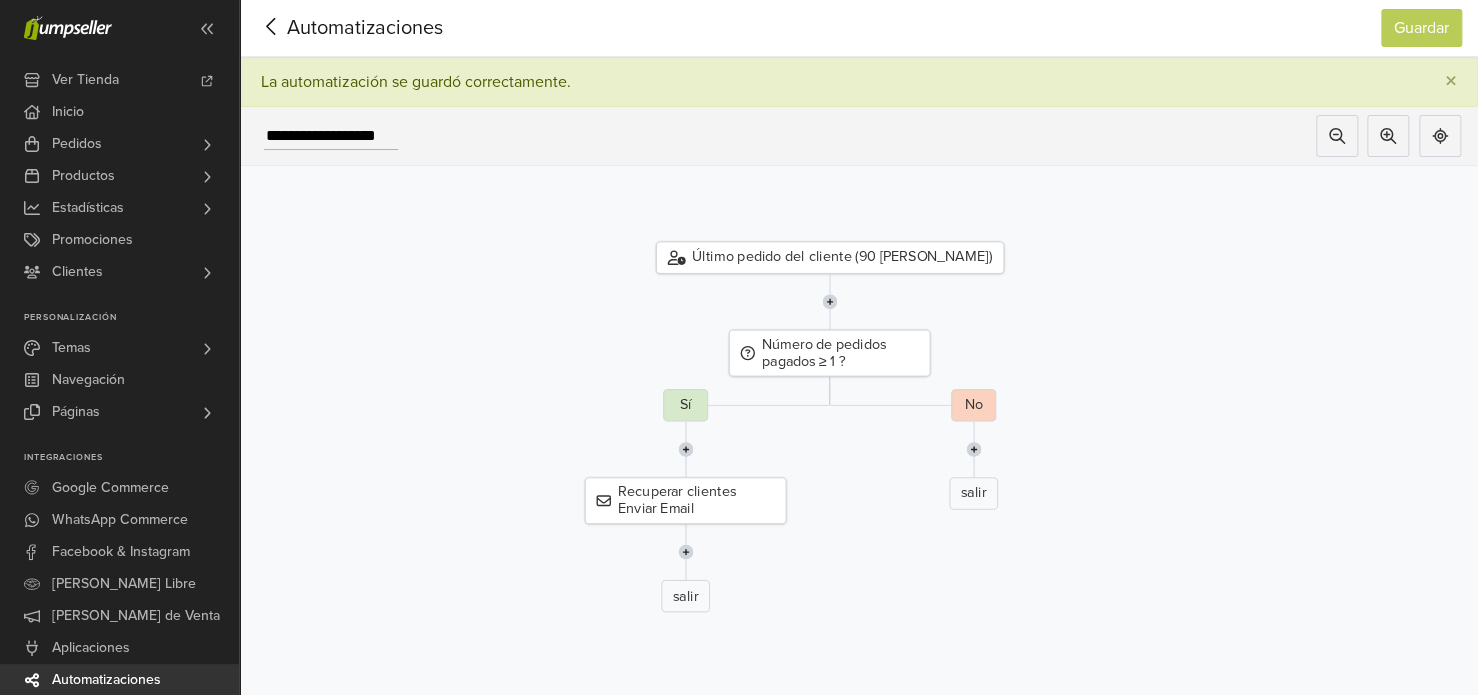 click 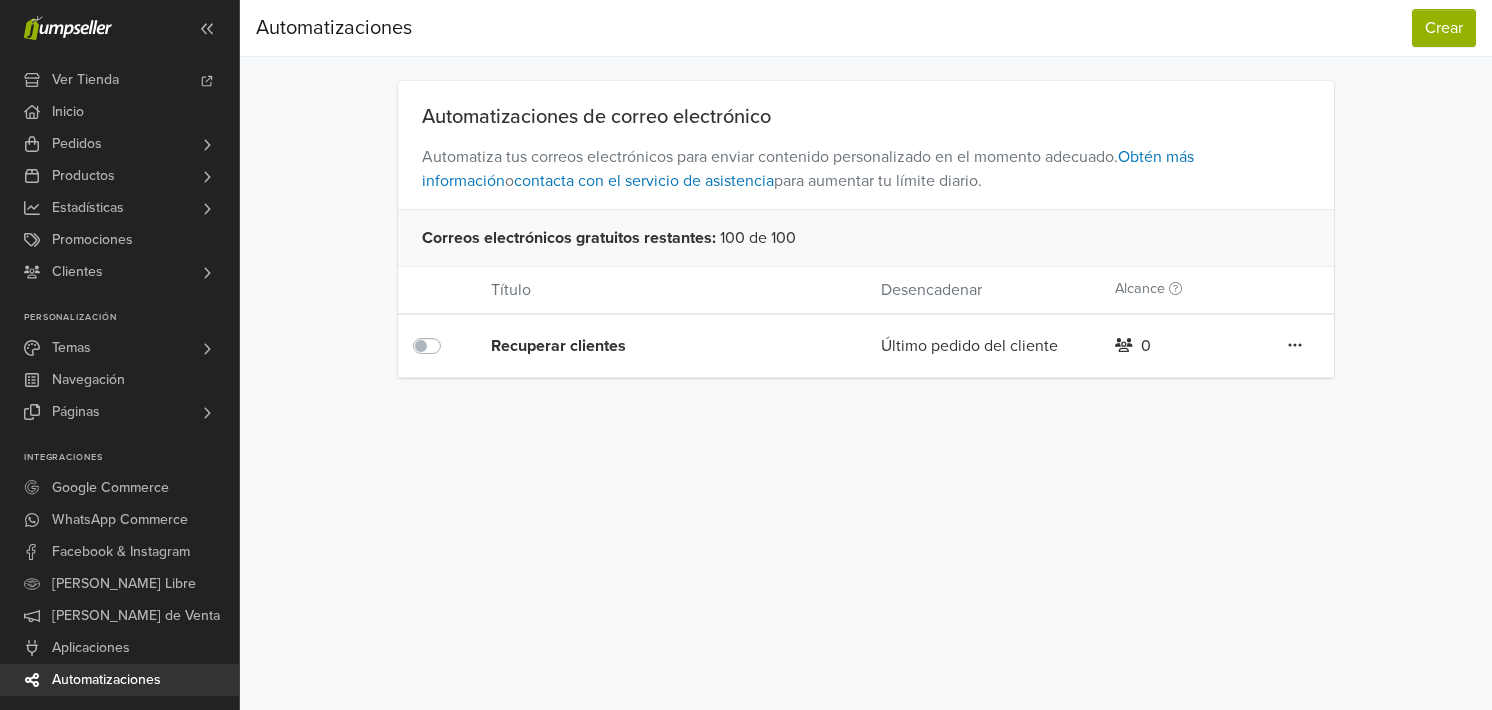 click at bounding box center [449, 334] 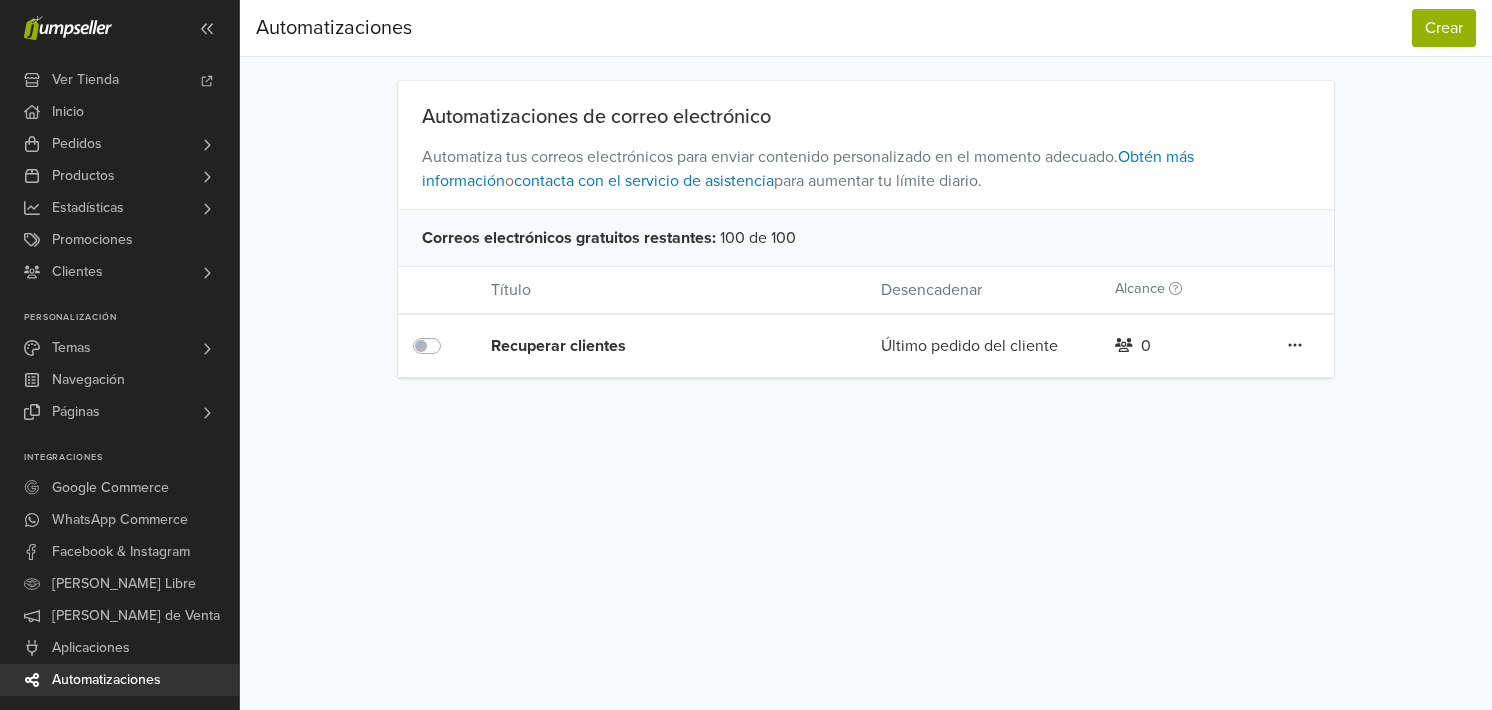 click at bounding box center [449, 334] 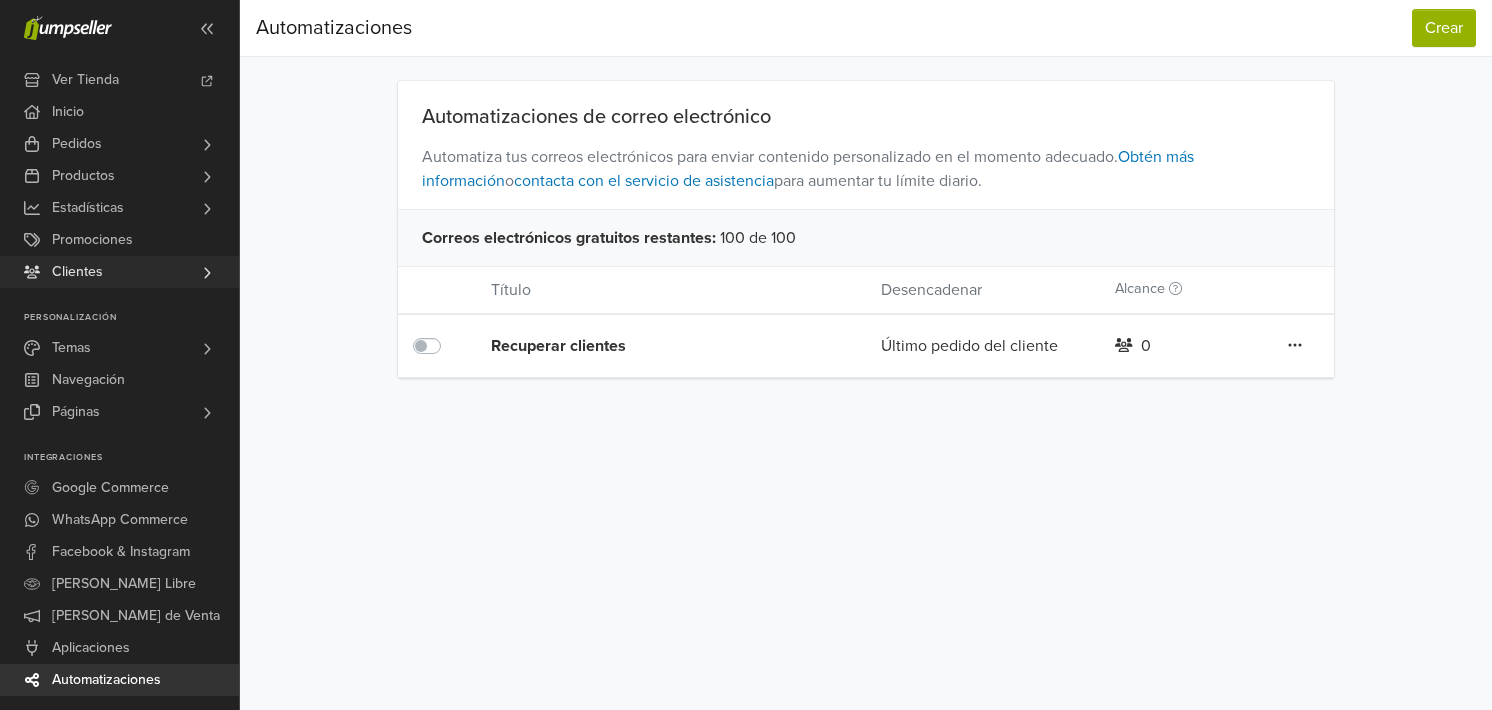 click on "Clientes" at bounding box center [119, 272] 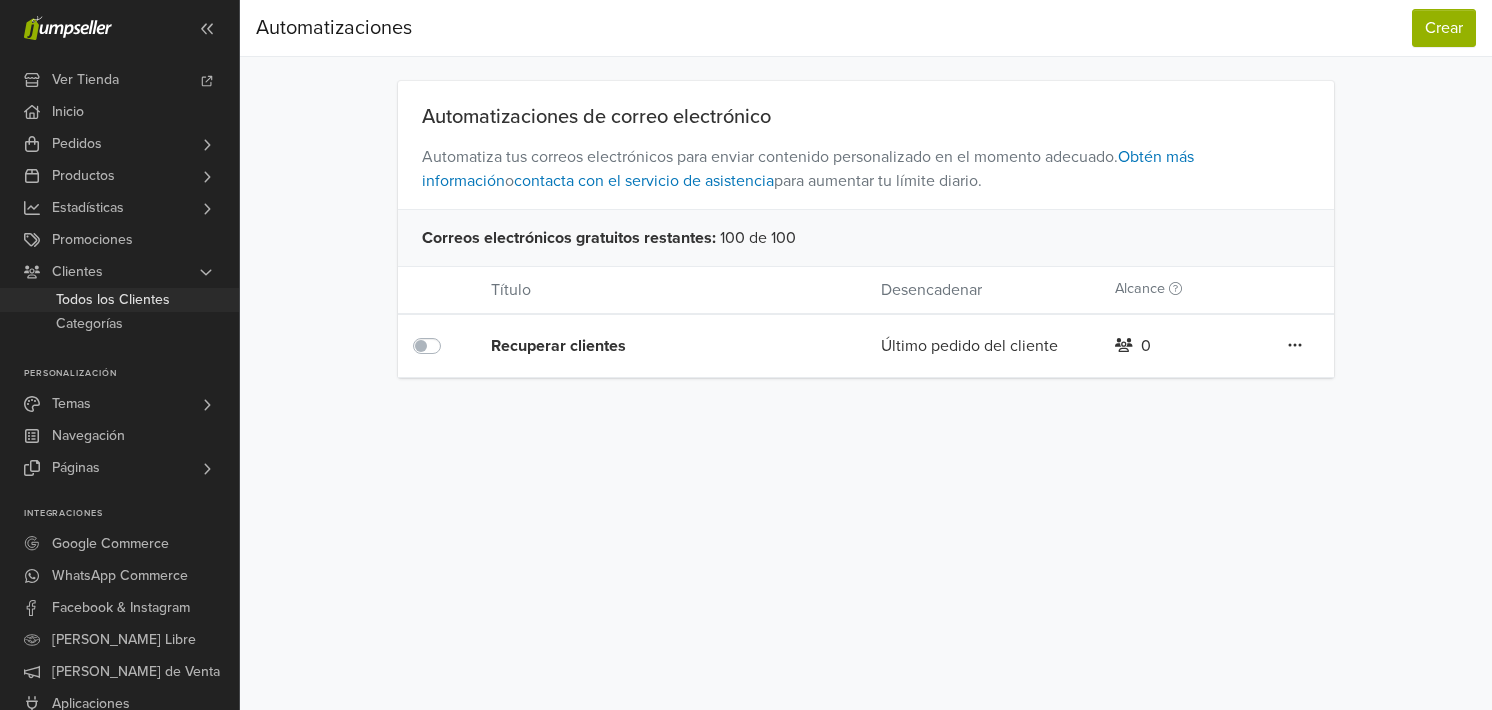 click on "Todos los Clientes" at bounding box center (113, 300) 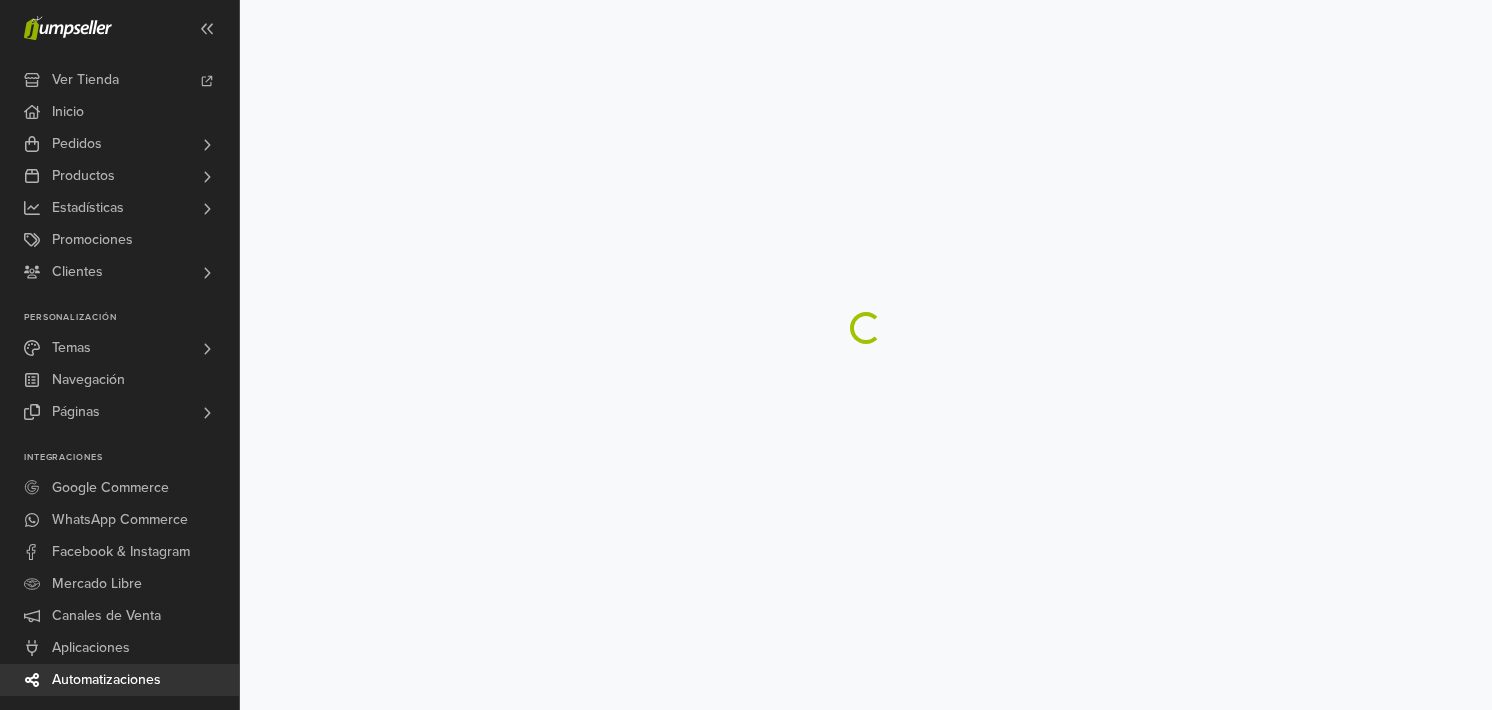 scroll, scrollTop: 0, scrollLeft: 0, axis: both 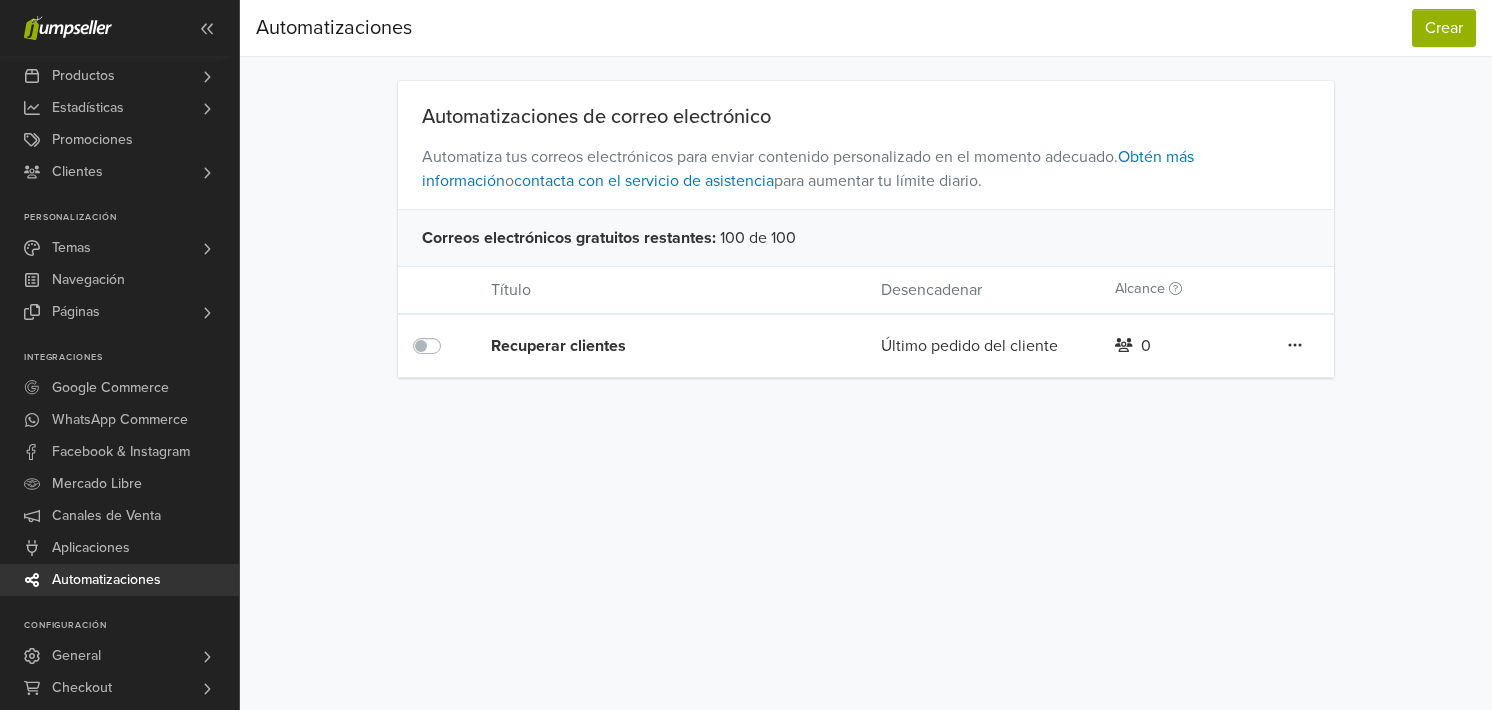 click 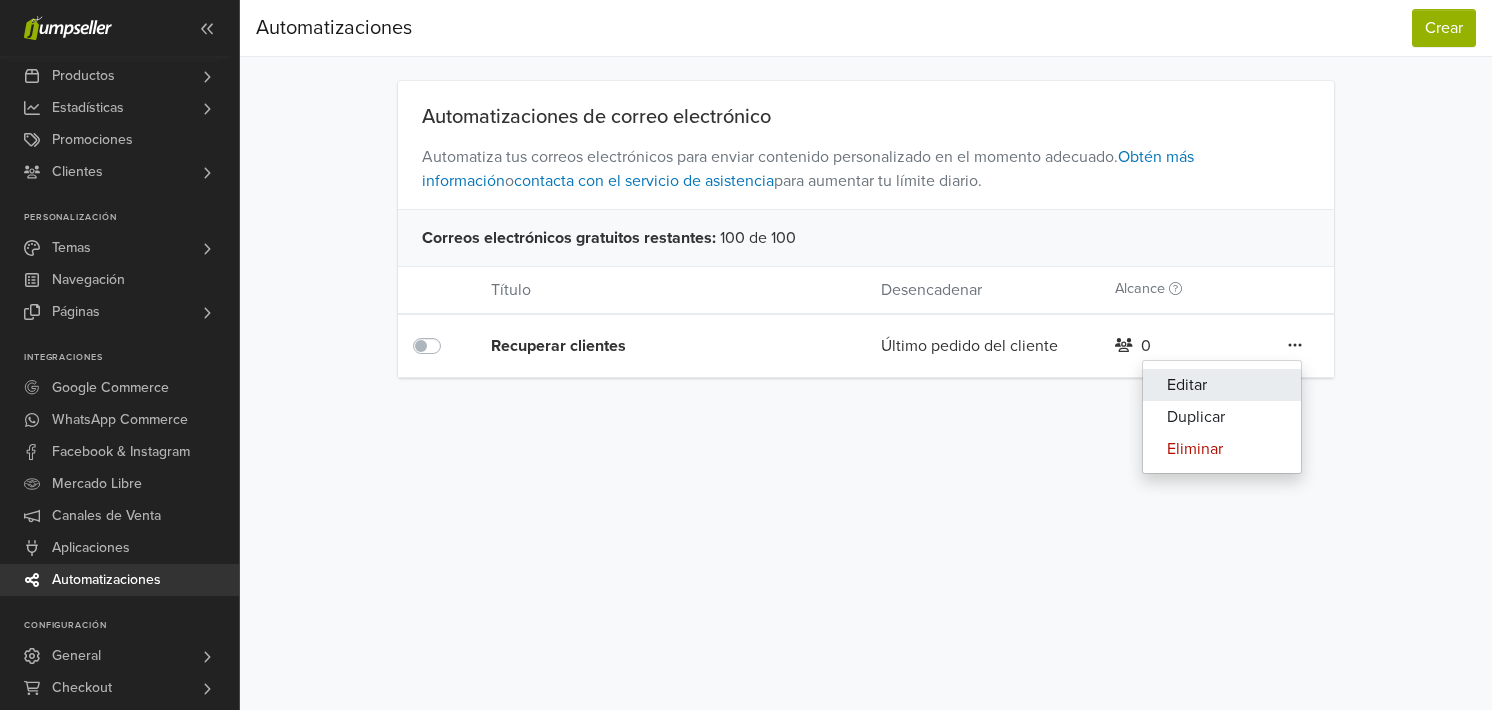 click on "Editar" at bounding box center [1222, 385] 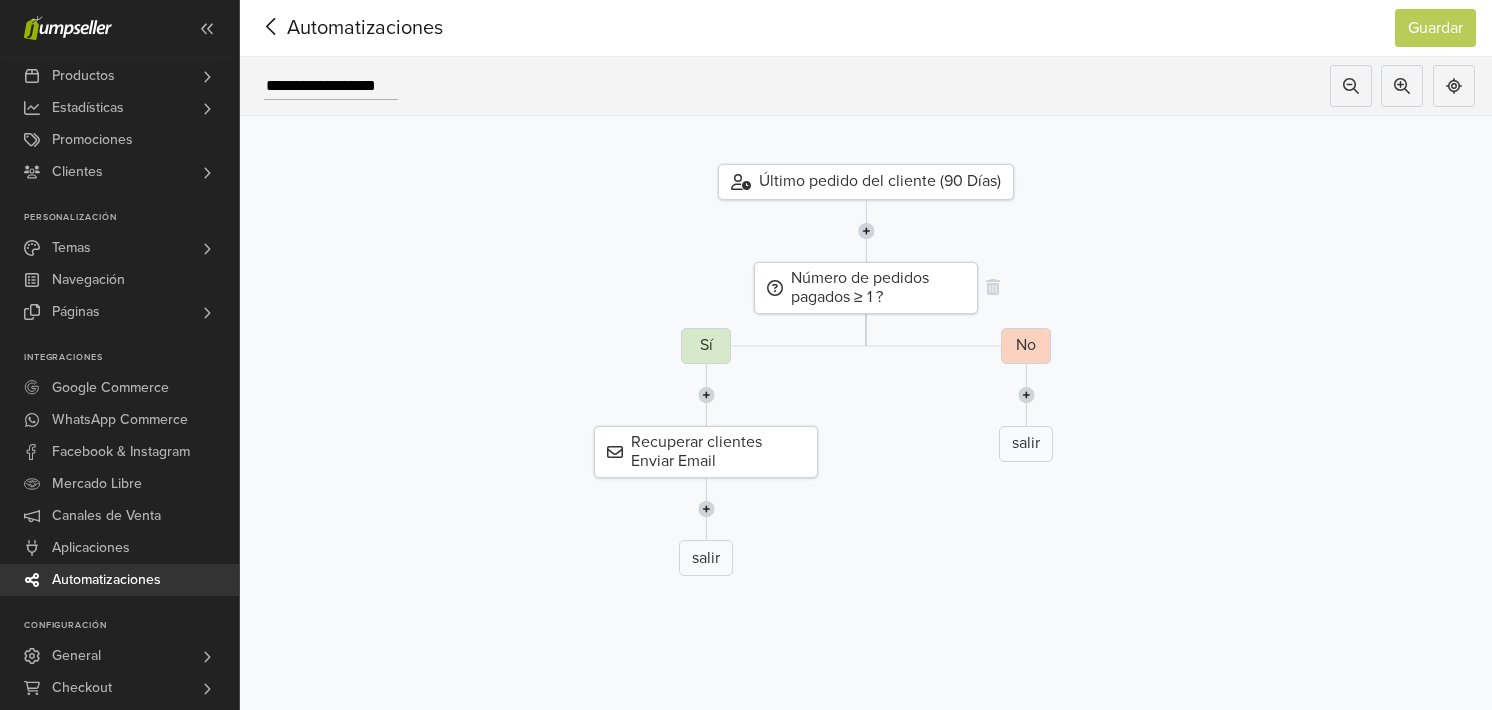 click on "Número de pedidos pagados ≥ 1 ?" at bounding box center [866, 288] 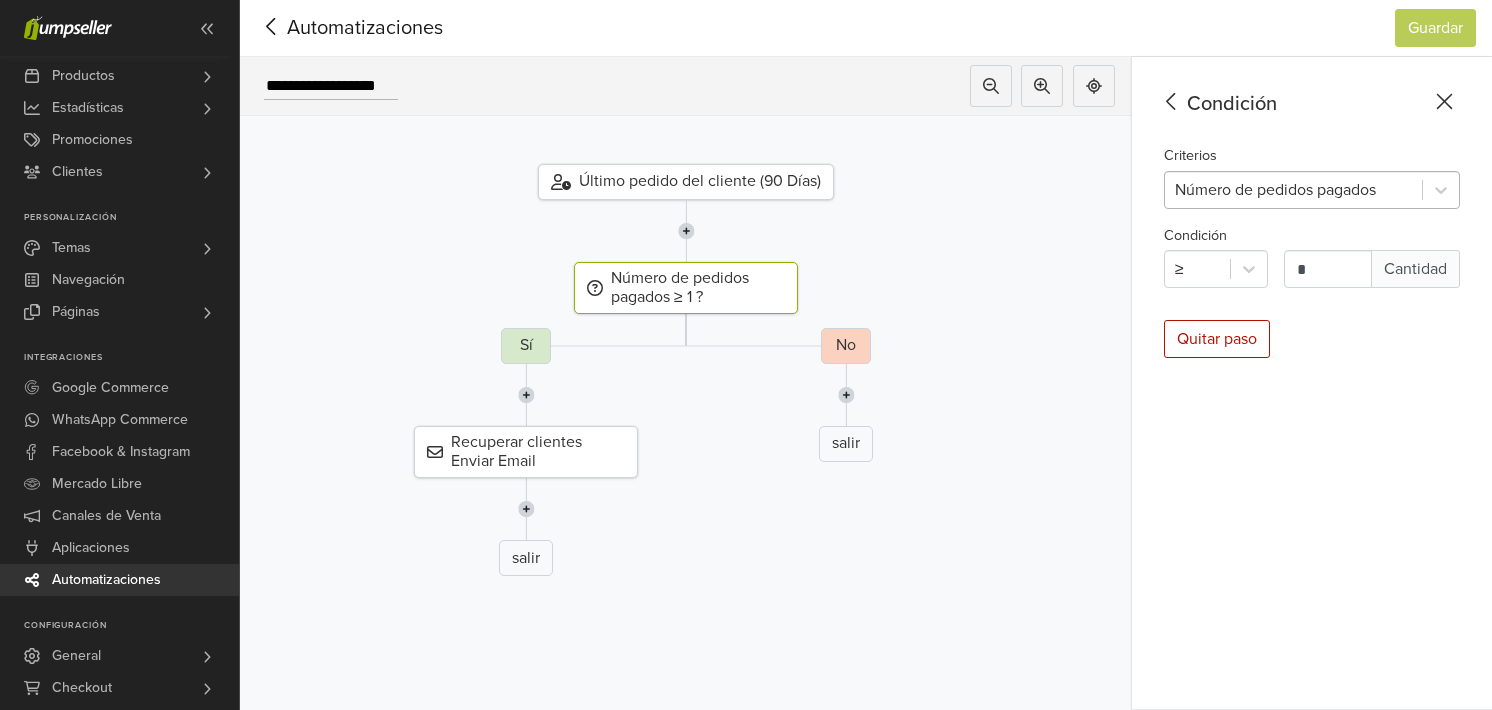 click at bounding box center [1293, 190] 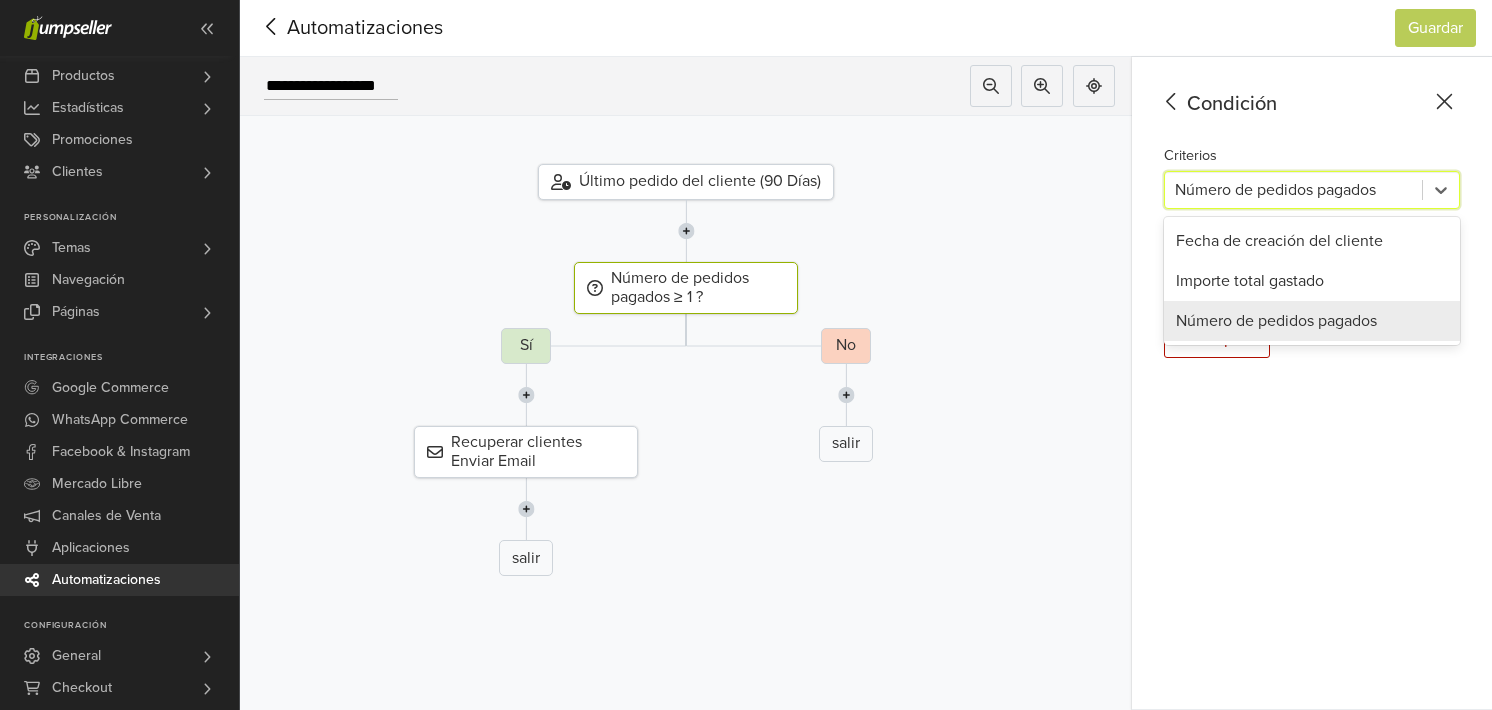 click on "Criterios 3 results available. Use Up and Down to choose options, press Enter to select the currently focused option, press Escape to exit the menu, press Tab to select the option and exit the menu. Número de pedidos pagados Fecha de creación del cliente Importe total gastado Número de pedidos pagados" at bounding box center [1312, 176] 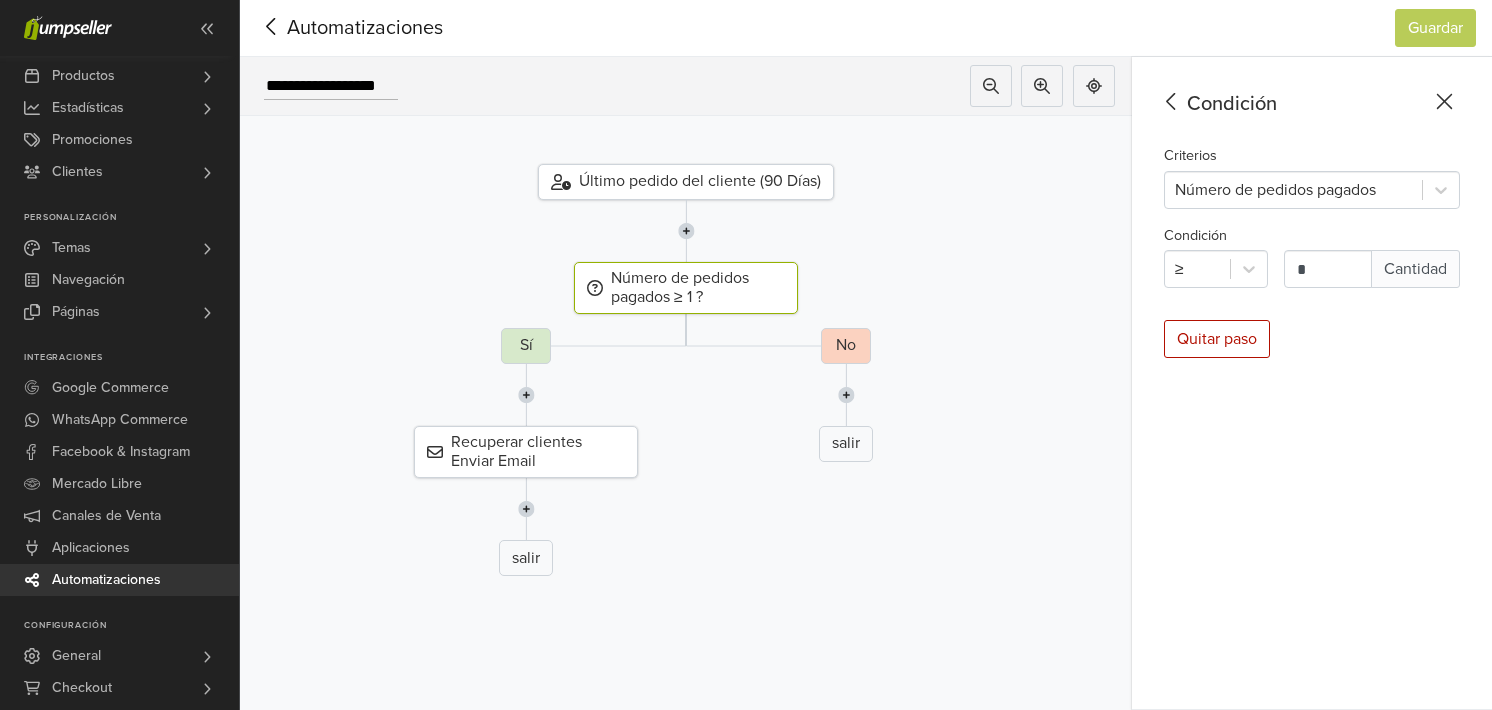 click on "salir" at bounding box center (846, 444) 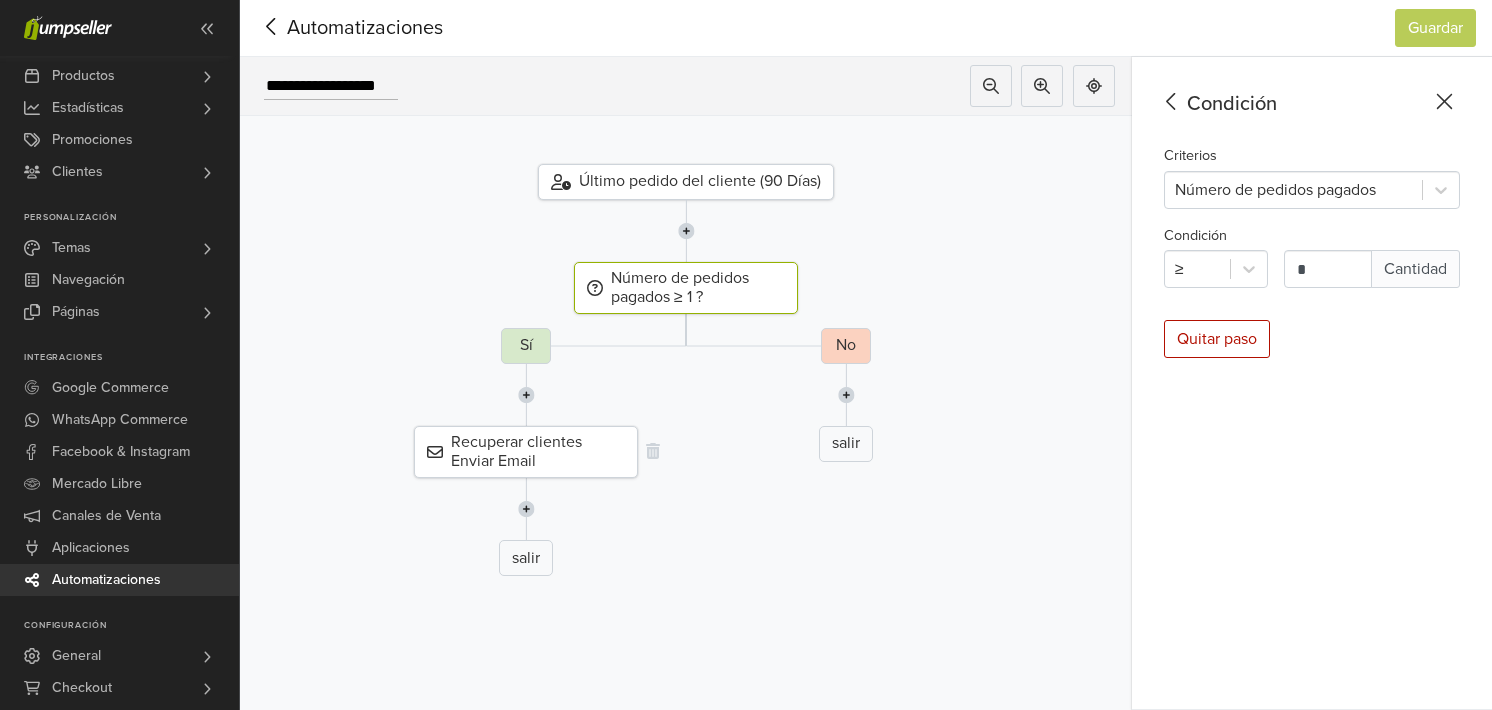 click on "Recuperar clientes Enviar Email" at bounding box center [526, 452] 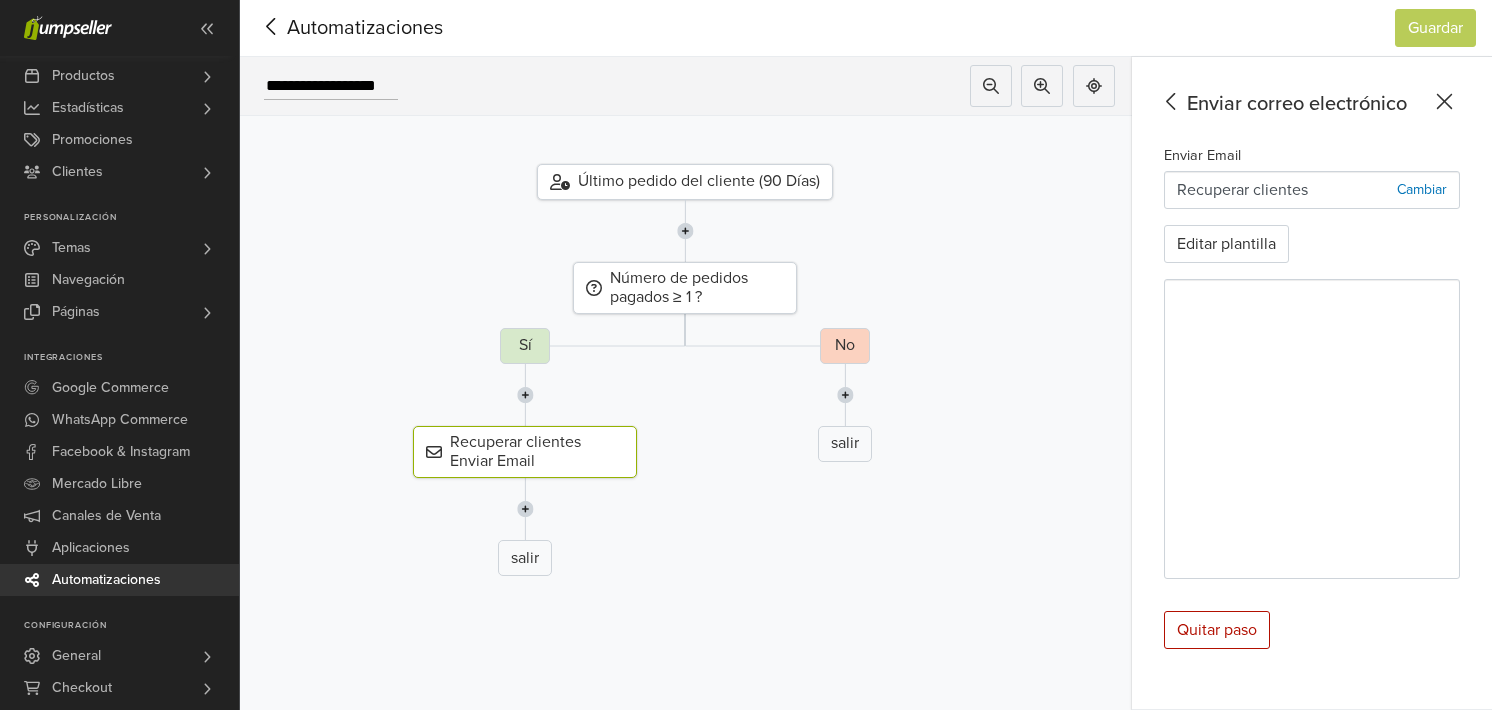 click at bounding box center (525, 509) 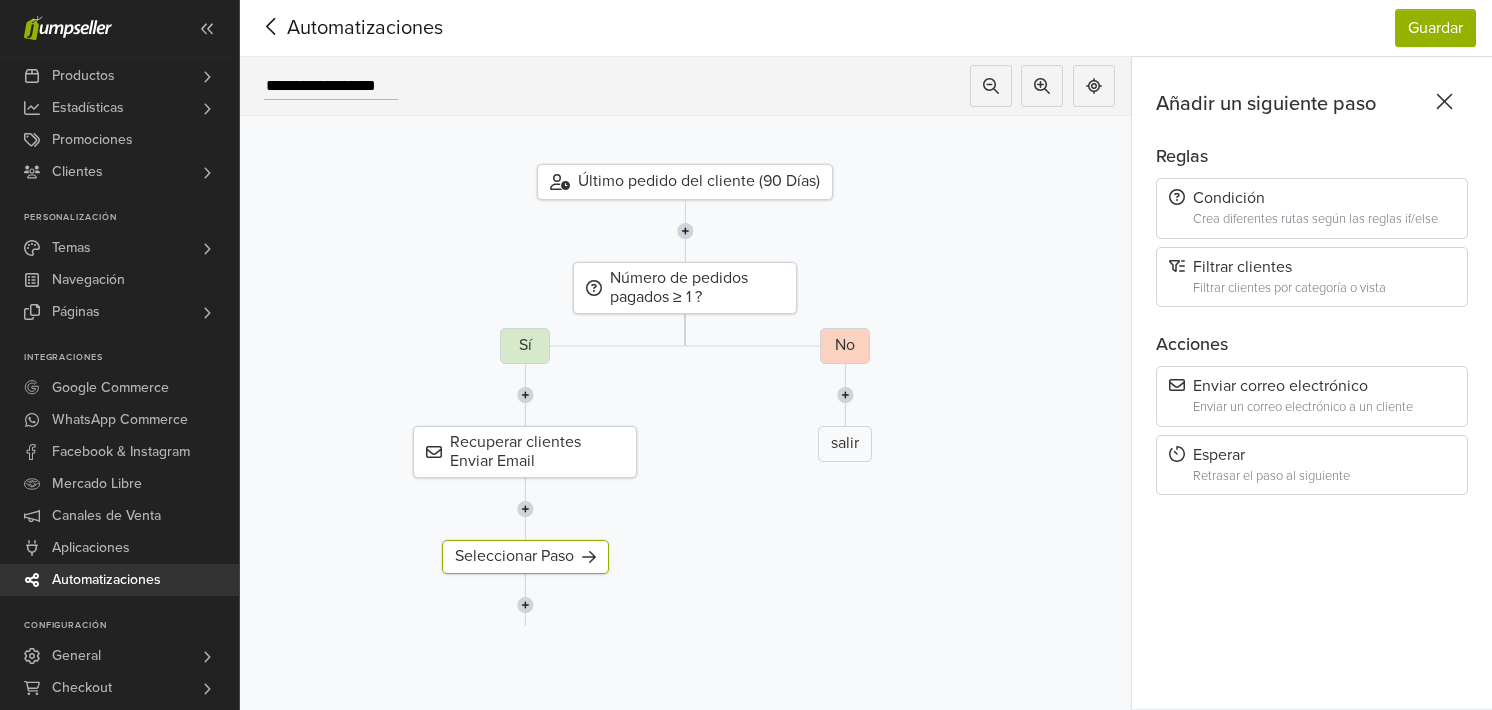 click on "Último pedido del cliente (90 Días)" at bounding box center (685, 182) 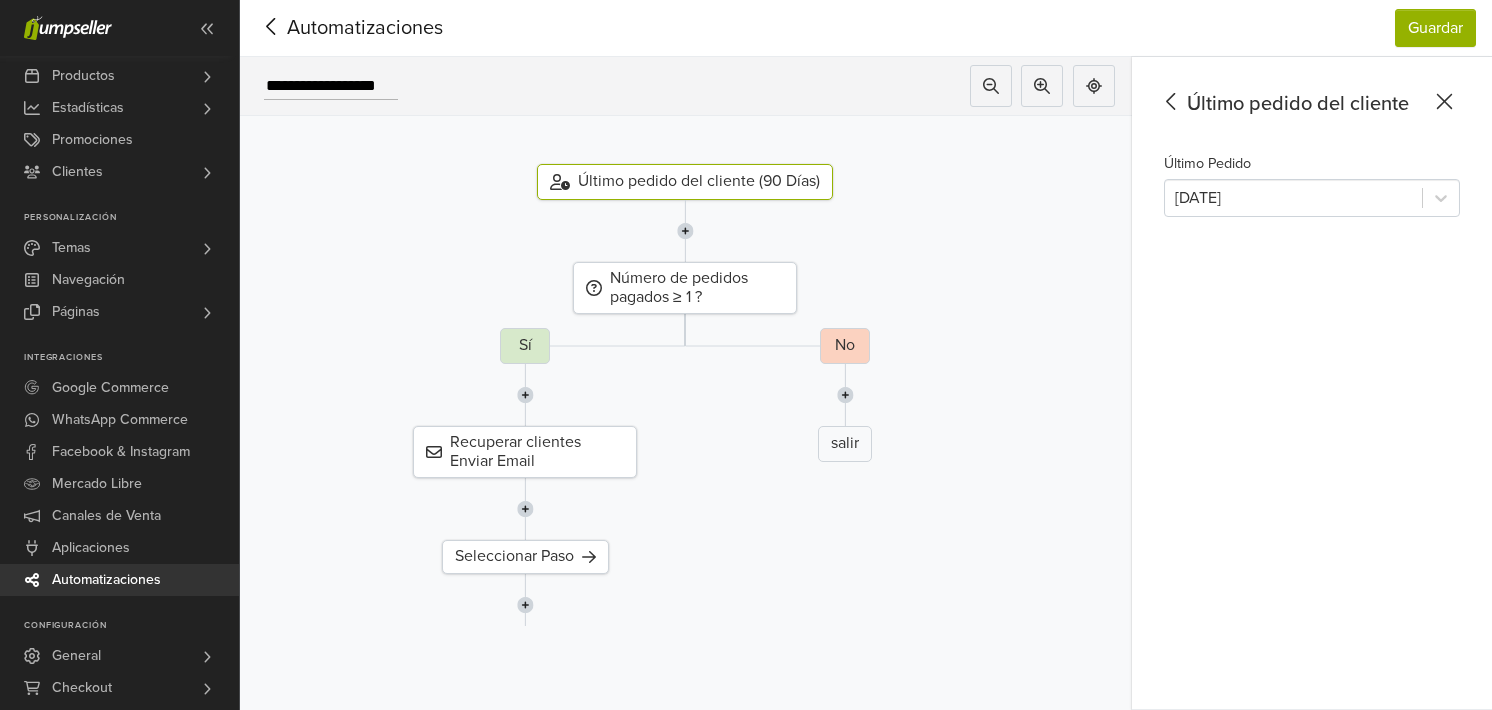 click at bounding box center [685, 231] 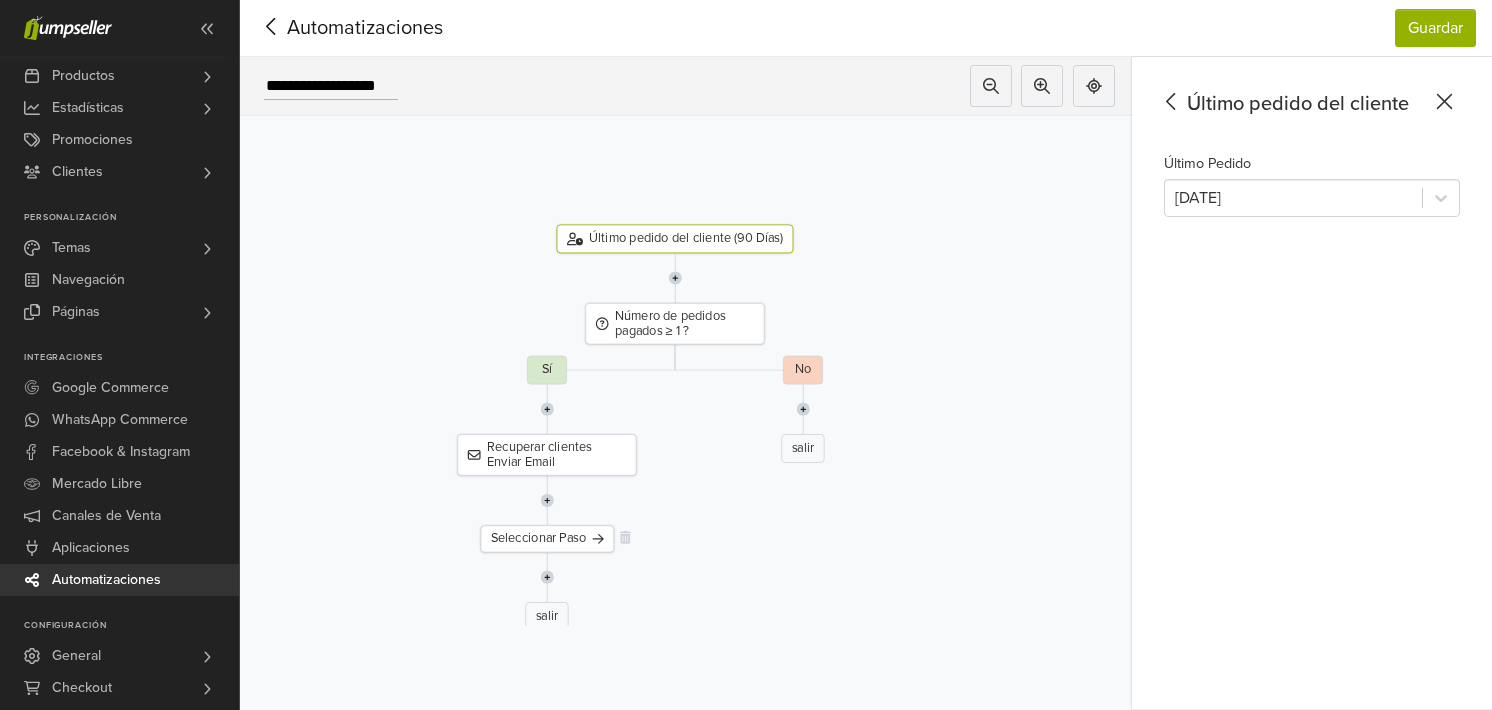 click on "Seleccionar Paso" at bounding box center (547, 539) 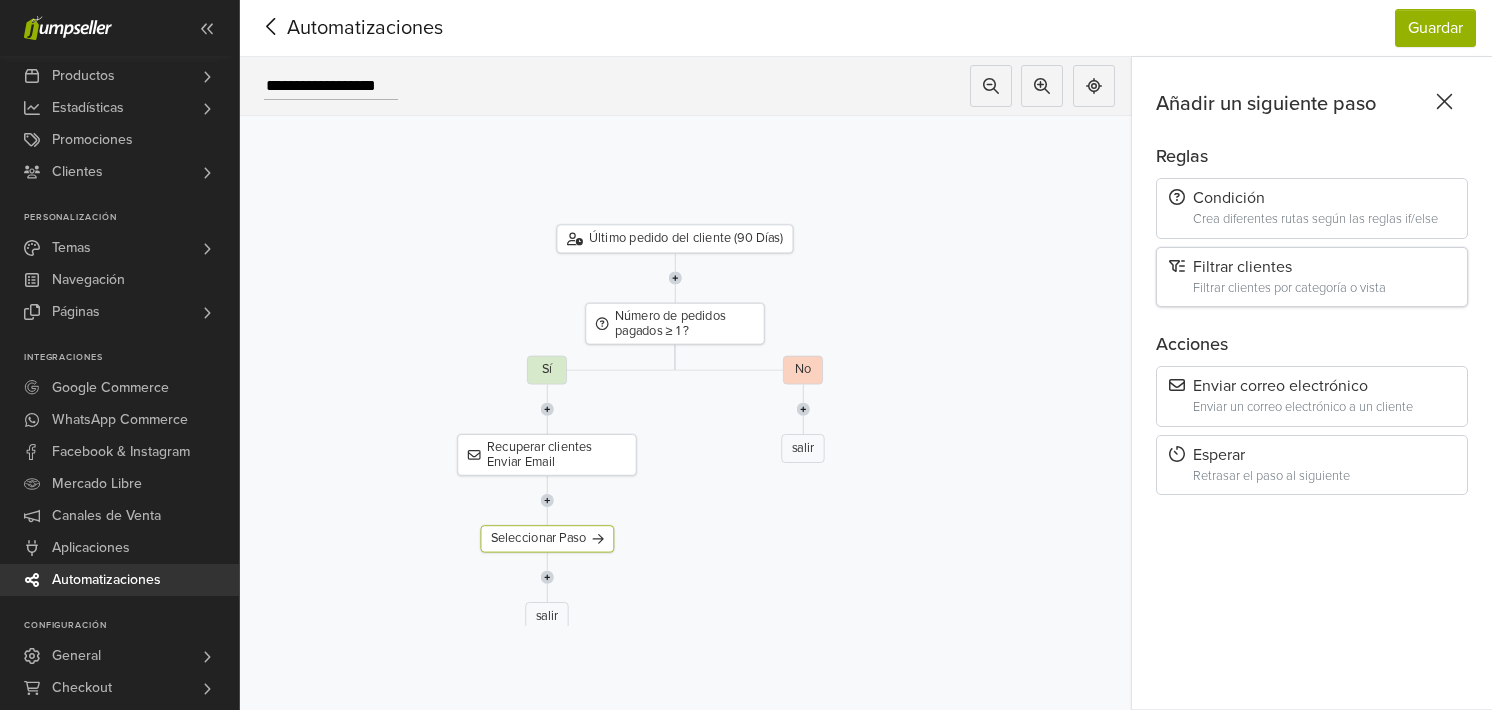 click on "Filtrar clientes por categoría o vista" at bounding box center (1324, 288) 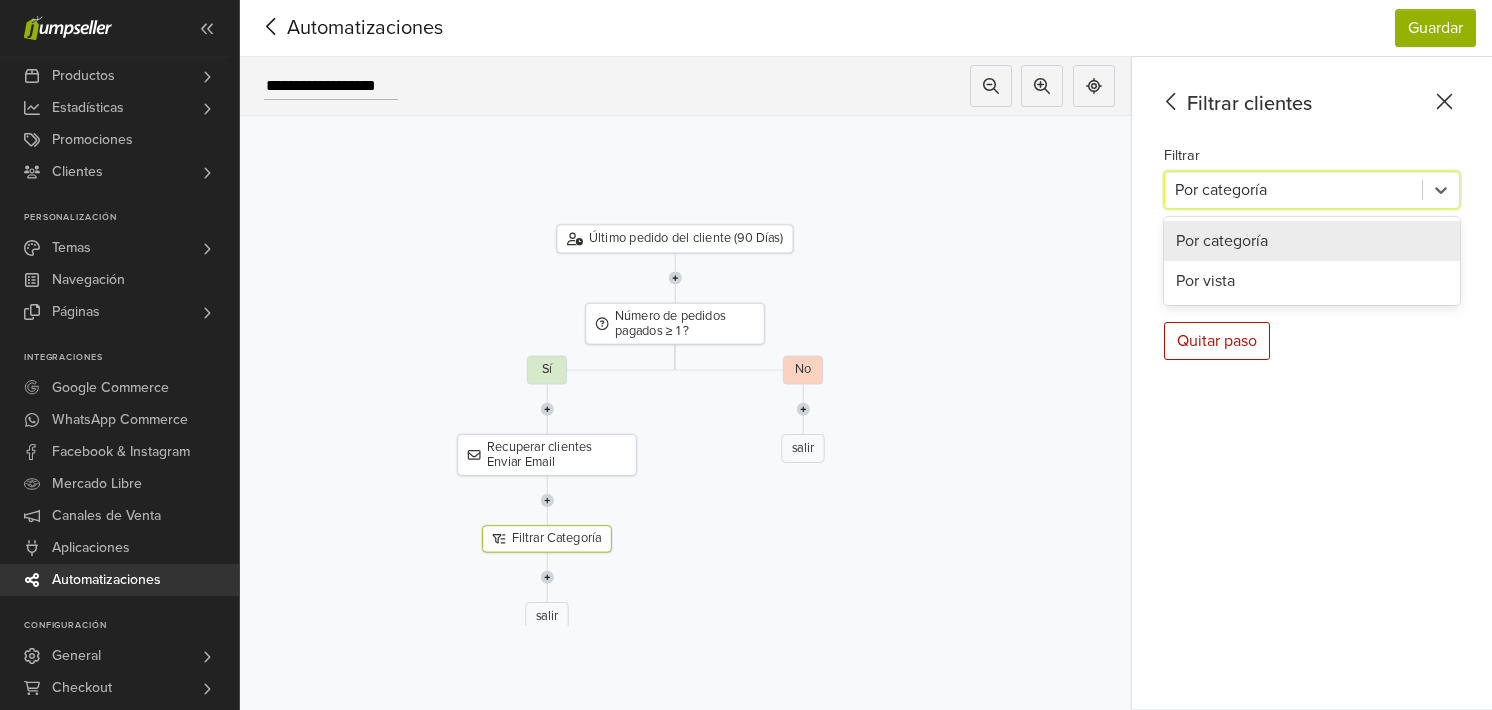 click at bounding box center [1293, 190] 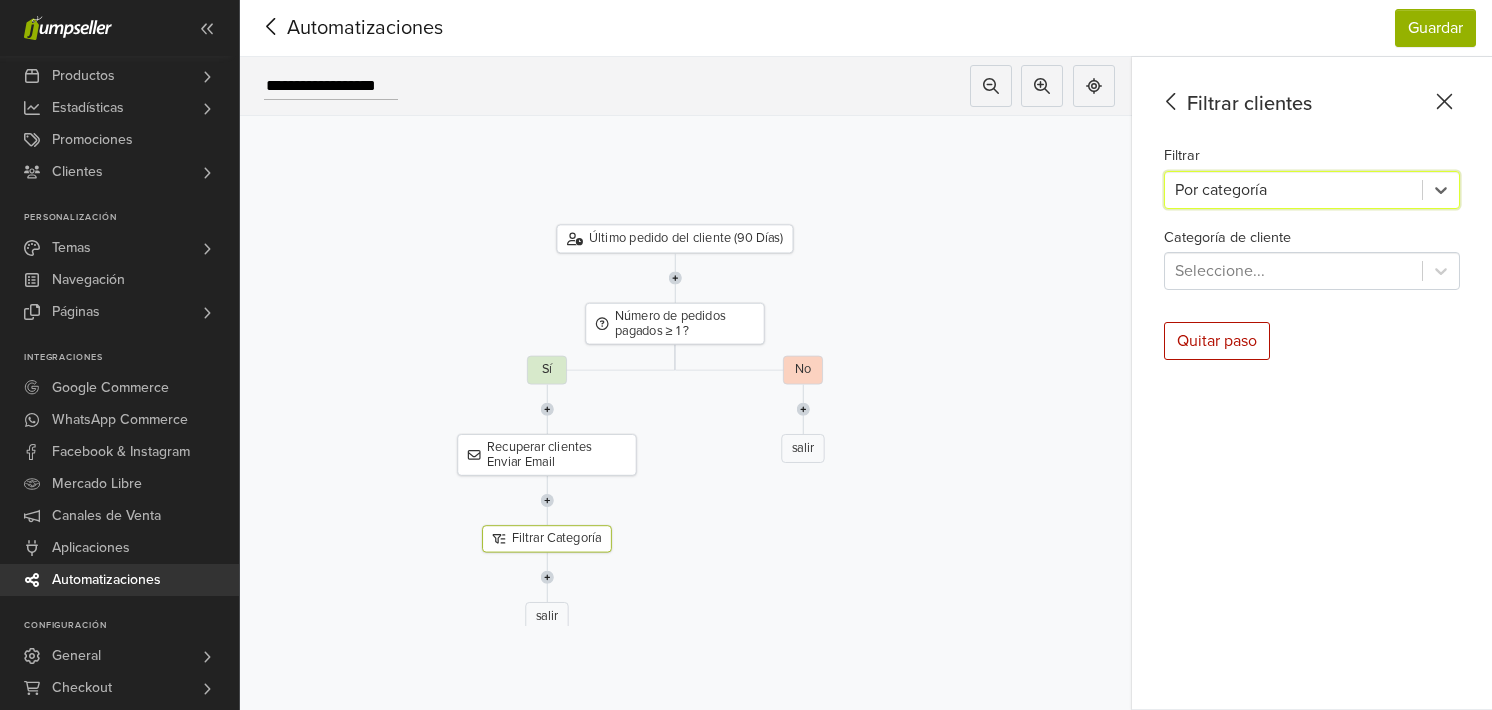 click at bounding box center [1293, 190] 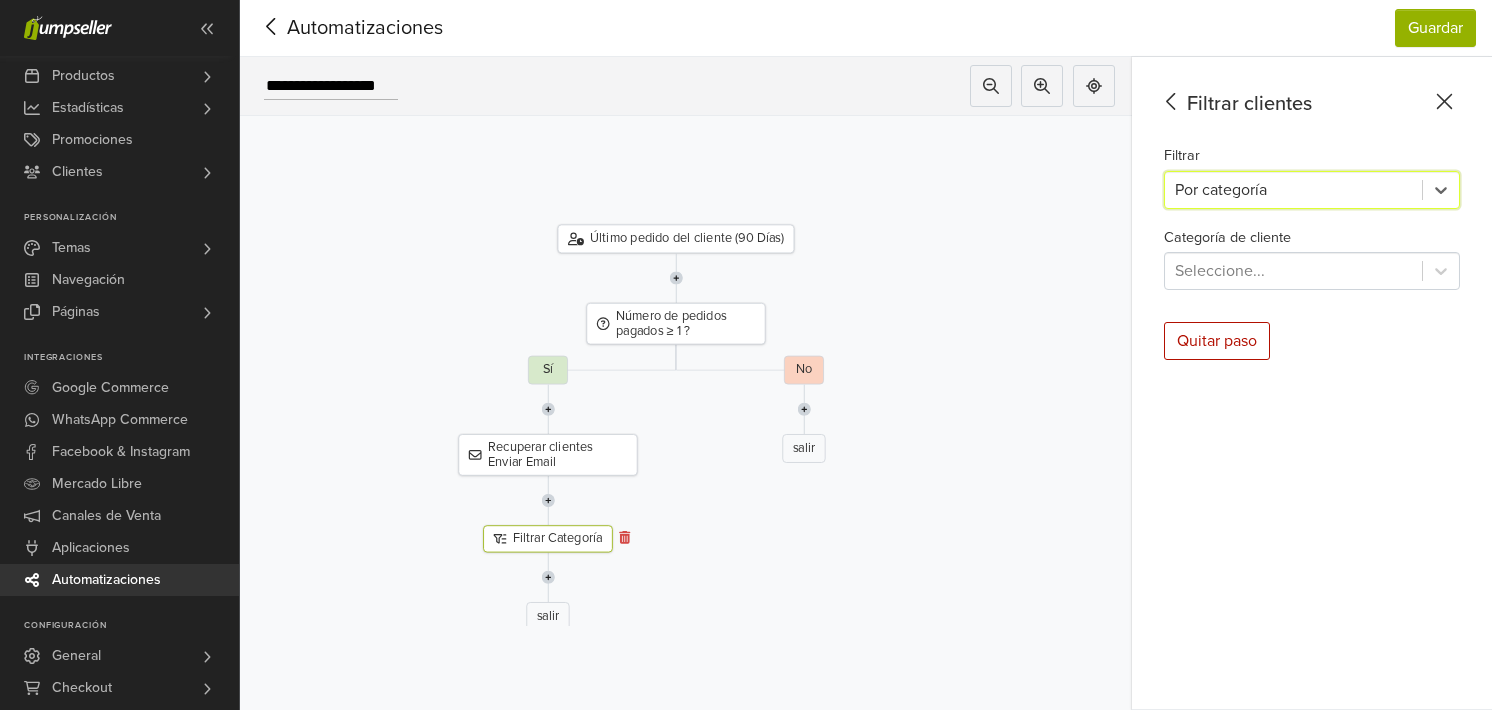 click 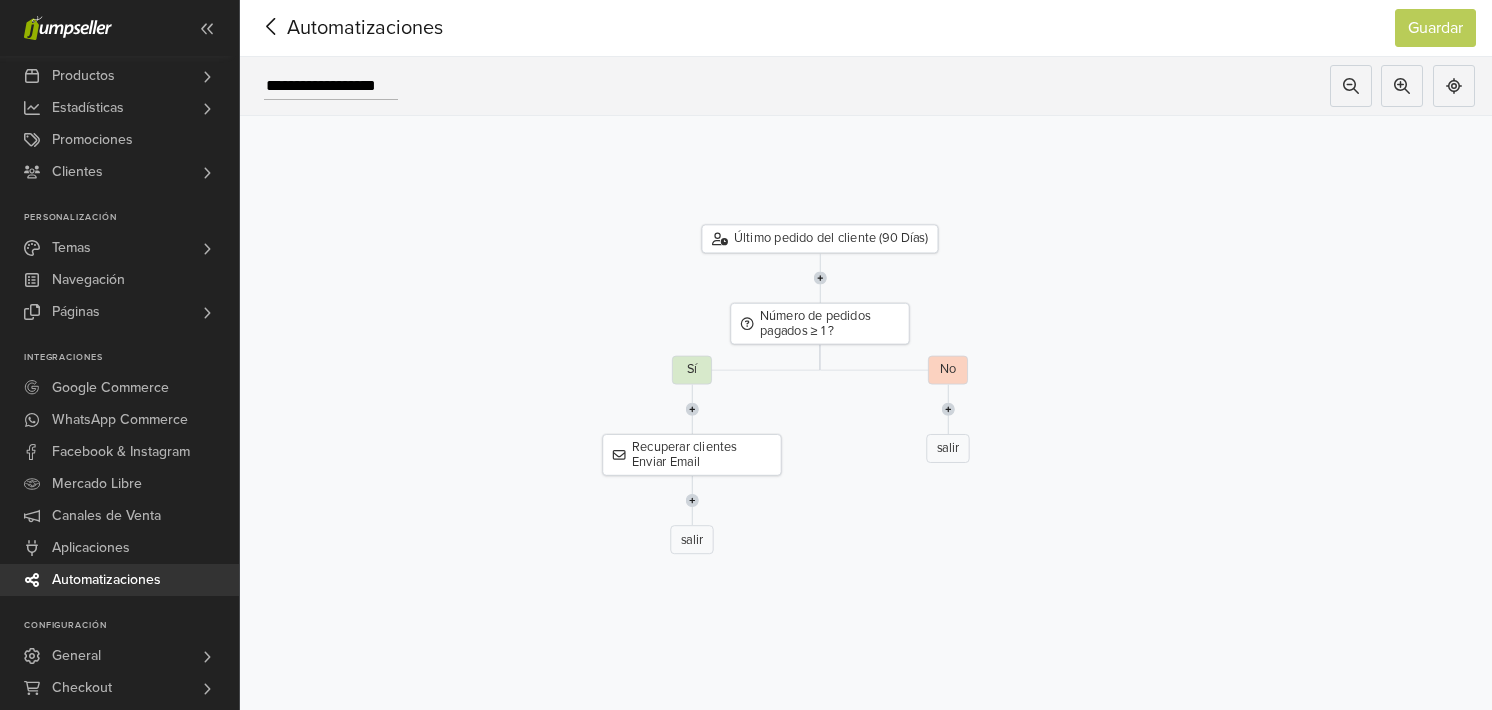 click at bounding box center [820, 278] 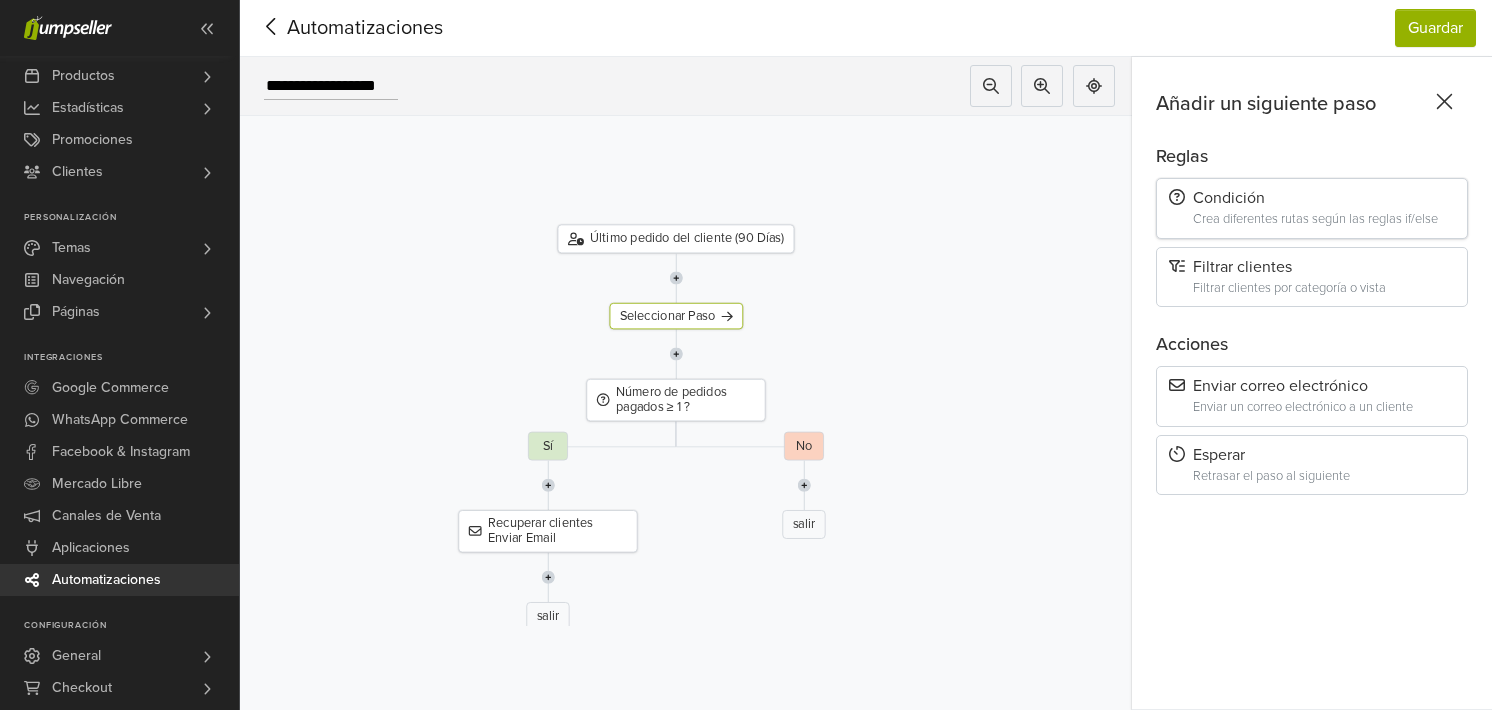 click on "Condición" at bounding box center [1312, 198] 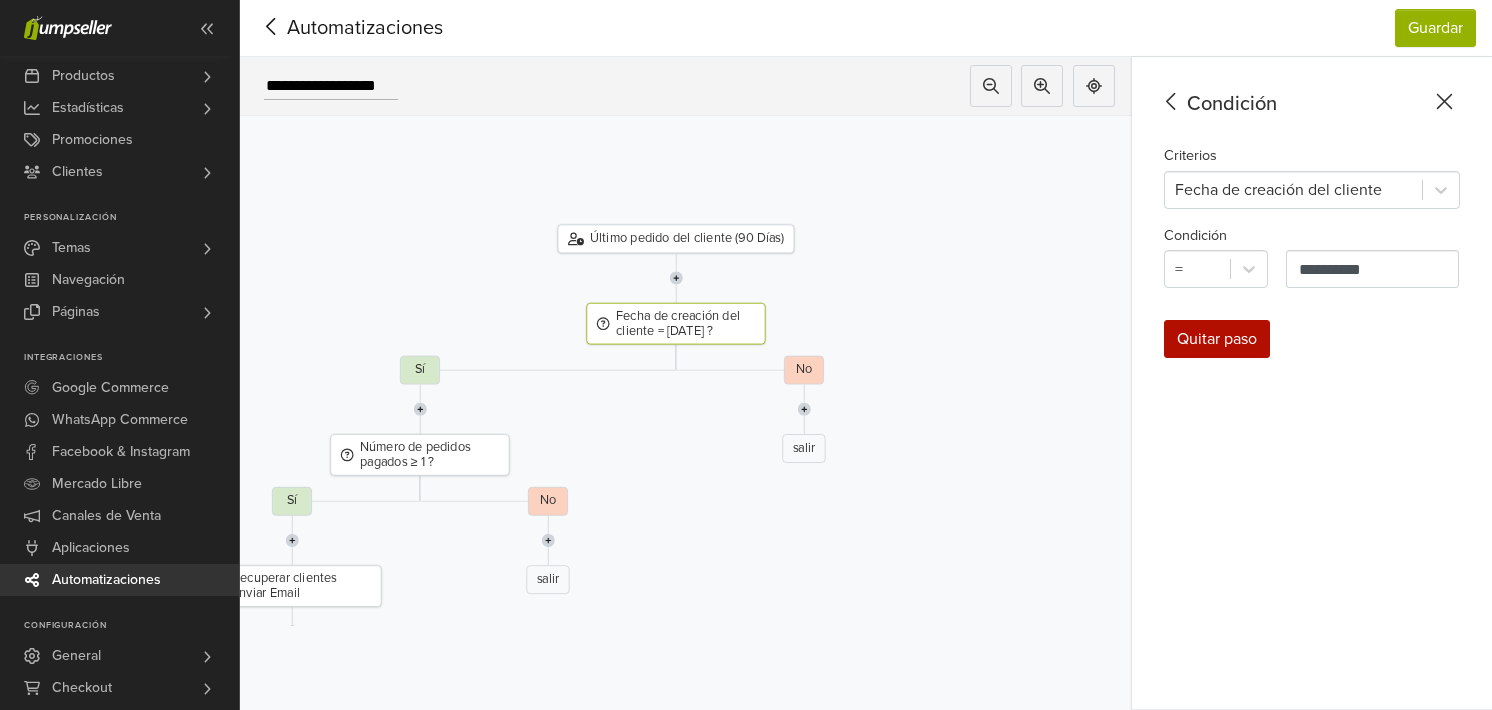 click on "Quitar paso" at bounding box center [1217, 339] 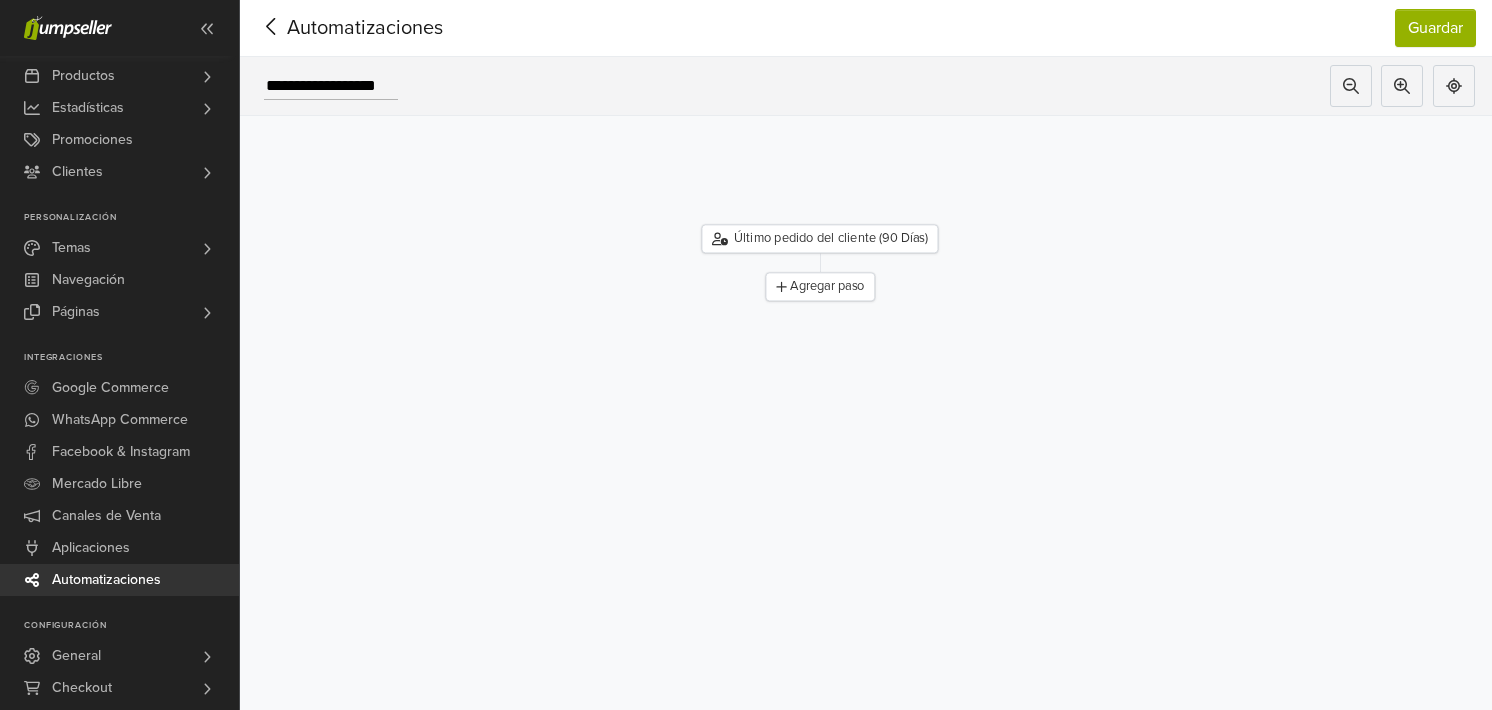 click on "Último pedido del cliente (90 Días)" at bounding box center (820, 238) 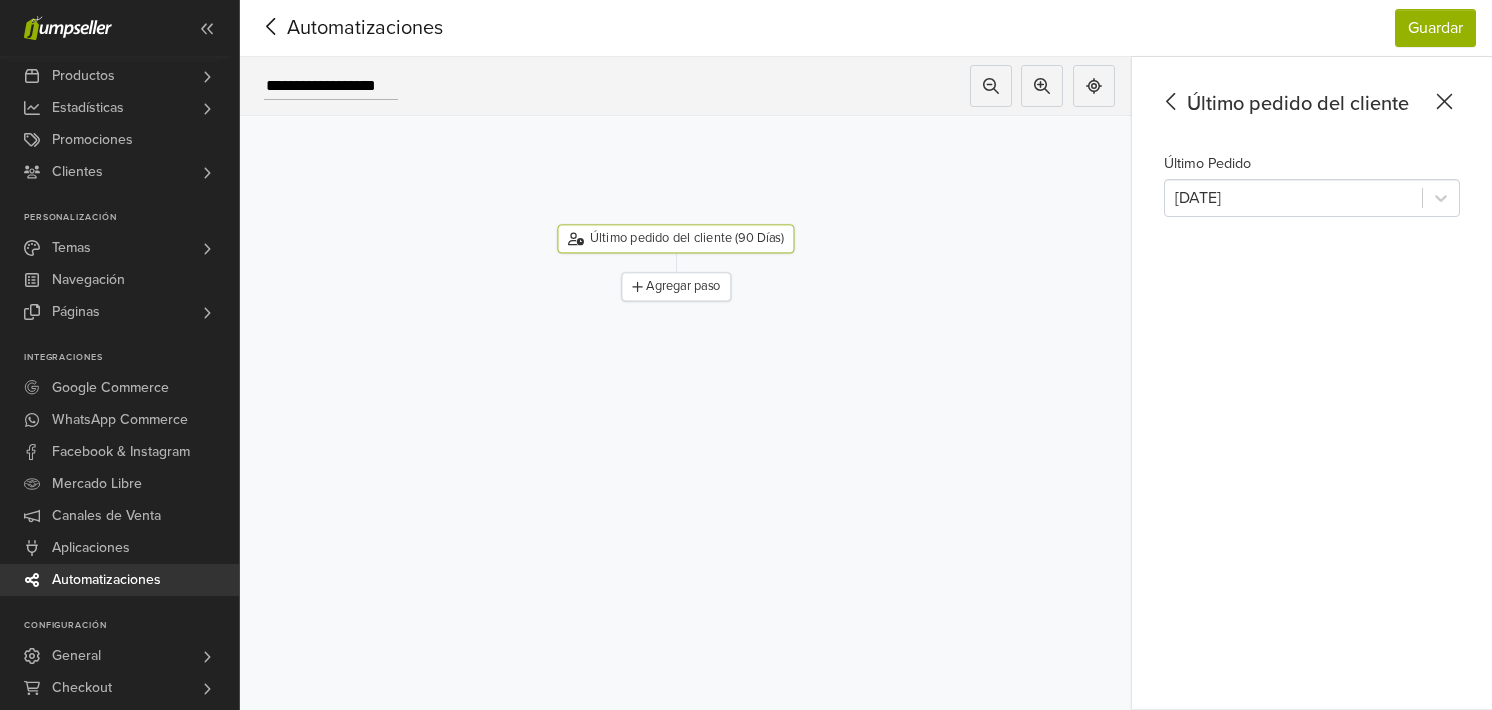 click on "Agregar paso" at bounding box center (676, 286) 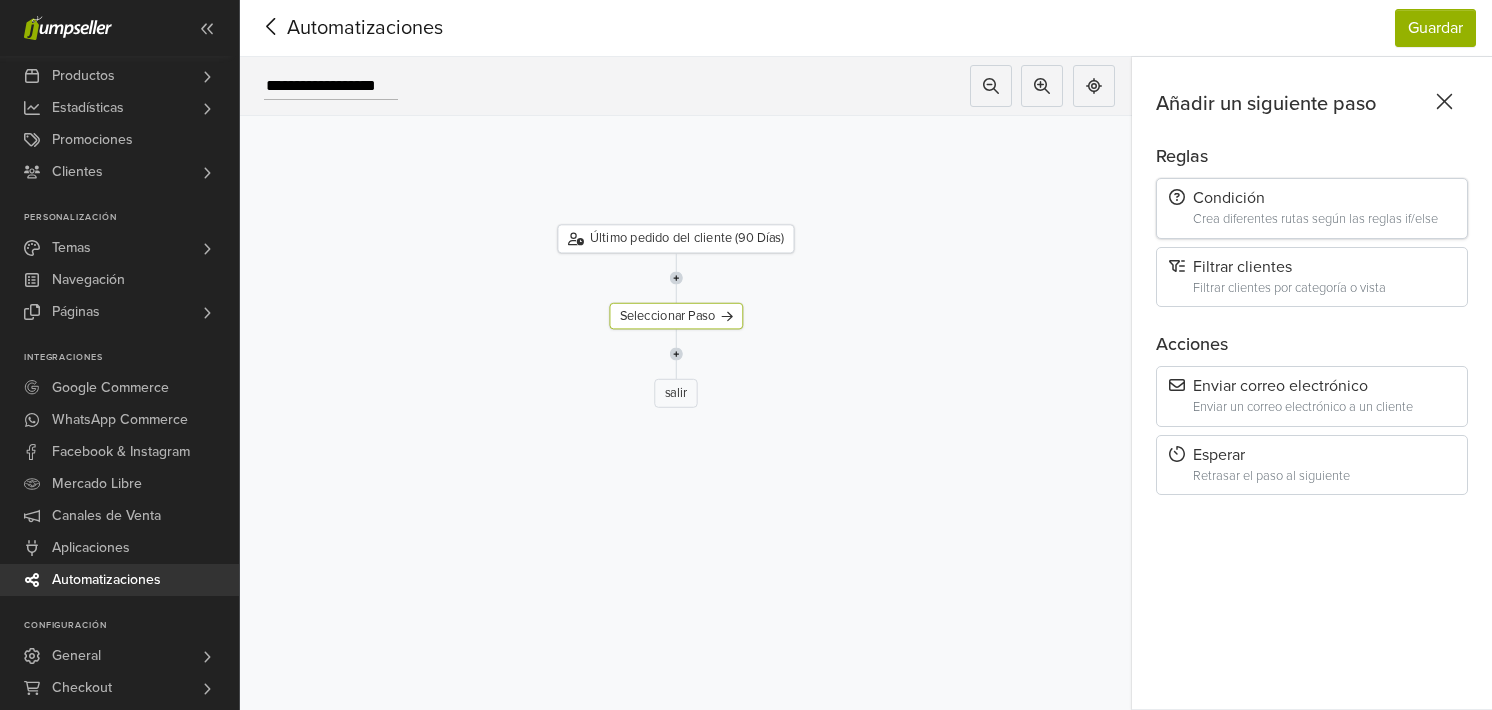 click on "Condición" at bounding box center (1312, 198) 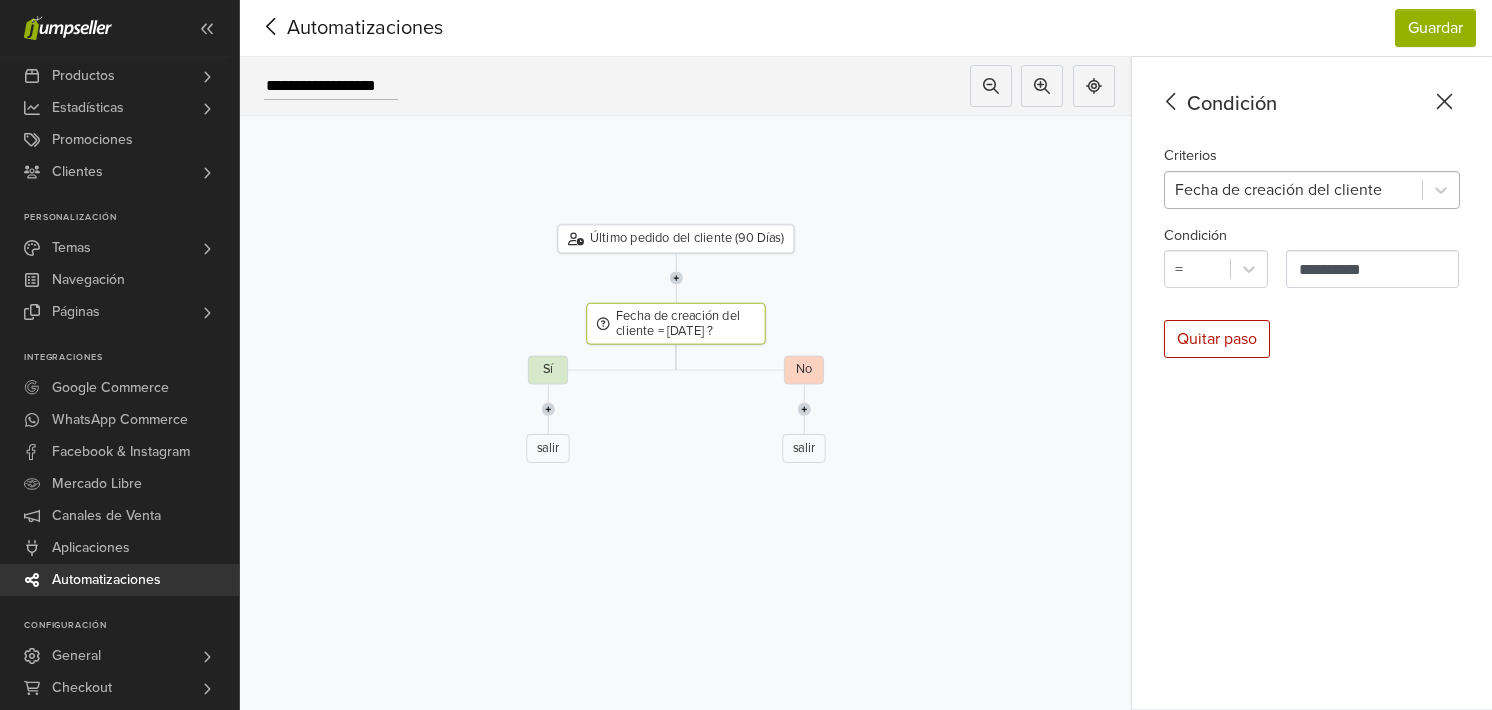 click at bounding box center [1293, 190] 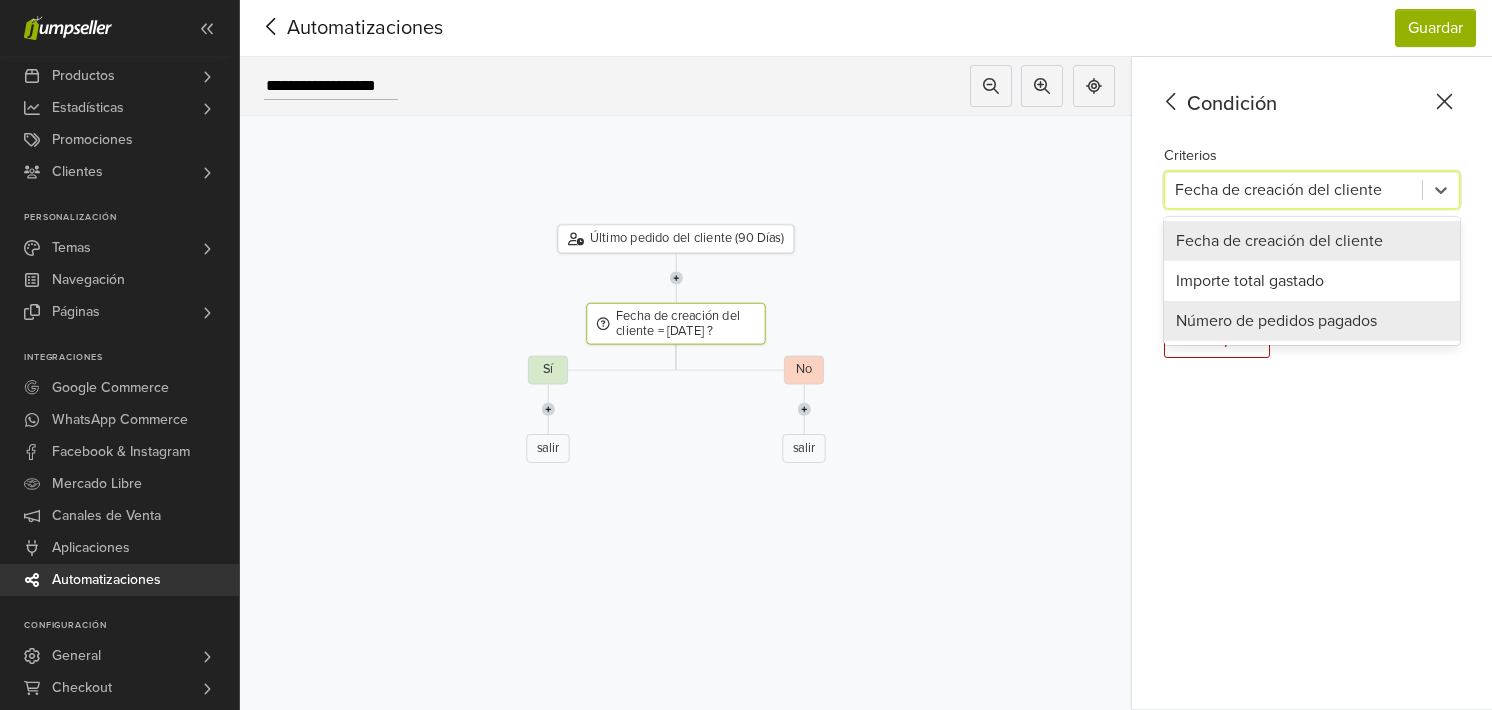 click on "Número de pedidos pagados" at bounding box center [1312, 321] 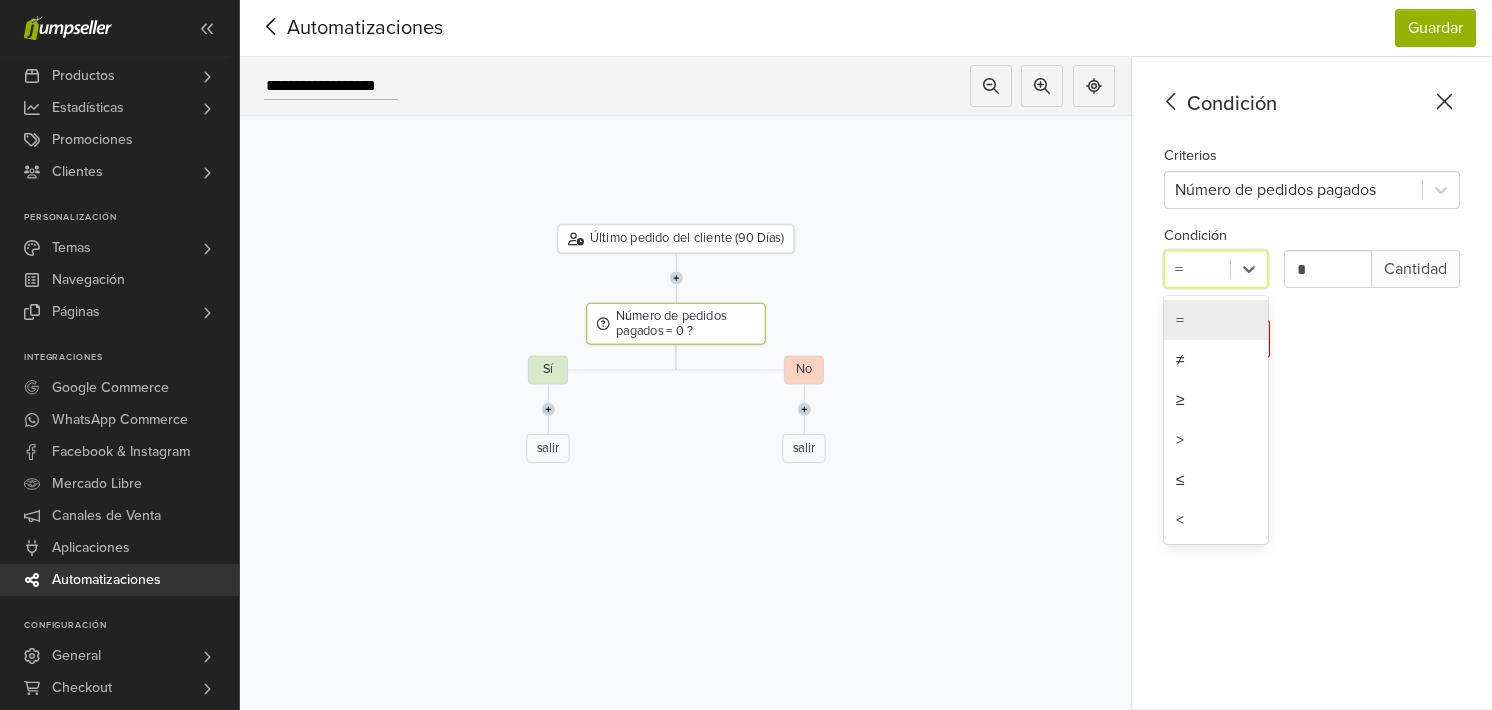 click at bounding box center [1197, 269] 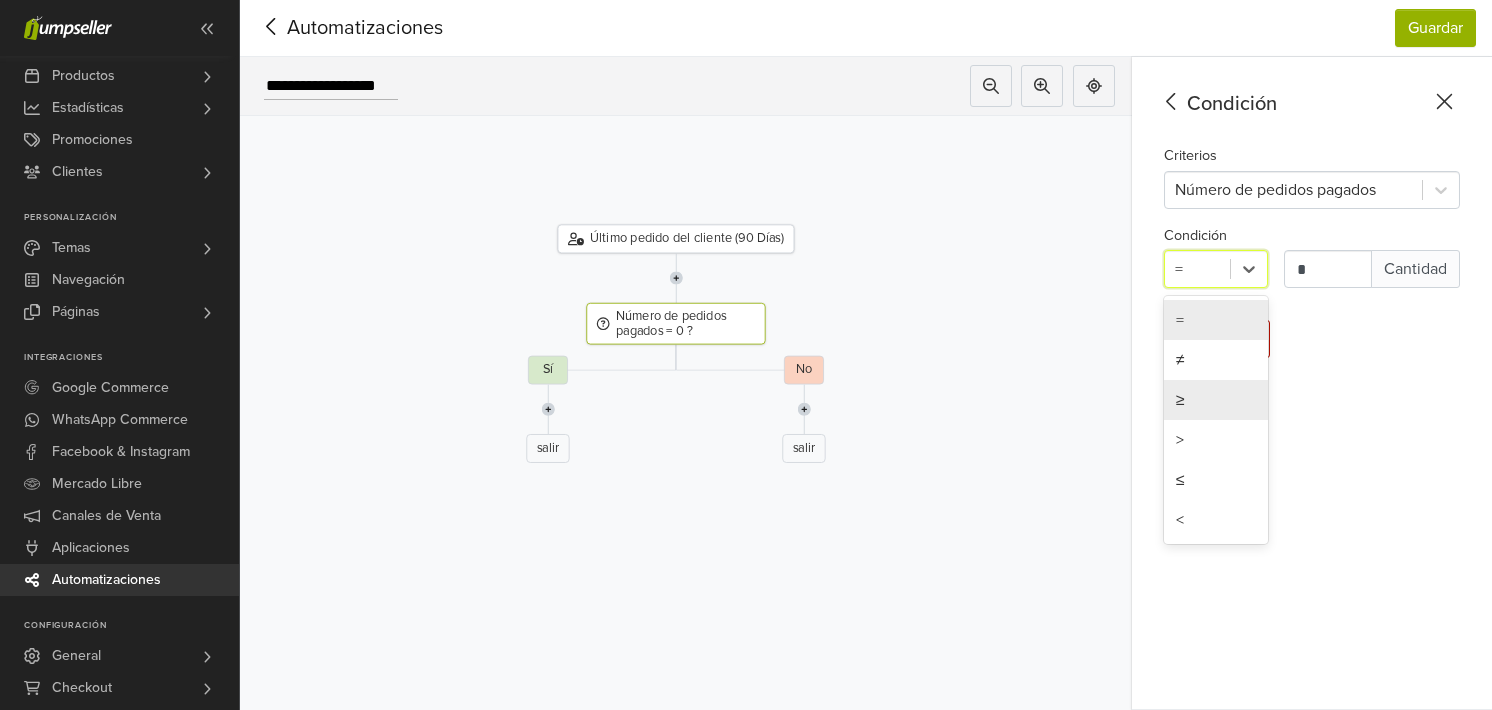 click on "≥" at bounding box center (1216, 400) 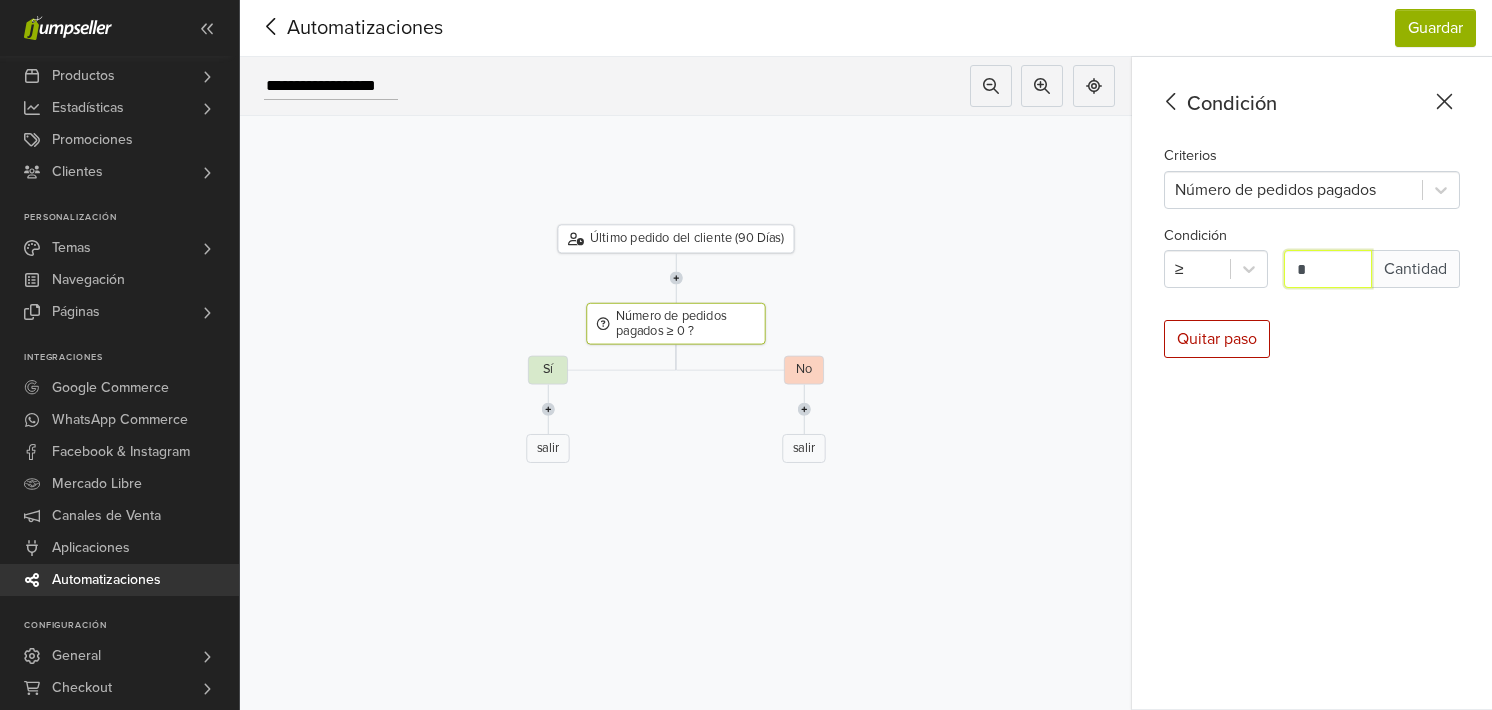 drag, startPoint x: 1312, startPoint y: 271, endPoint x: 1292, endPoint y: 273, distance: 20.09975 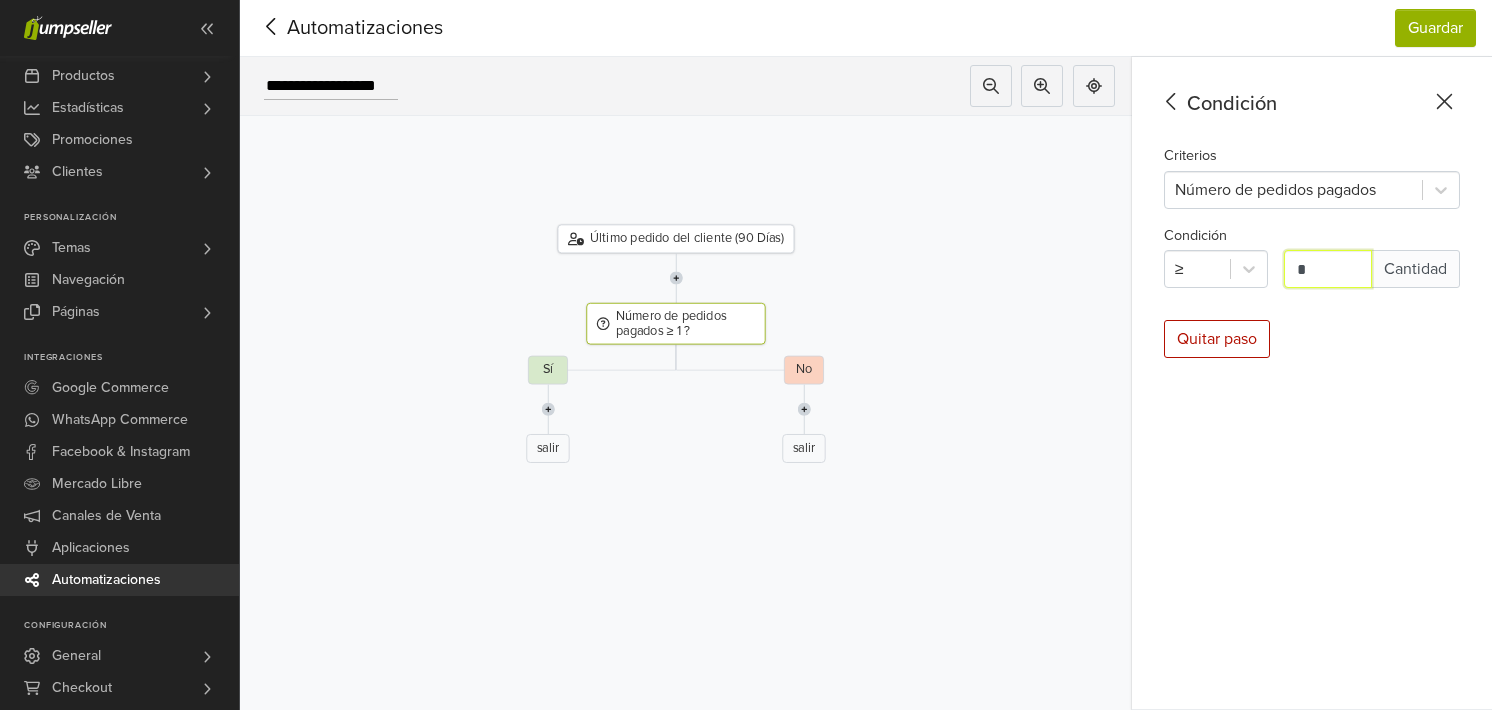 click at bounding box center [804, 409] 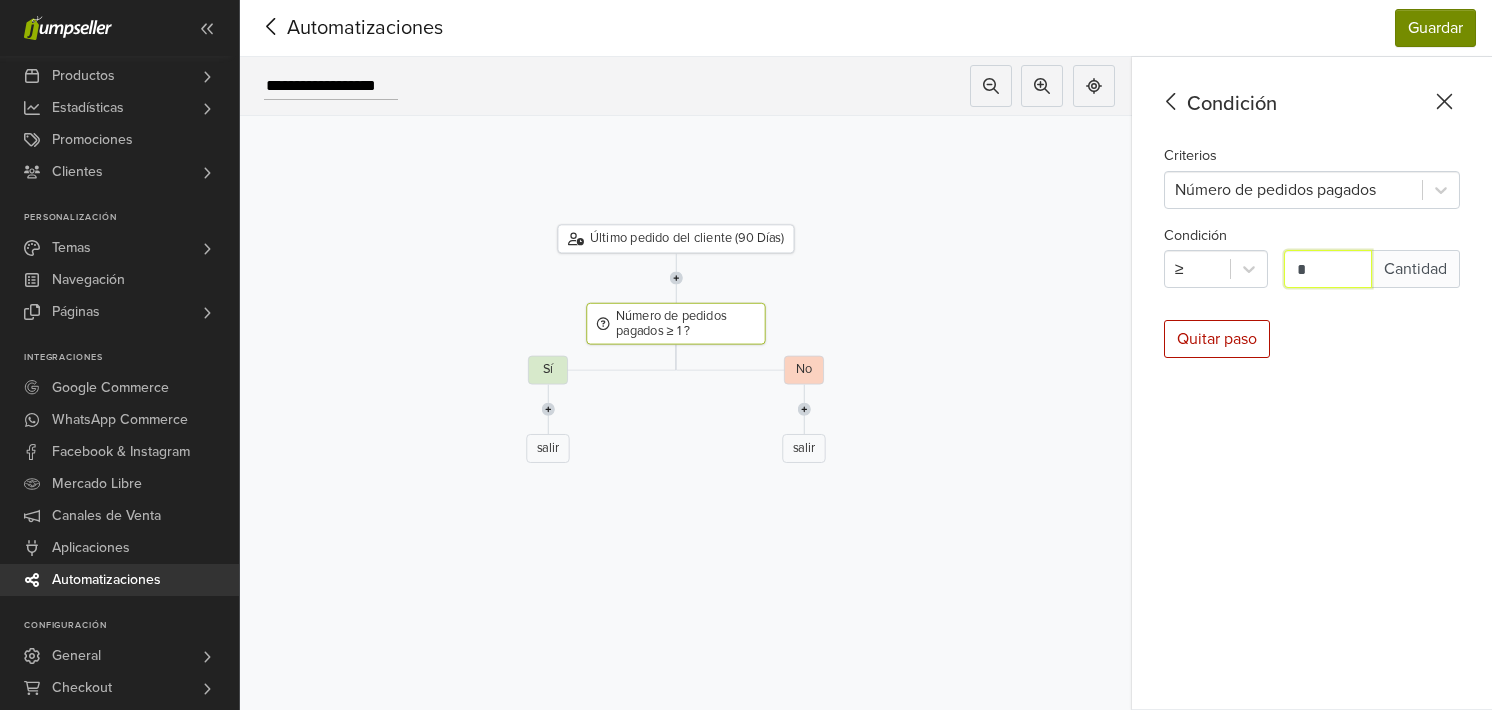 type on "*" 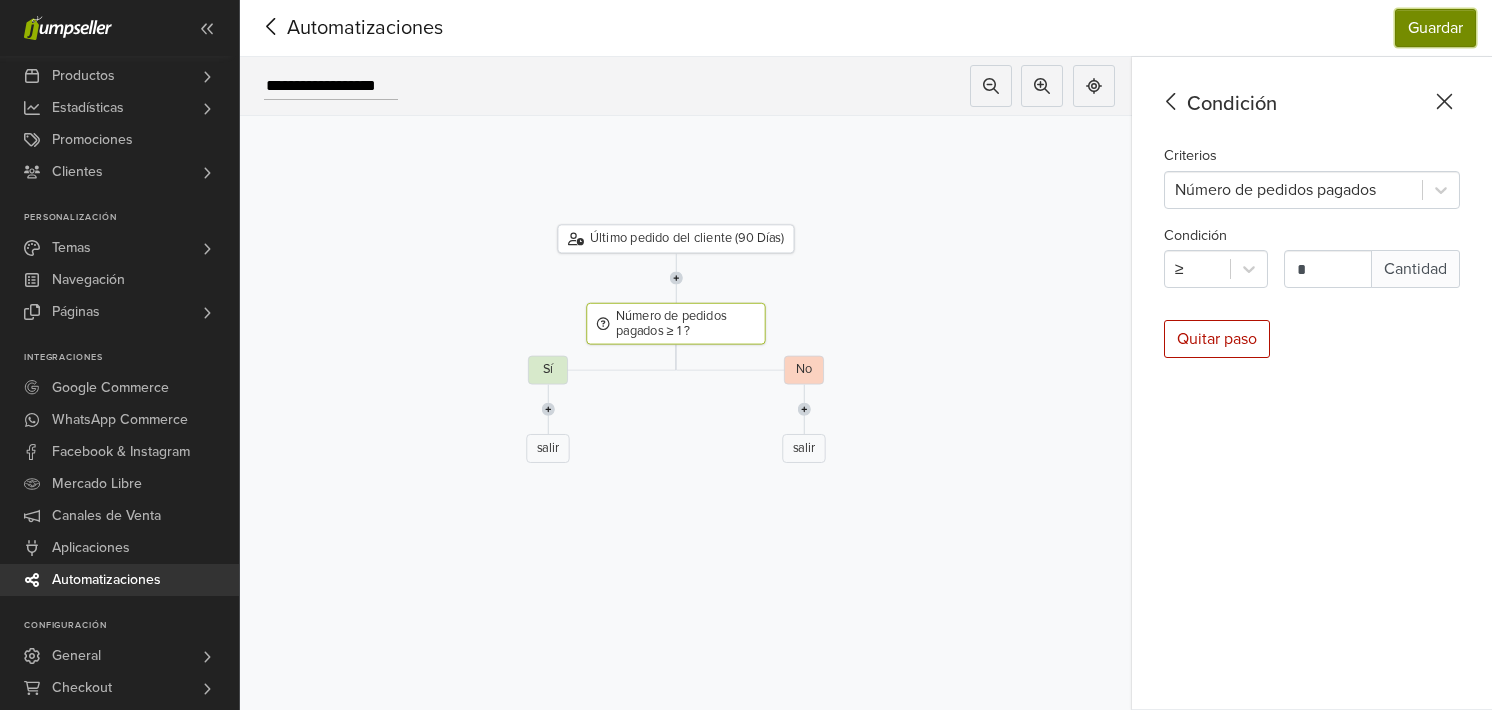 click on "Guardar" at bounding box center (1435, 28) 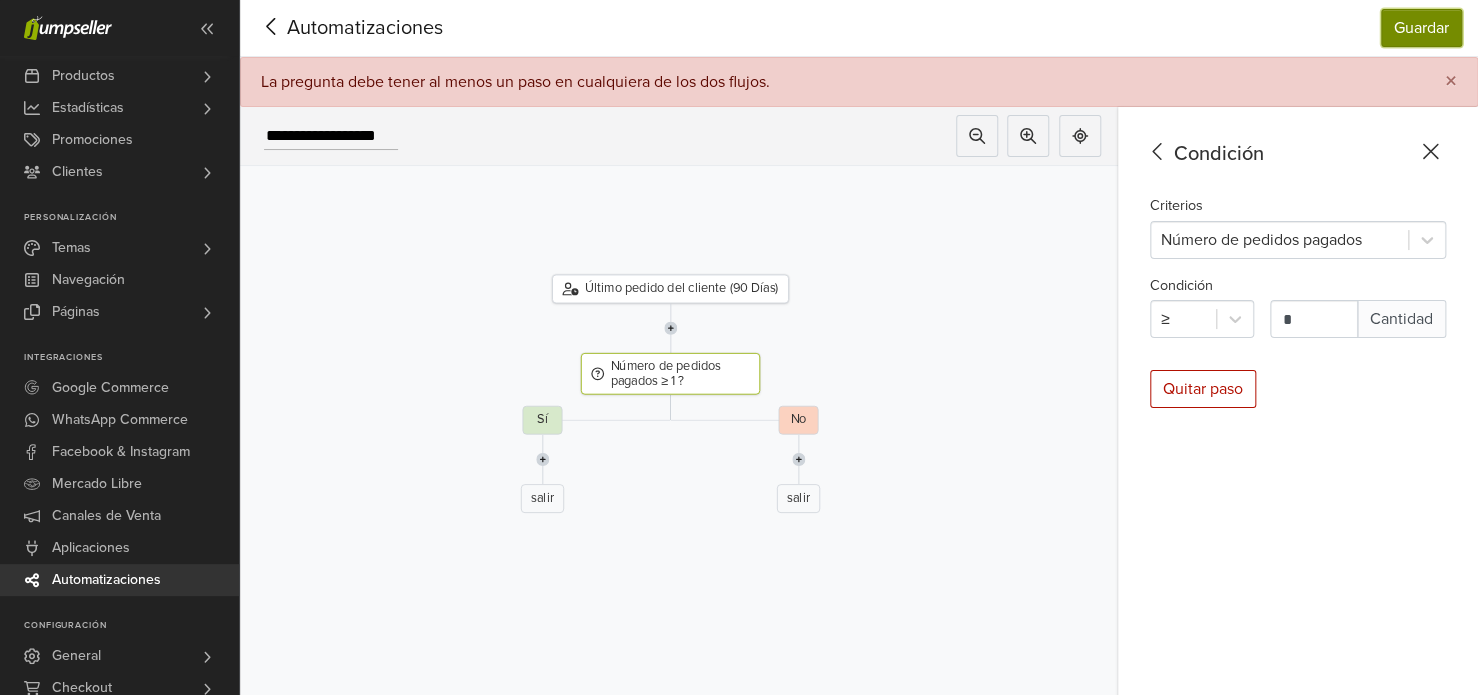 click on "Último pedido del cliente (90 Días) Número de pedidos pagados ≥ 1 ? Sí salir No salir" at bounding box center [679, 413] 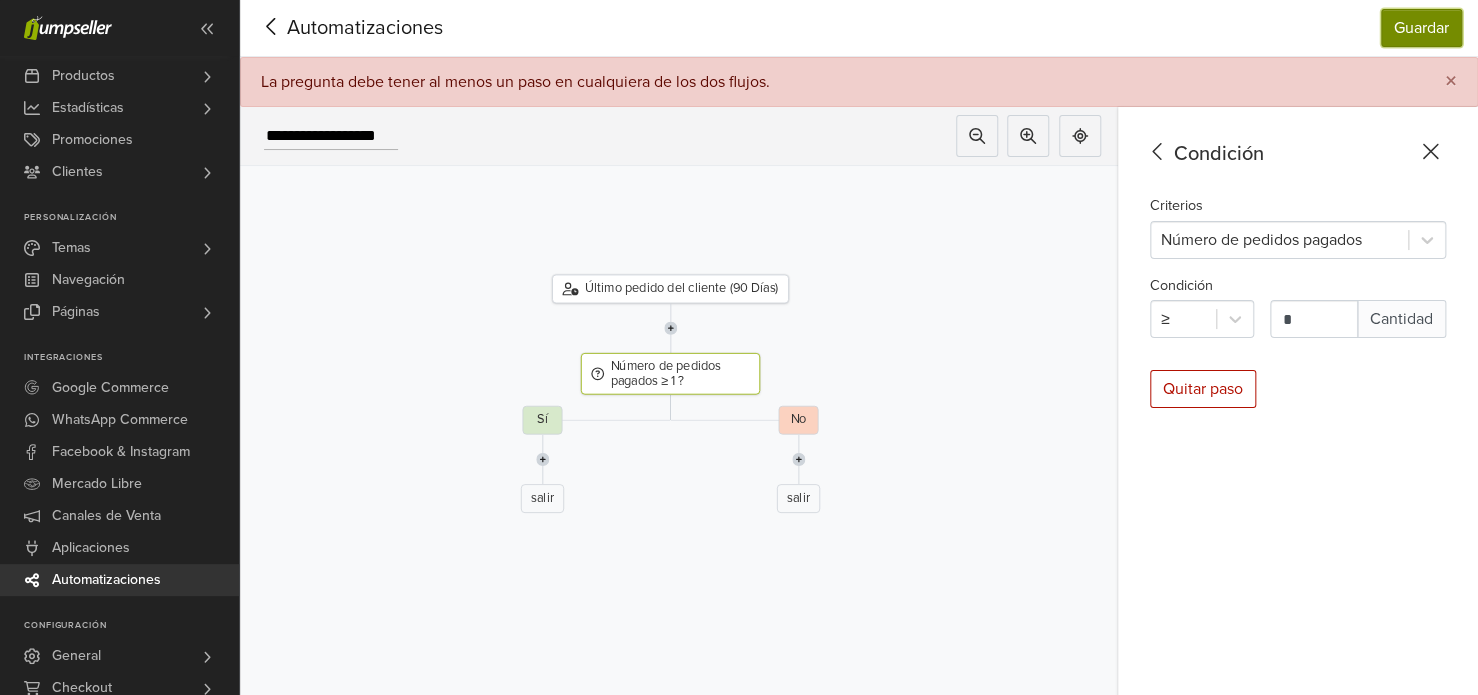 click at bounding box center (543, 459) 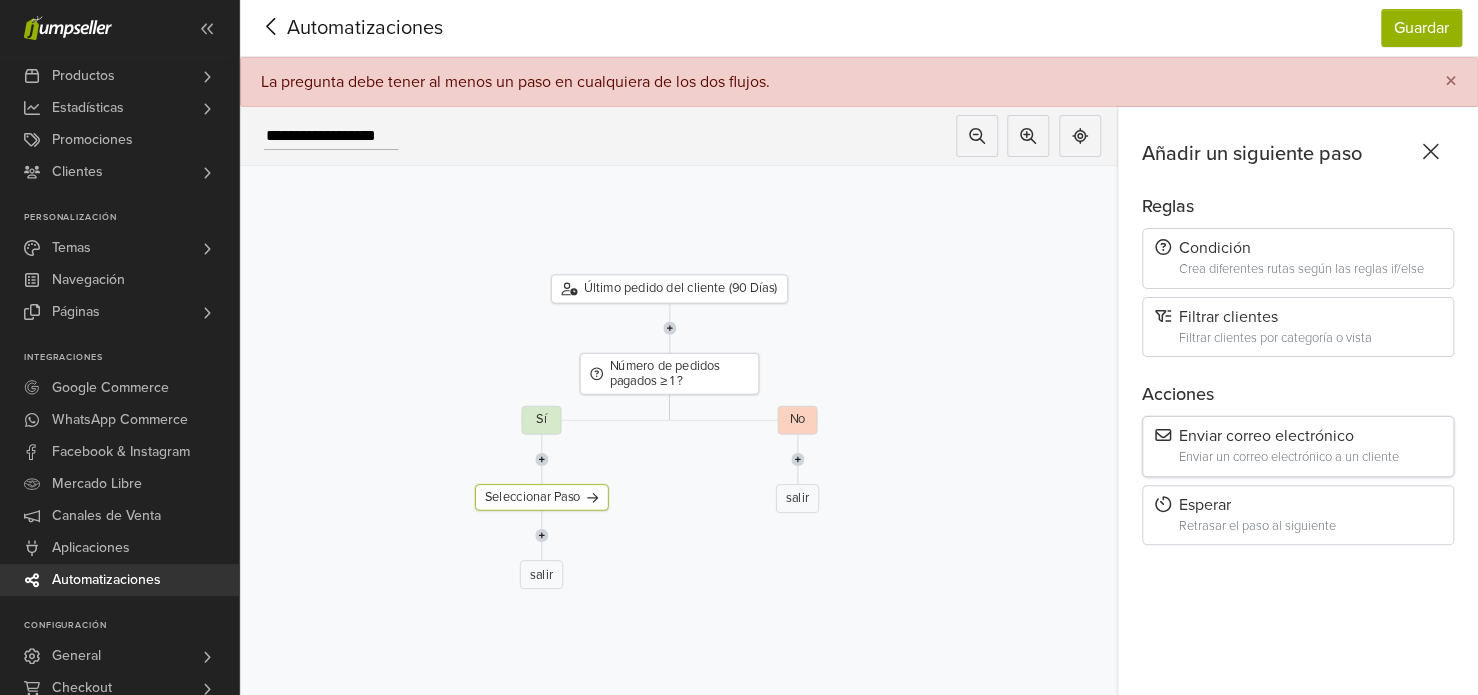 click on "Enviar correo electrónico Enviar un correo electrónico a un cliente" at bounding box center [1298, 446] 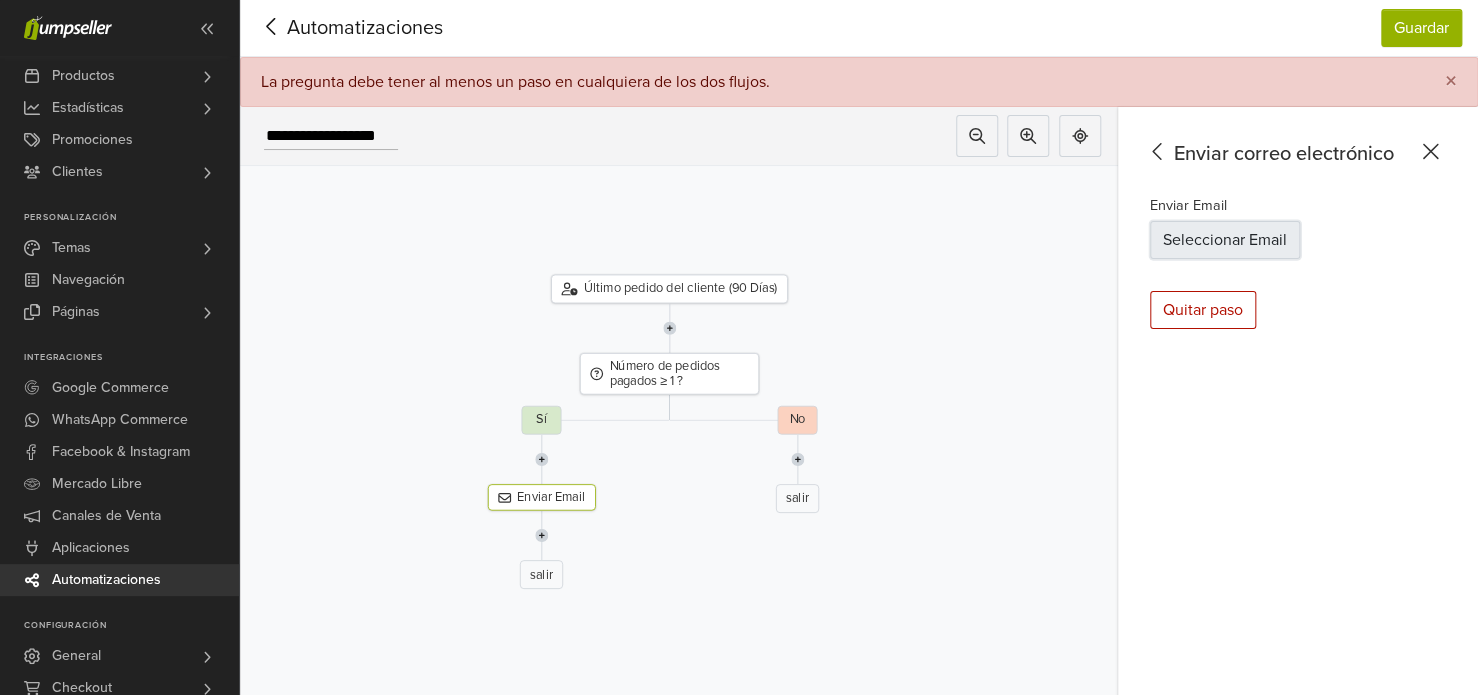click on "Seleccionar Email" at bounding box center [1225, 240] 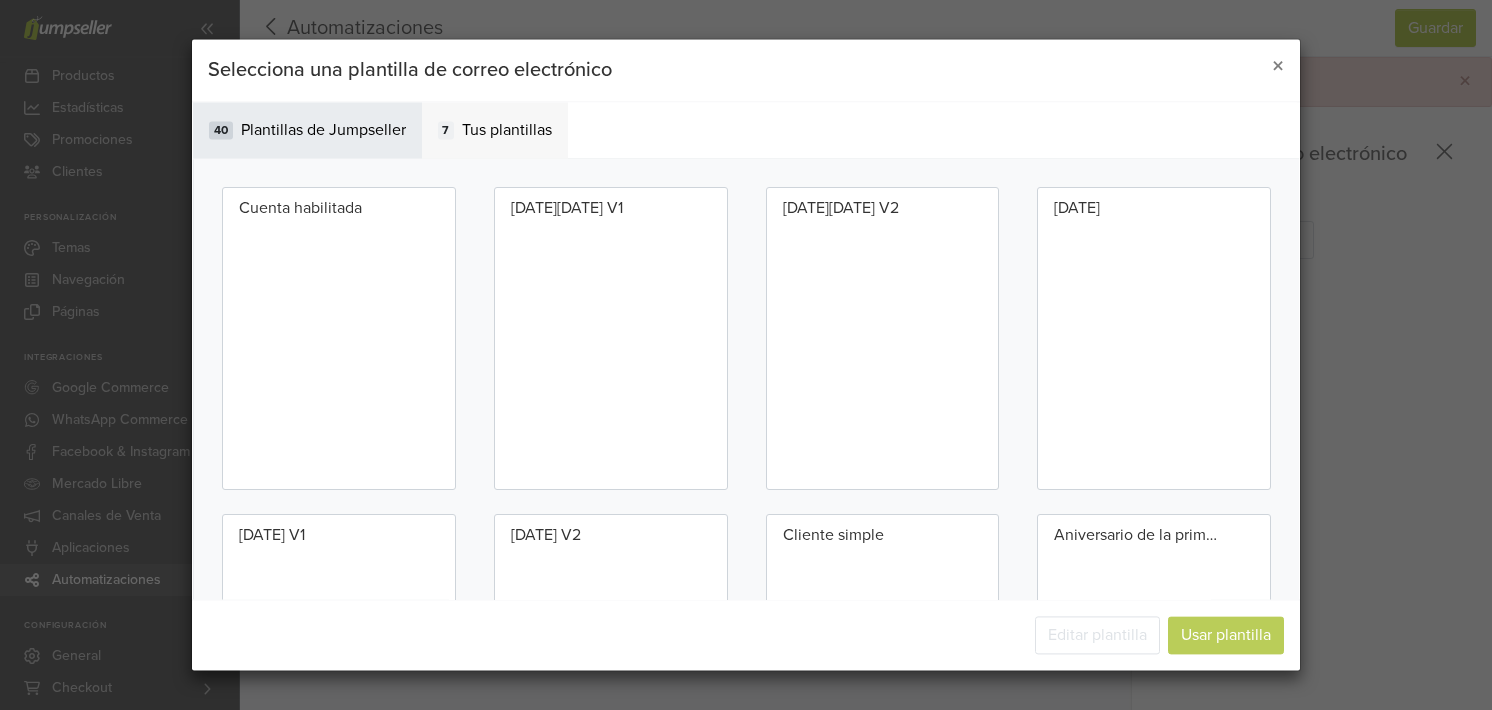 click on "Tus plantillas" at bounding box center [507, 130] 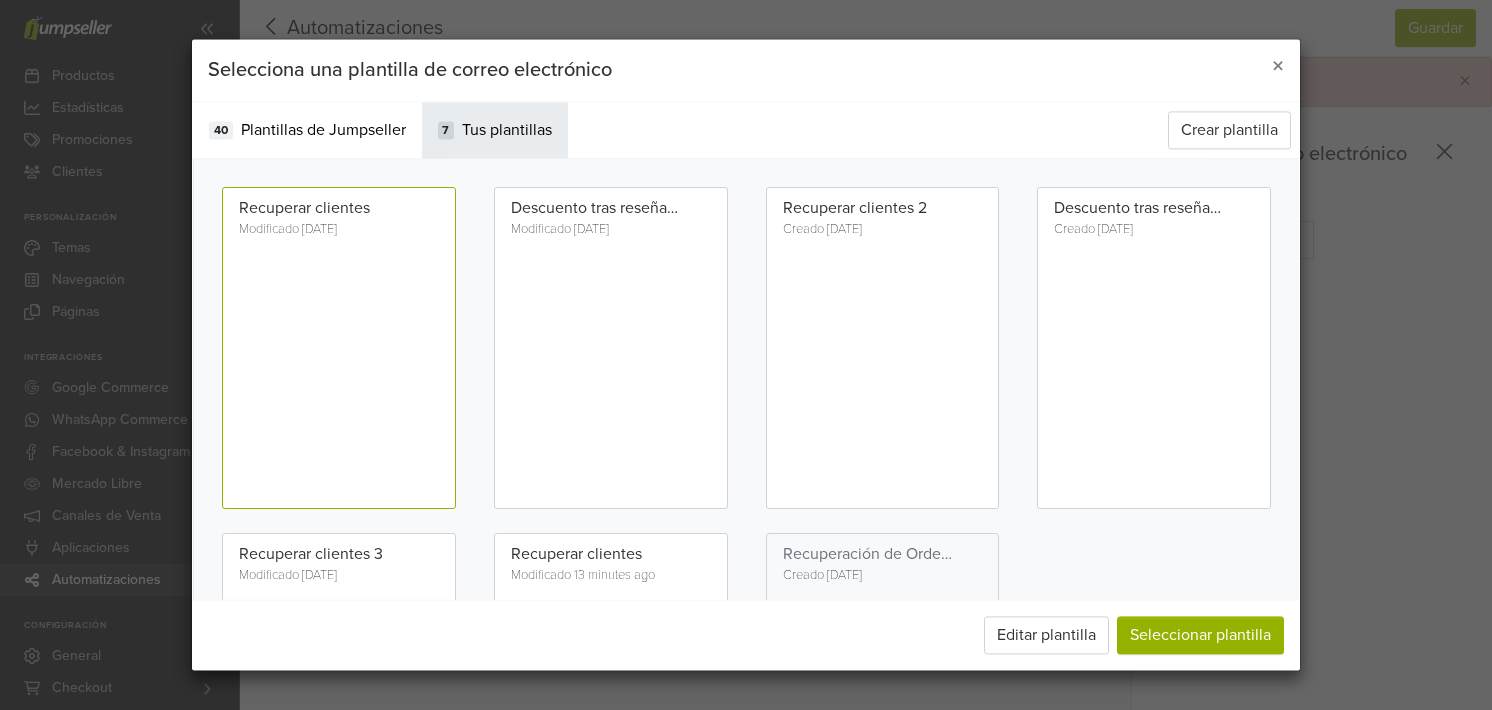 scroll, scrollTop: 24, scrollLeft: 0, axis: vertical 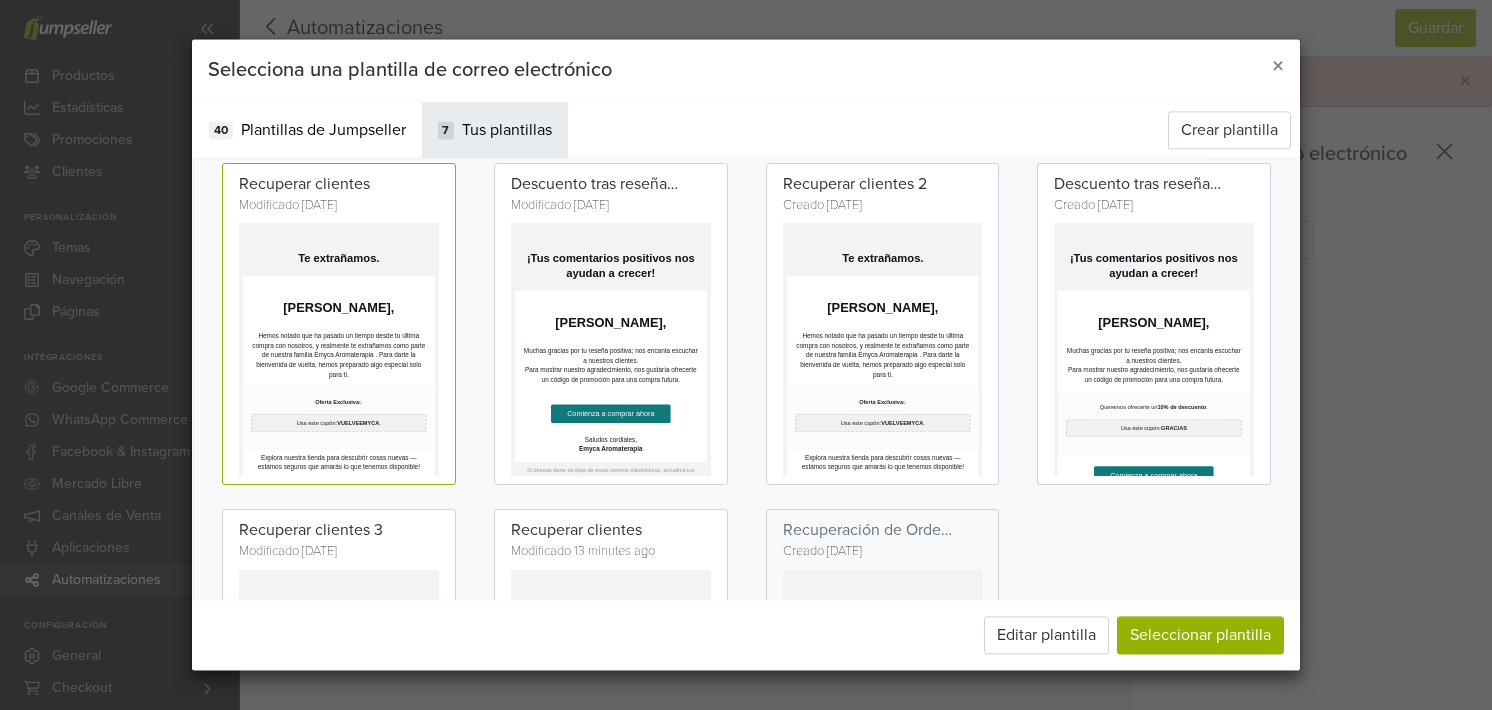 click on "Muchas gracias por tu reseña positiva; nos encanta escuchar a nuestros clientes." at bounding box center [759, 555] 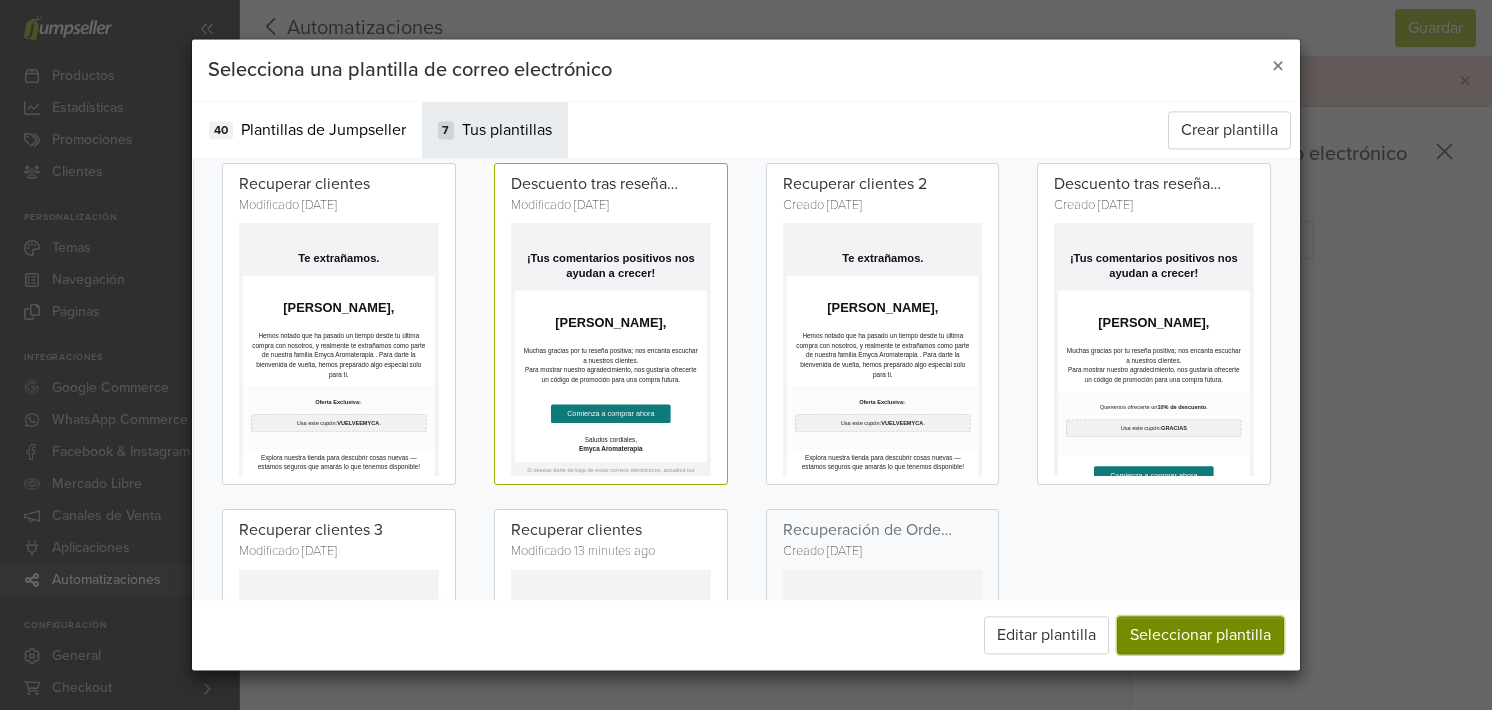 click on "Seleccionar plantilla" at bounding box center [1200, 636] 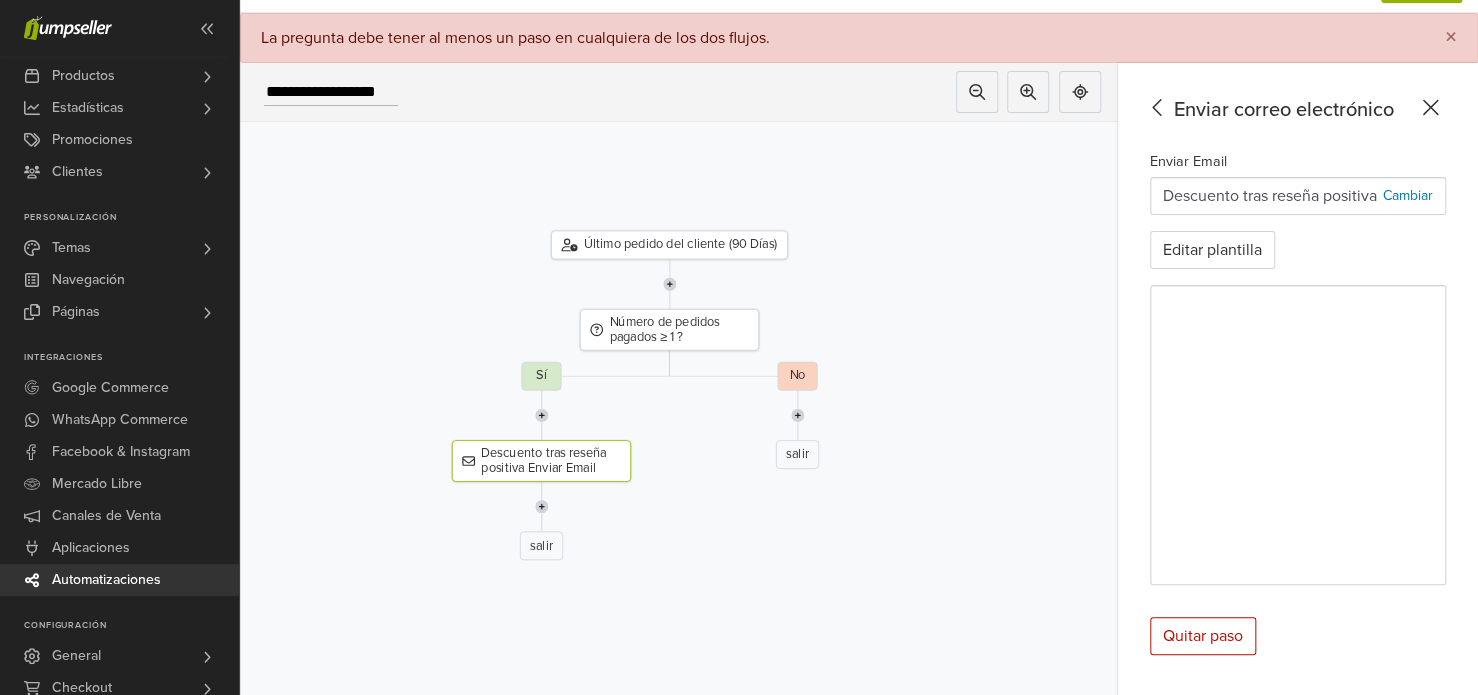 scroll, scrollTop: 64, scrollLeft: 0, axis: vertical 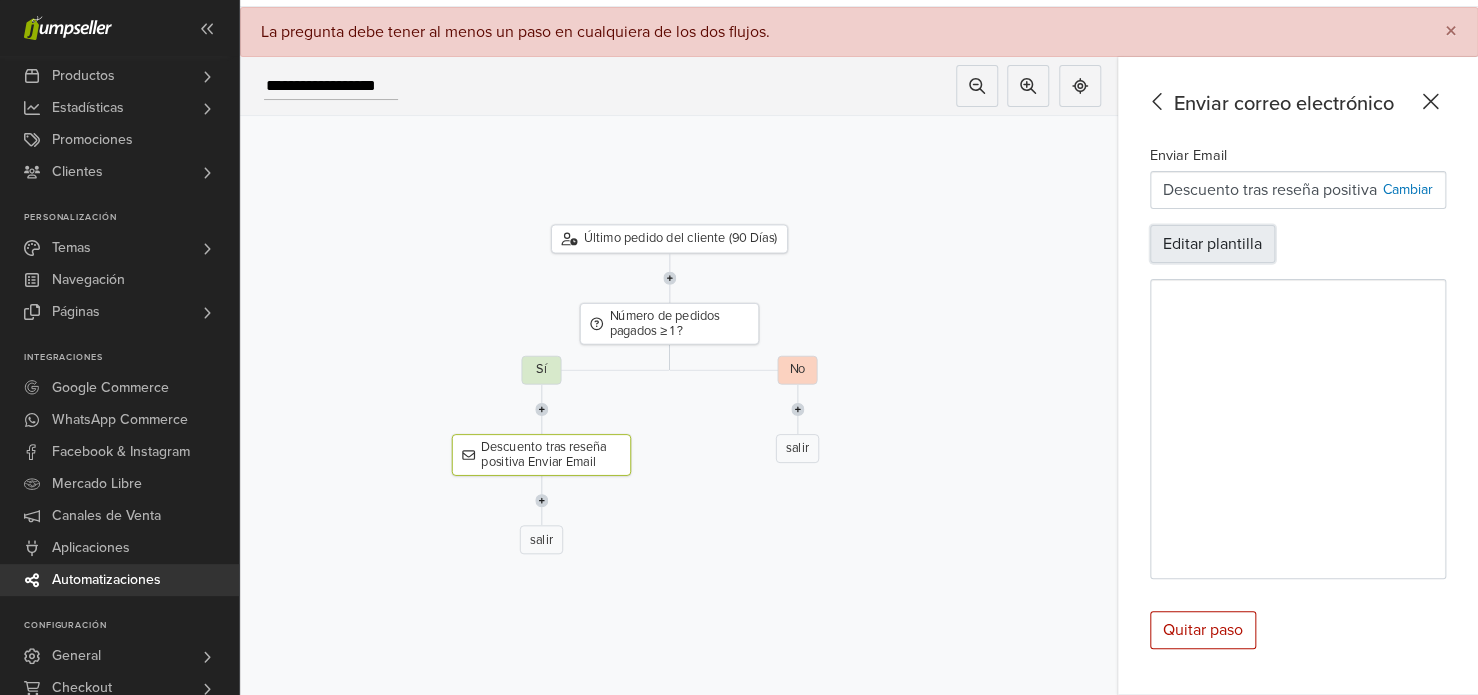 click on "Editar plantilla" at bounding box center (1212, 244) 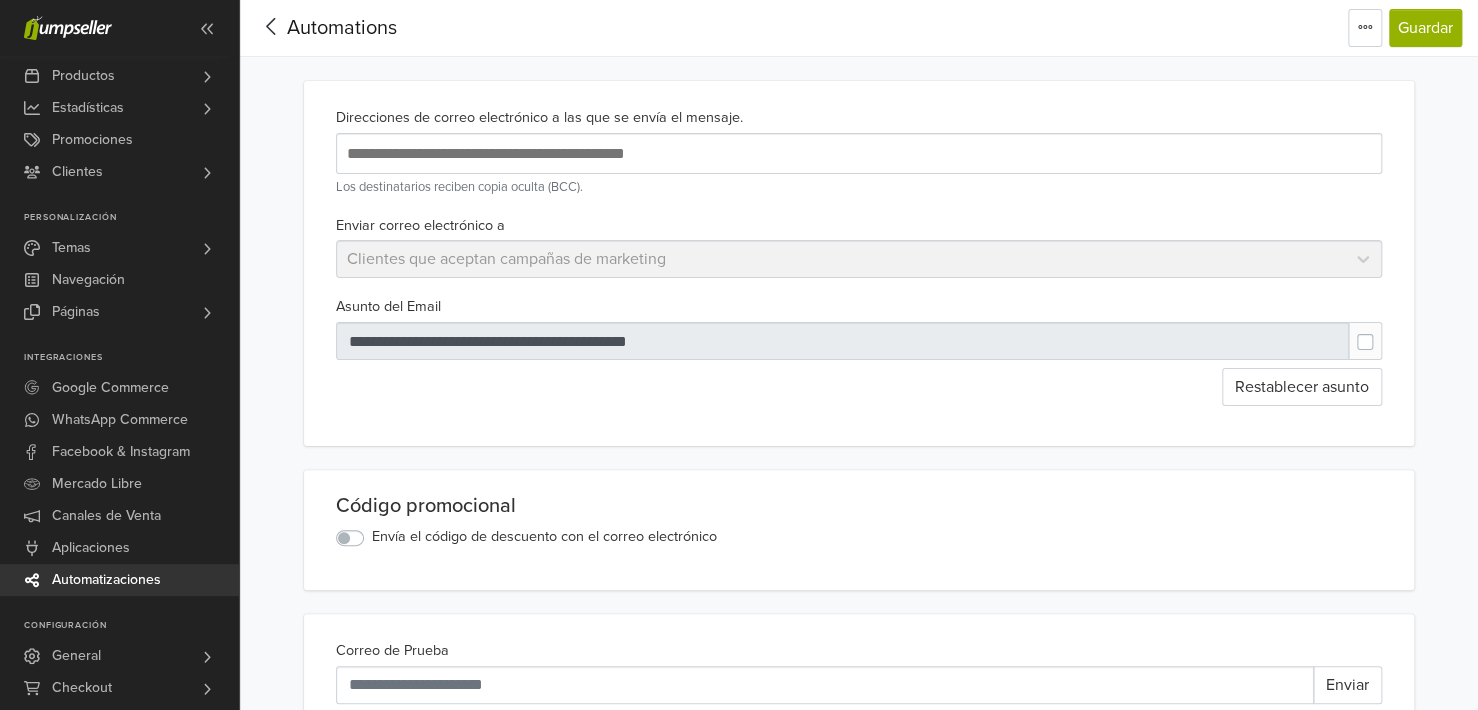 scroll, scrollTop: 0, scrollLeft: 0, axis: both 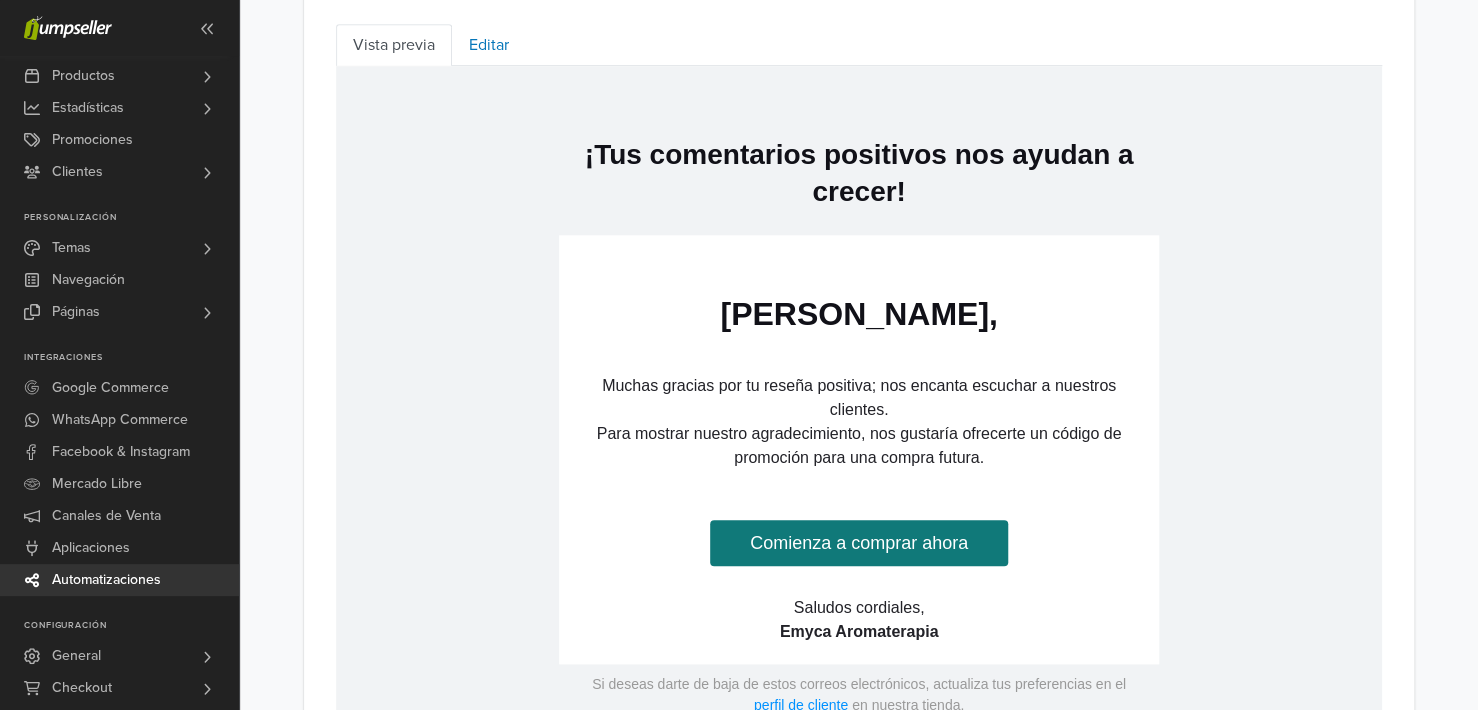 drag, startPoint x: 717, startPoint y: 314, endPoint x: 1069, endPoint y: 318, distance: 352.02274 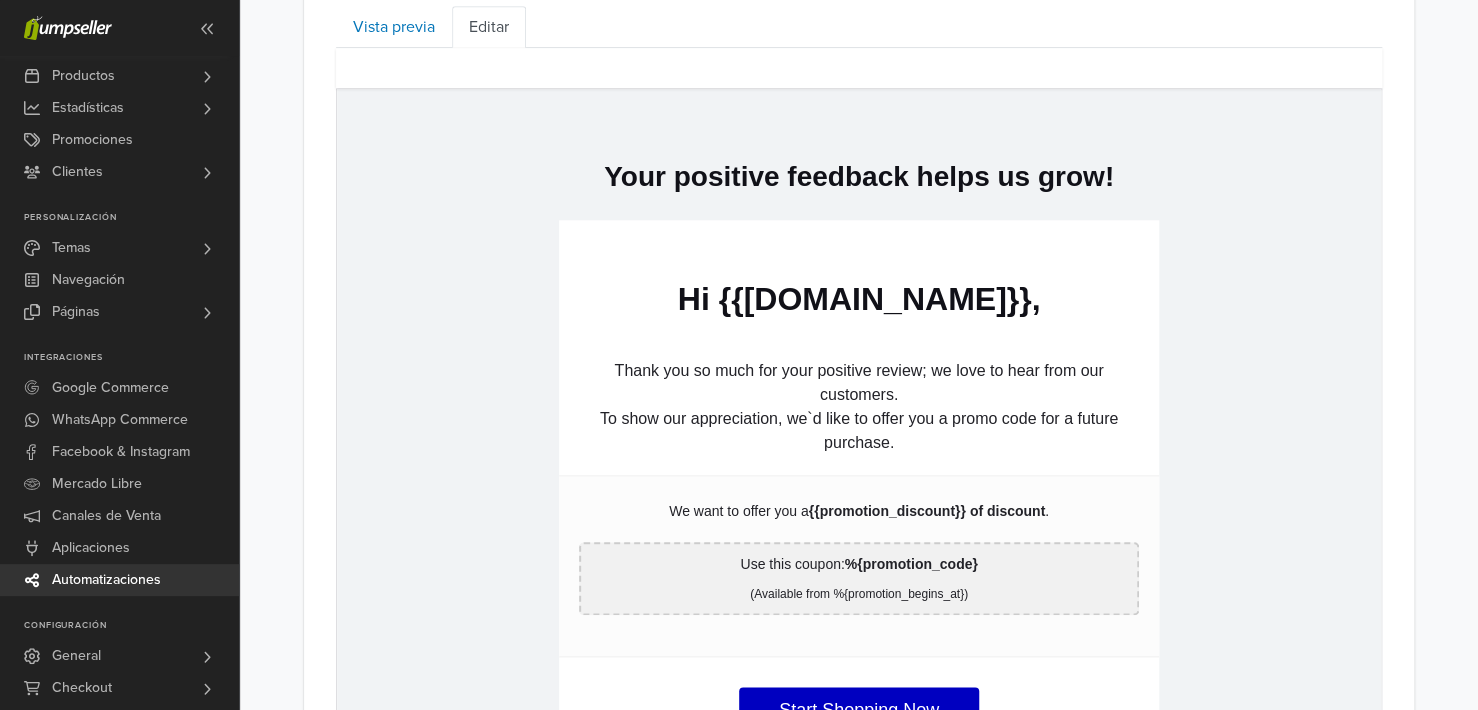 scroll, scrollTop: 800, scrollLeft: 0, axis: vertical 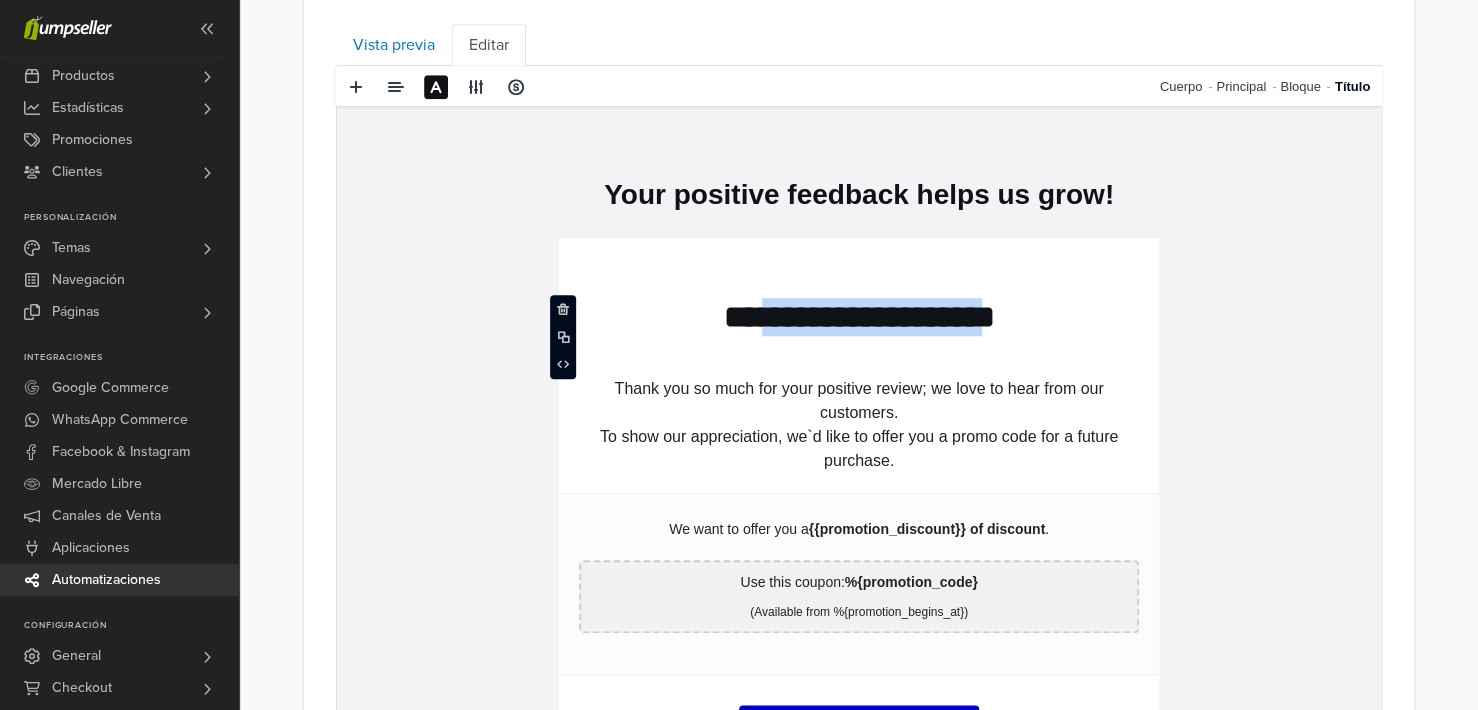 drag, startPoint x: 734, startPoint y: 326, endPoint x: 1014, endPoint y: 331, distance: 280.04465 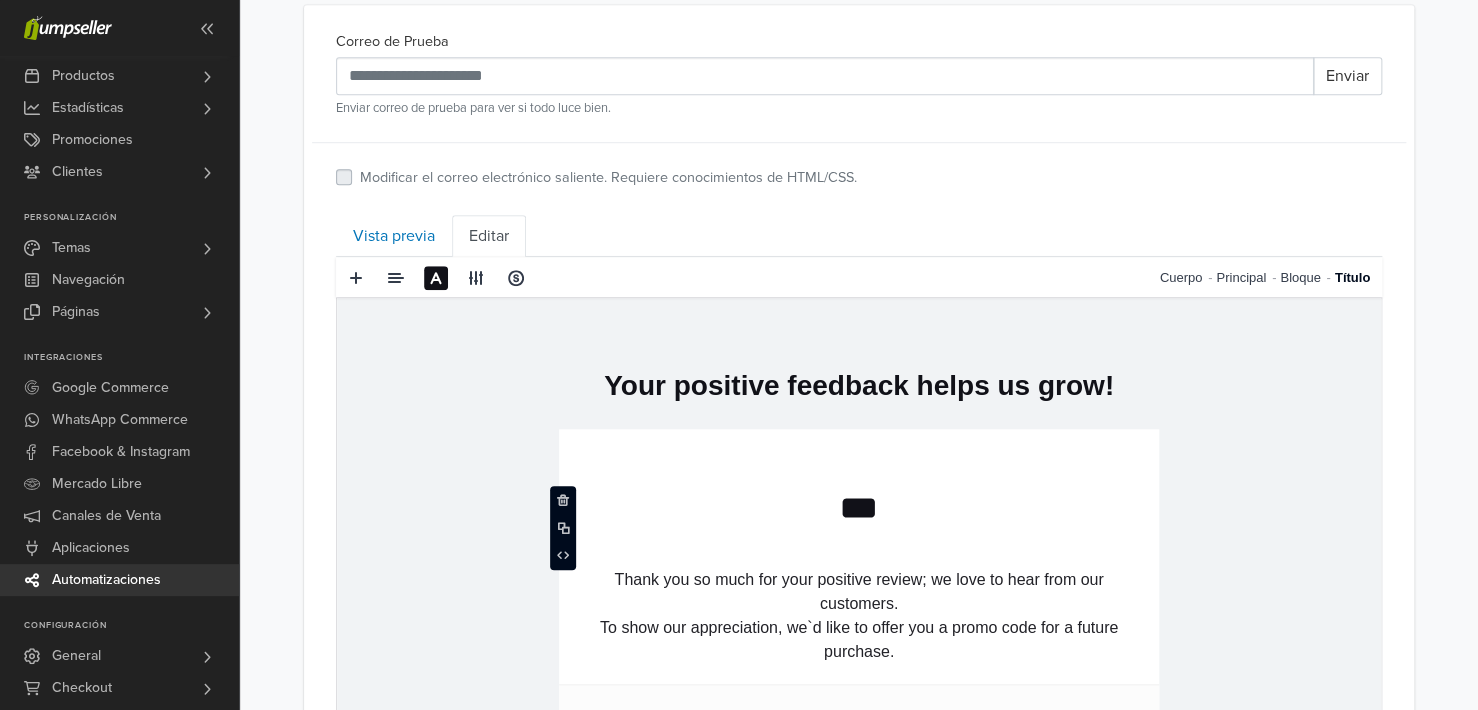 scroll, scrollTop: 600, scrollLeft: 0, axis: vertical 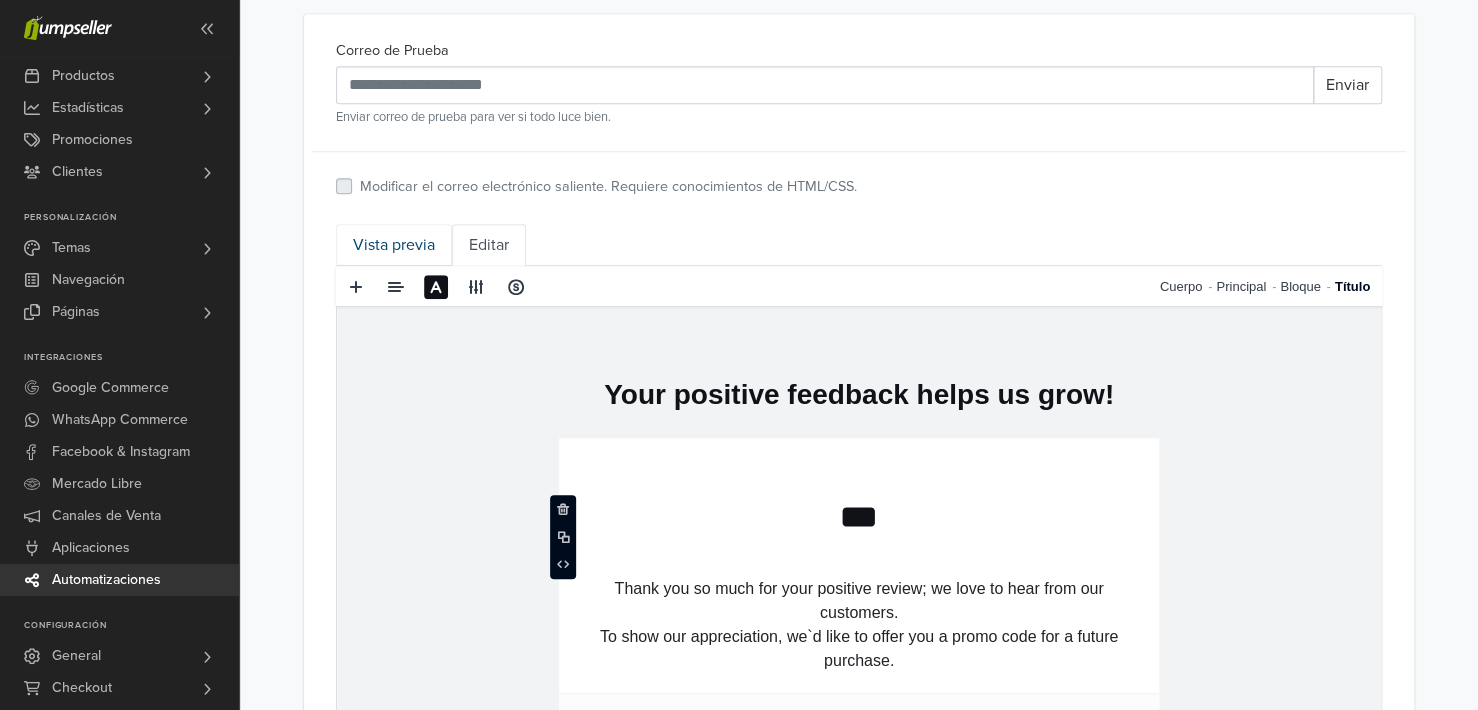 click on "Vista previa" at bounding box center [394, 245] 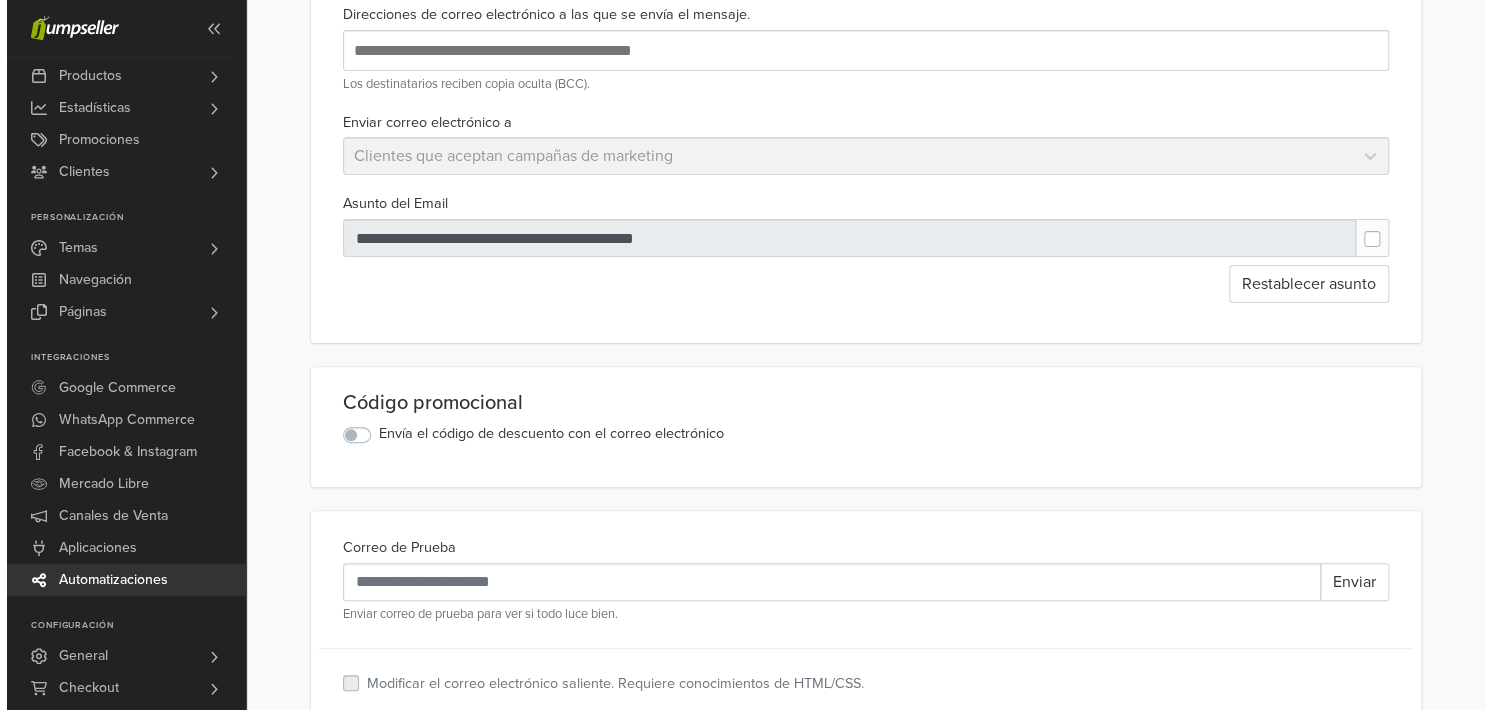 scroll, scrollTop: 0, scrollLeft: 0, axis: both 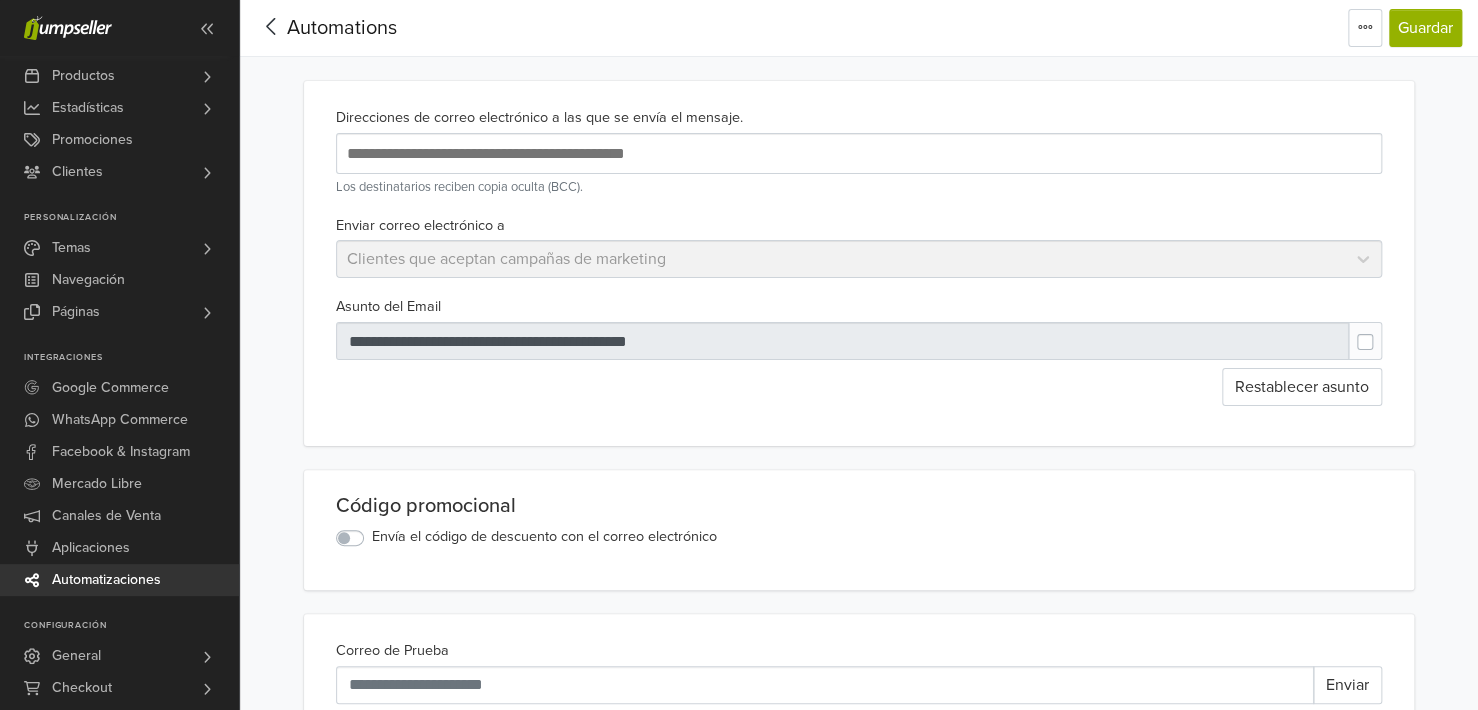 click 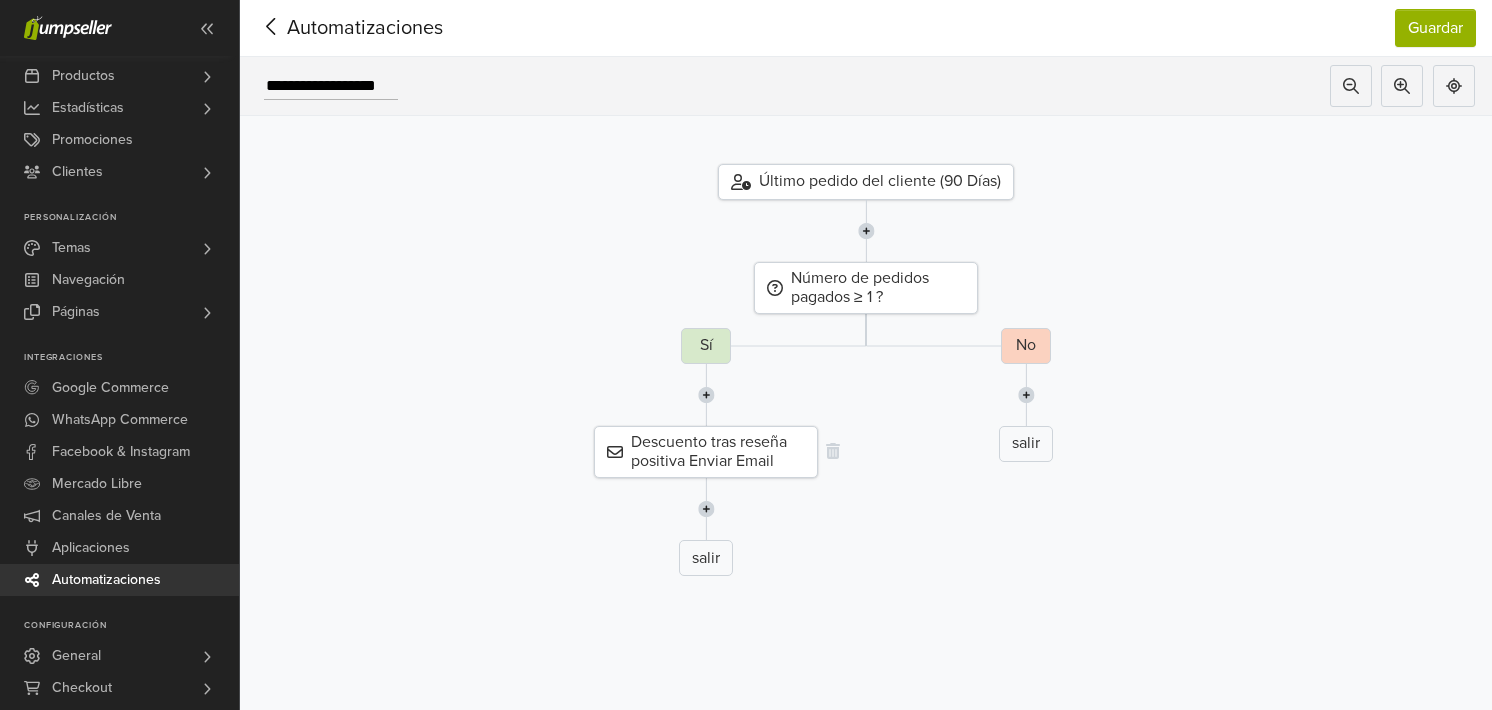 click on "Descuento tras reseña positiva Enviar Email" at bounding box center (706, 452) 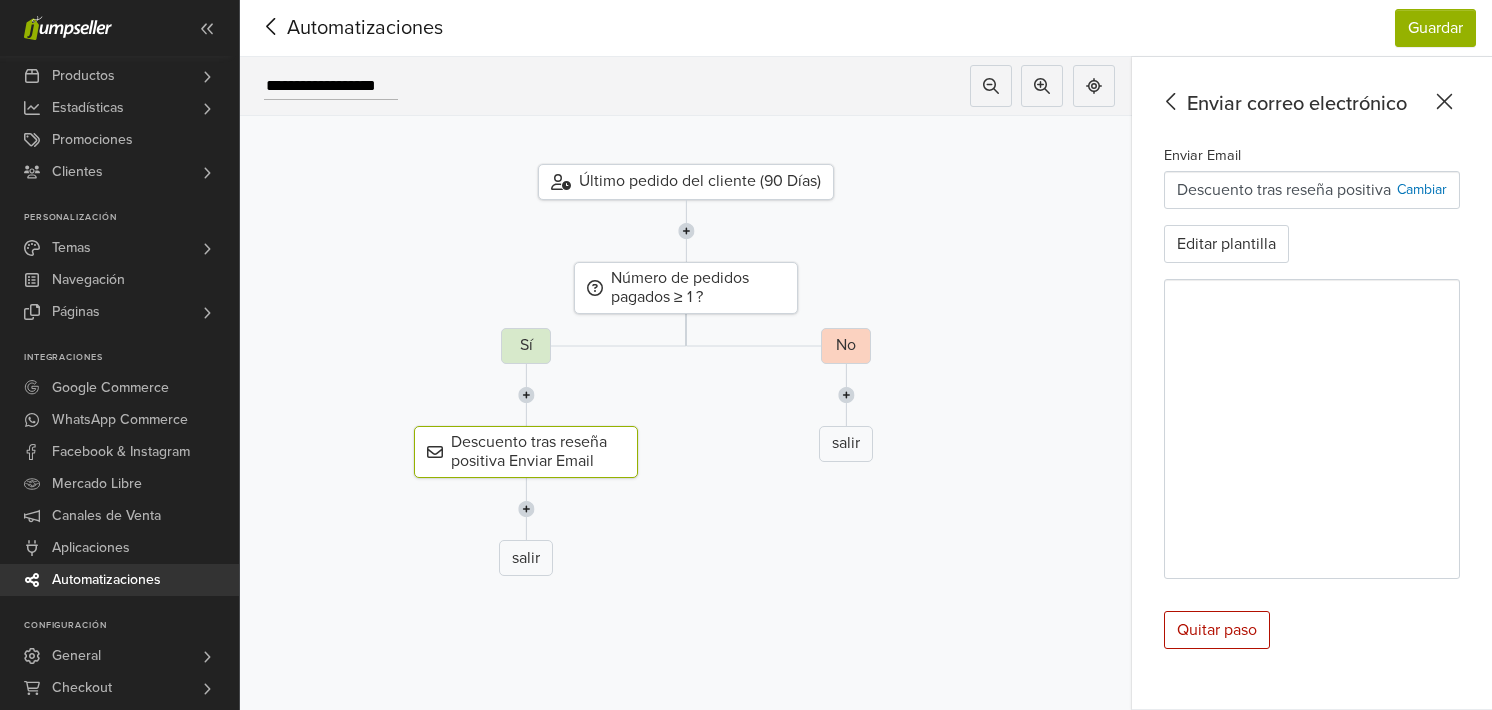 click on "Descuento tras reseña positiva" at bounding box center (1284, 190) 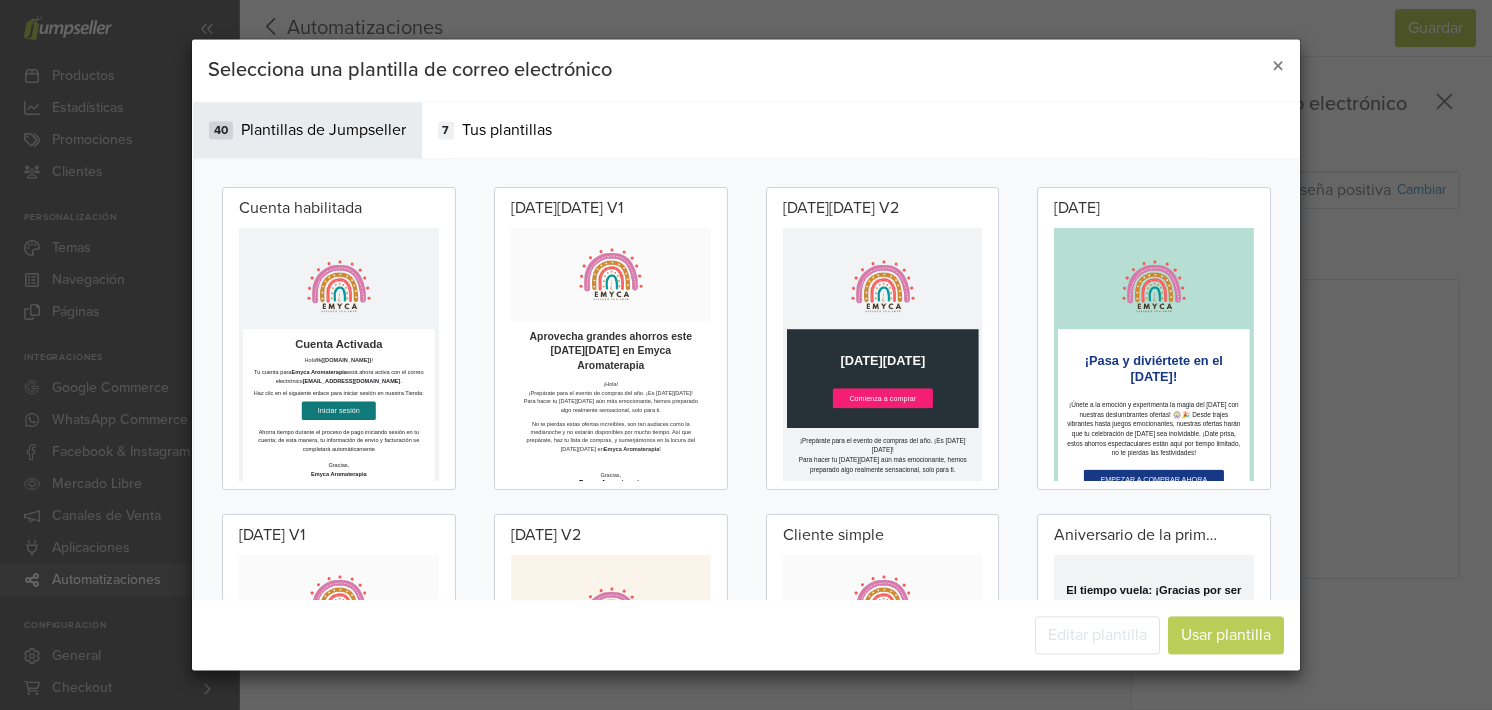 scroll, scrollTop: 0, scrollLeft: 0, axis: both 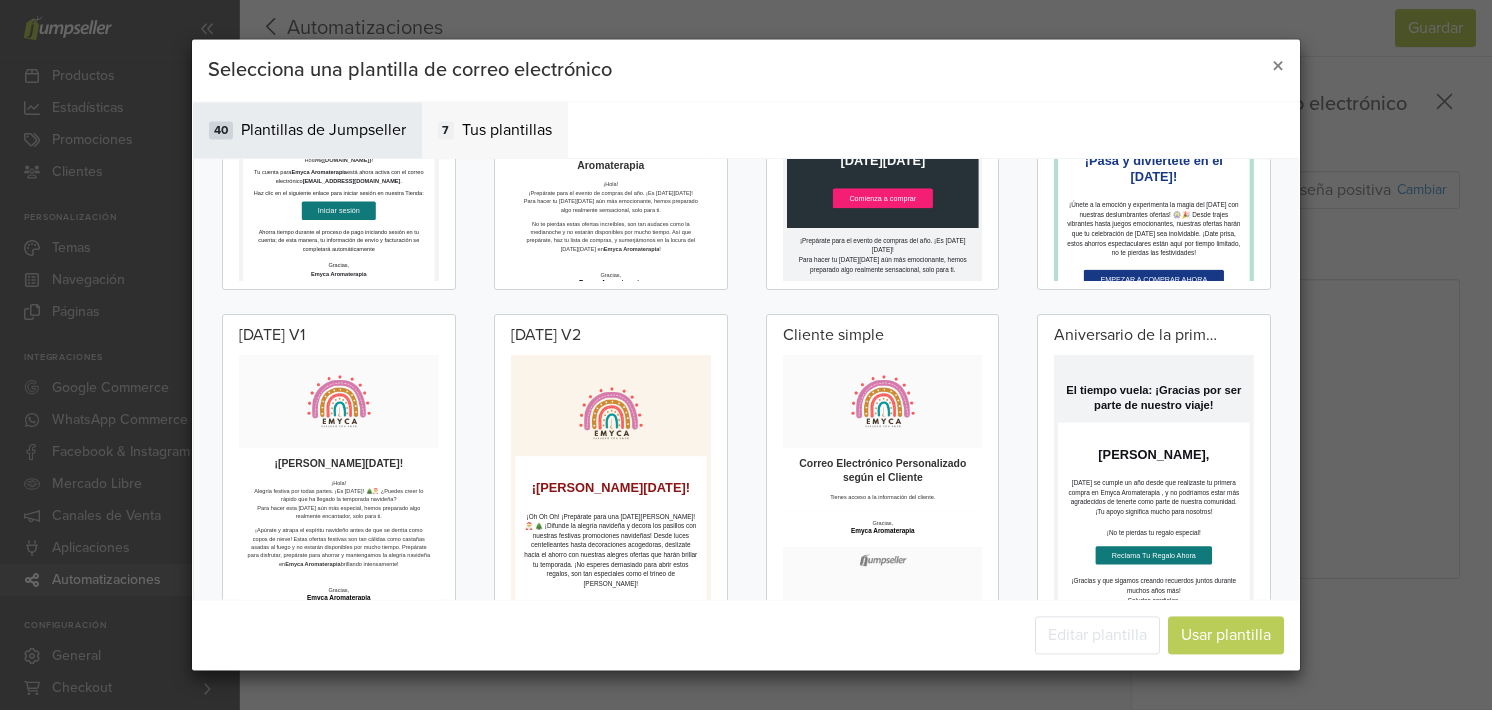 click on "Tus plantillas" at bounding box center (507, 130) 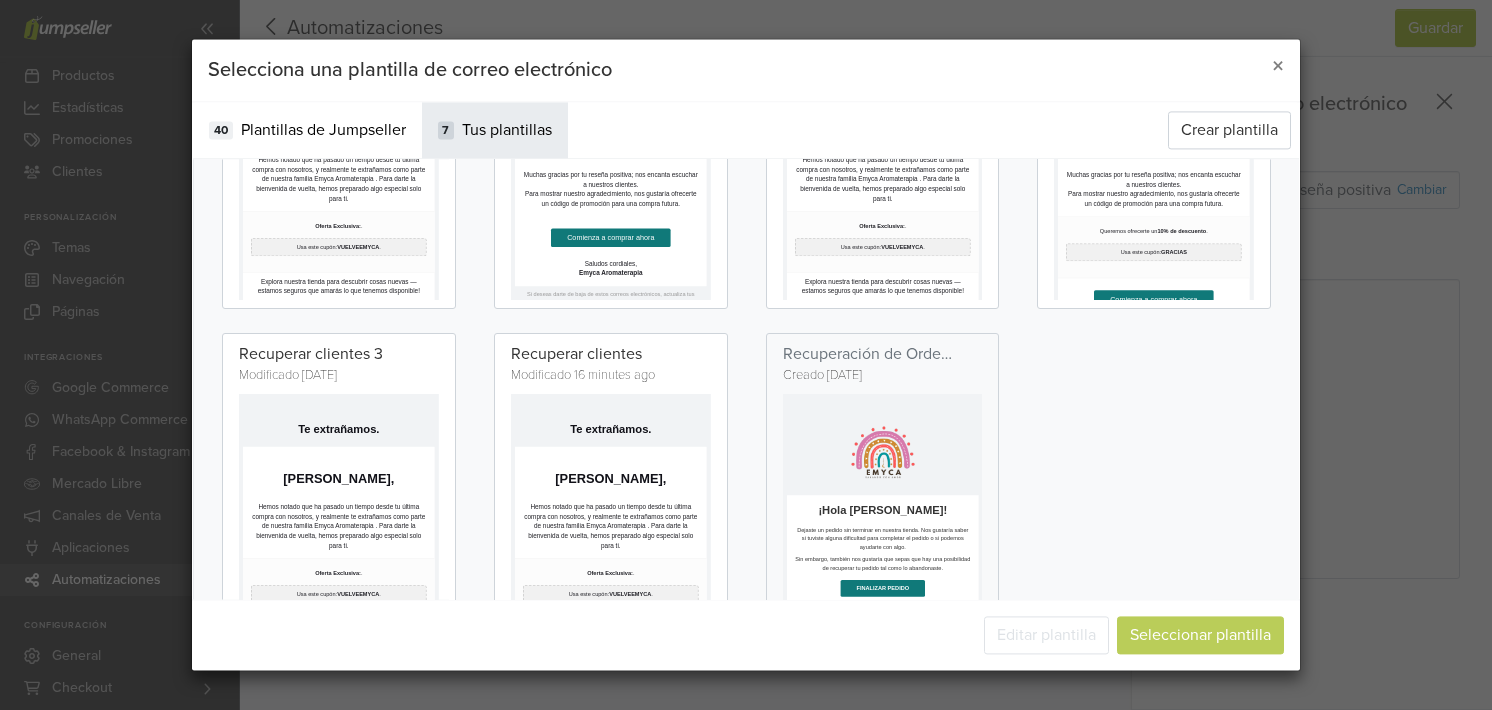 click on "Te extrañamos." at bounding box center (488, 481) 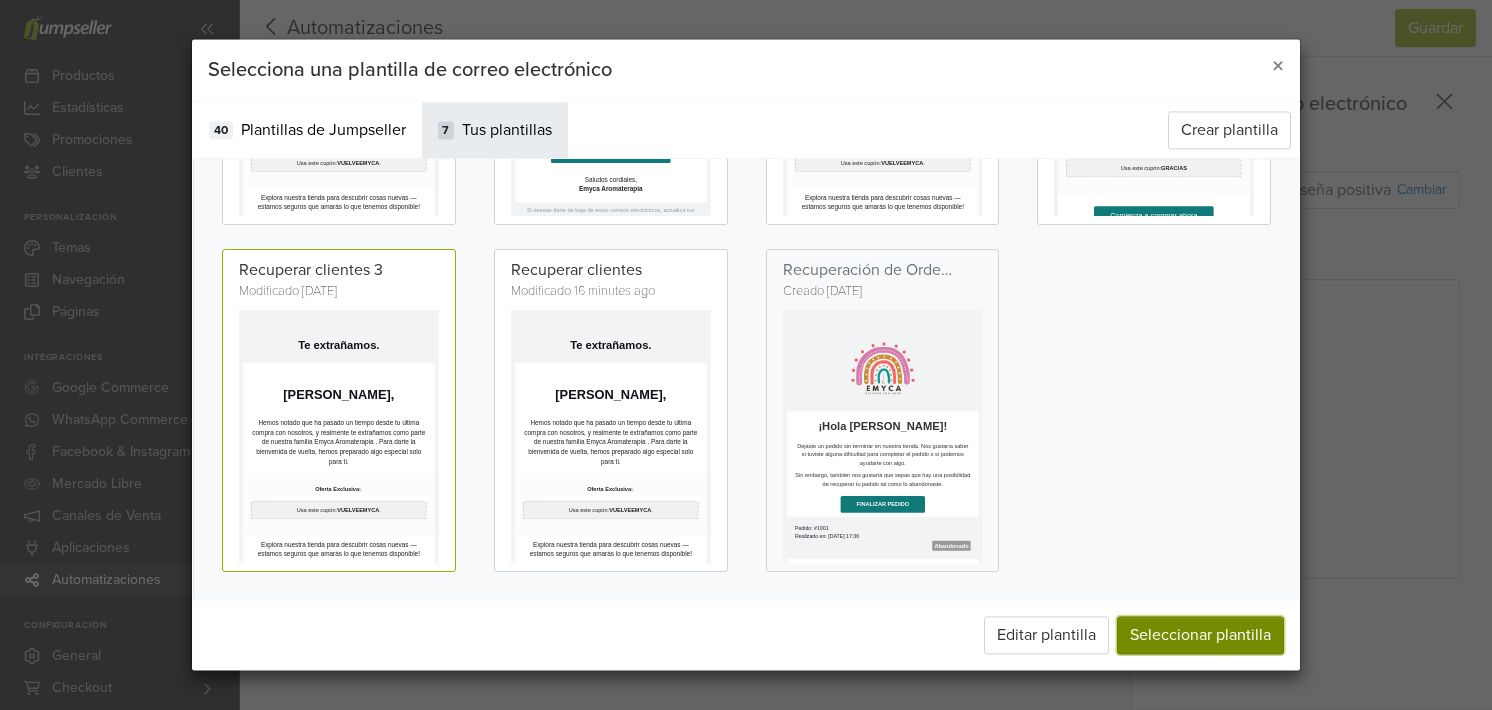 click on "Seleccionar plantilla" at bounding box center [1200, 636] 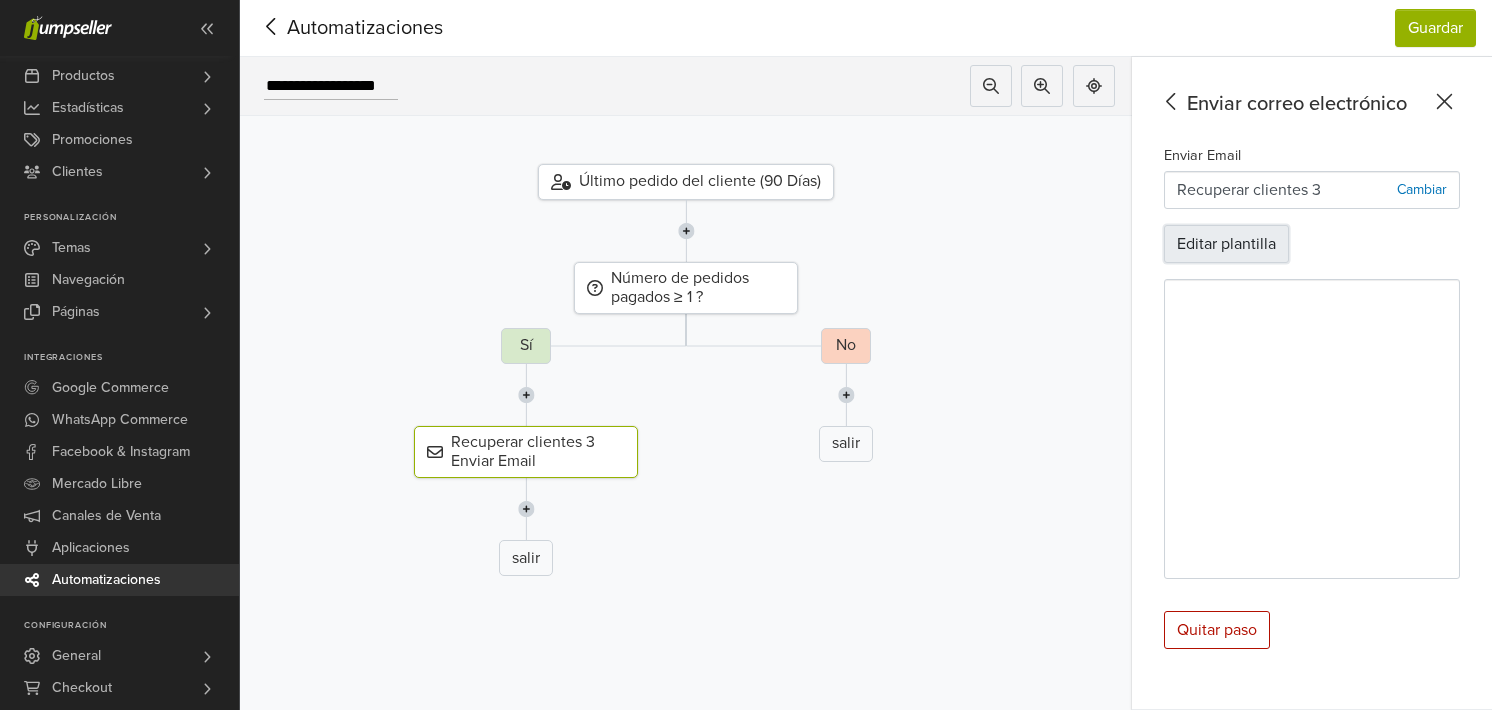 click on "Editar plantilla" at bounding box center [1226, 244] 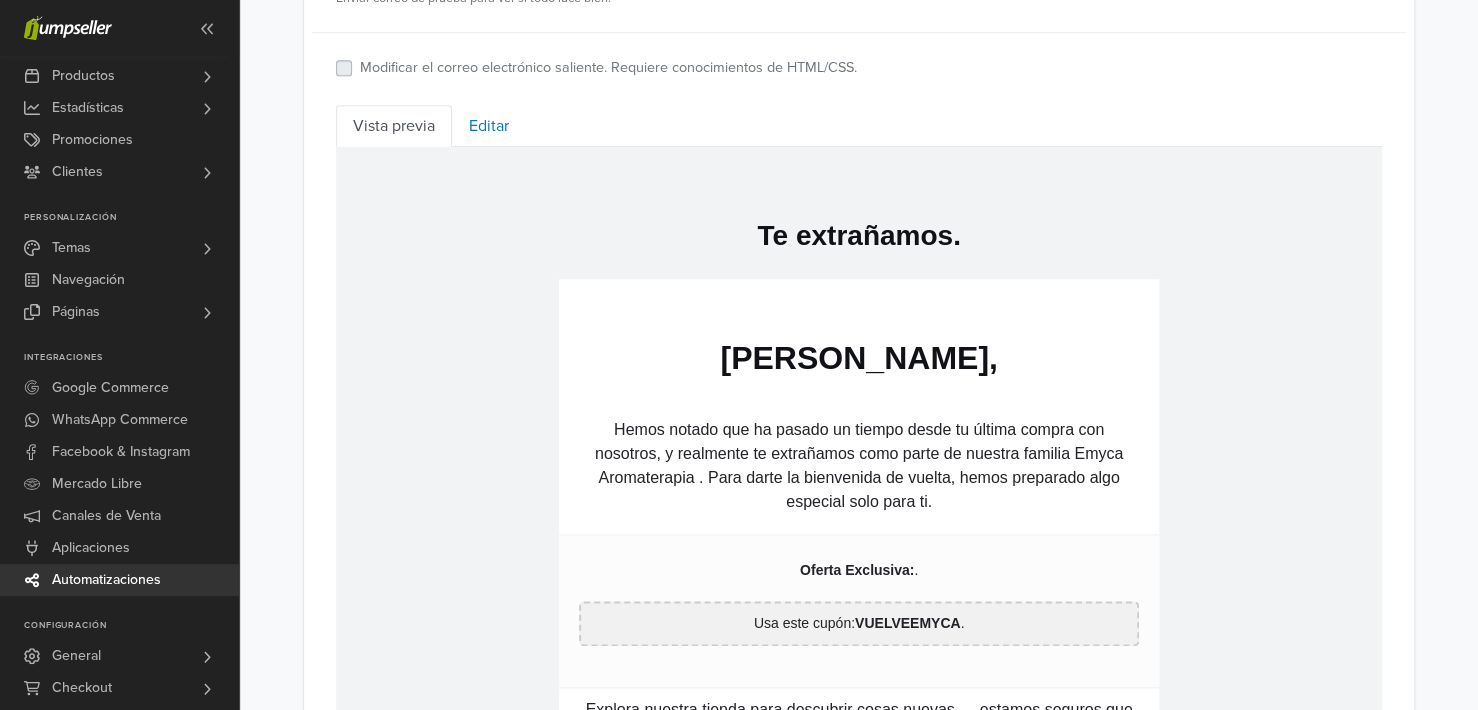 drag, startPoint x: 752, startPoint y: 360, endPoint x: 1070, endPoint y: 366, distance: 318.0566 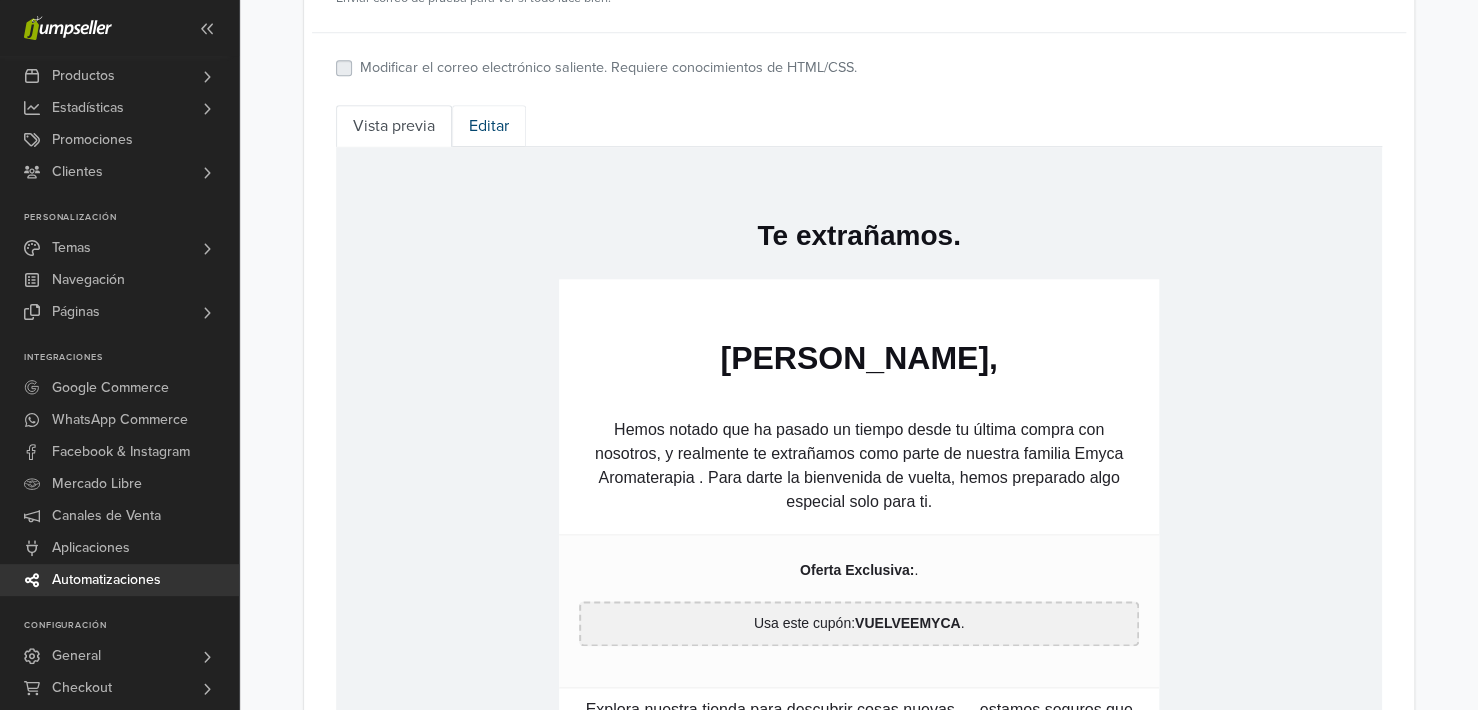 click on "Editar" at bounding box center [489, 126] 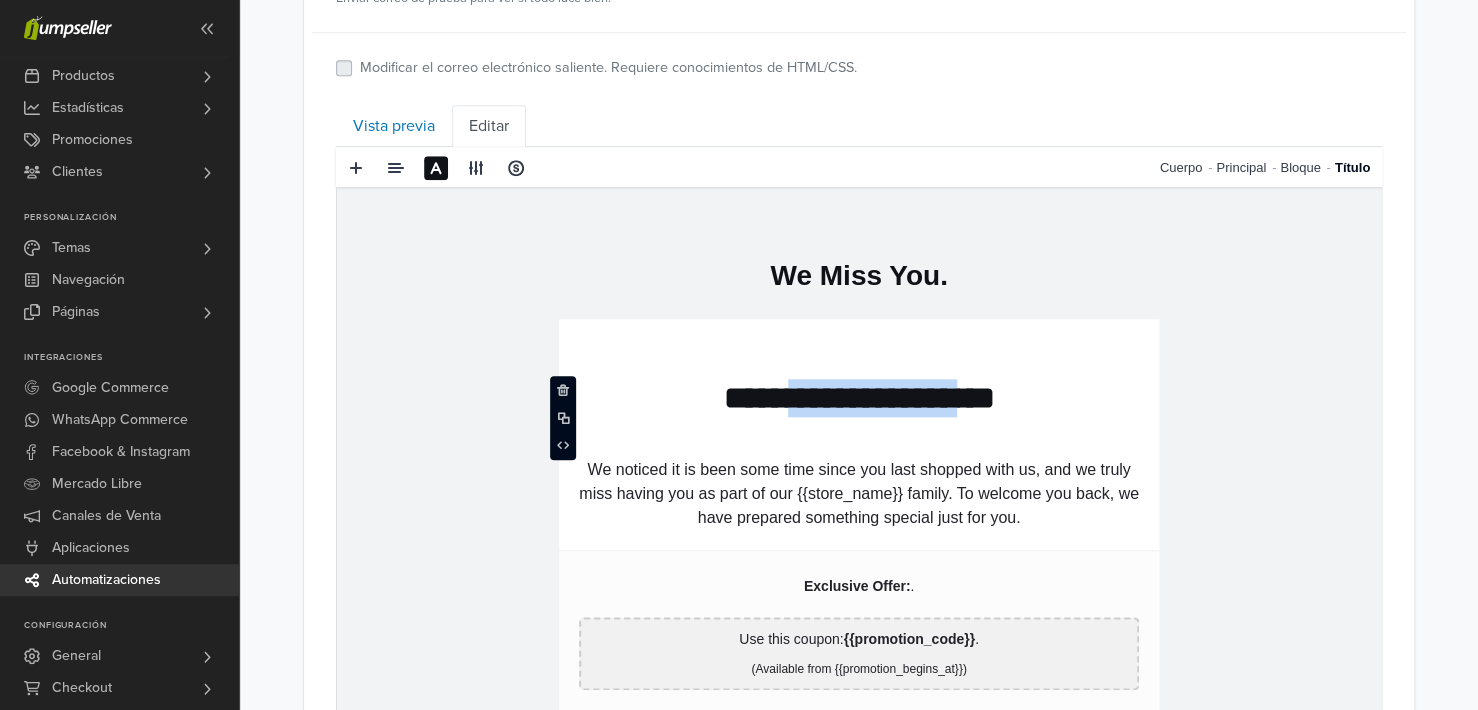 drag, startPoint x: 760, startPoint y: 406, endPoint x: 987, endPoint y: 397, distance: 227.17834 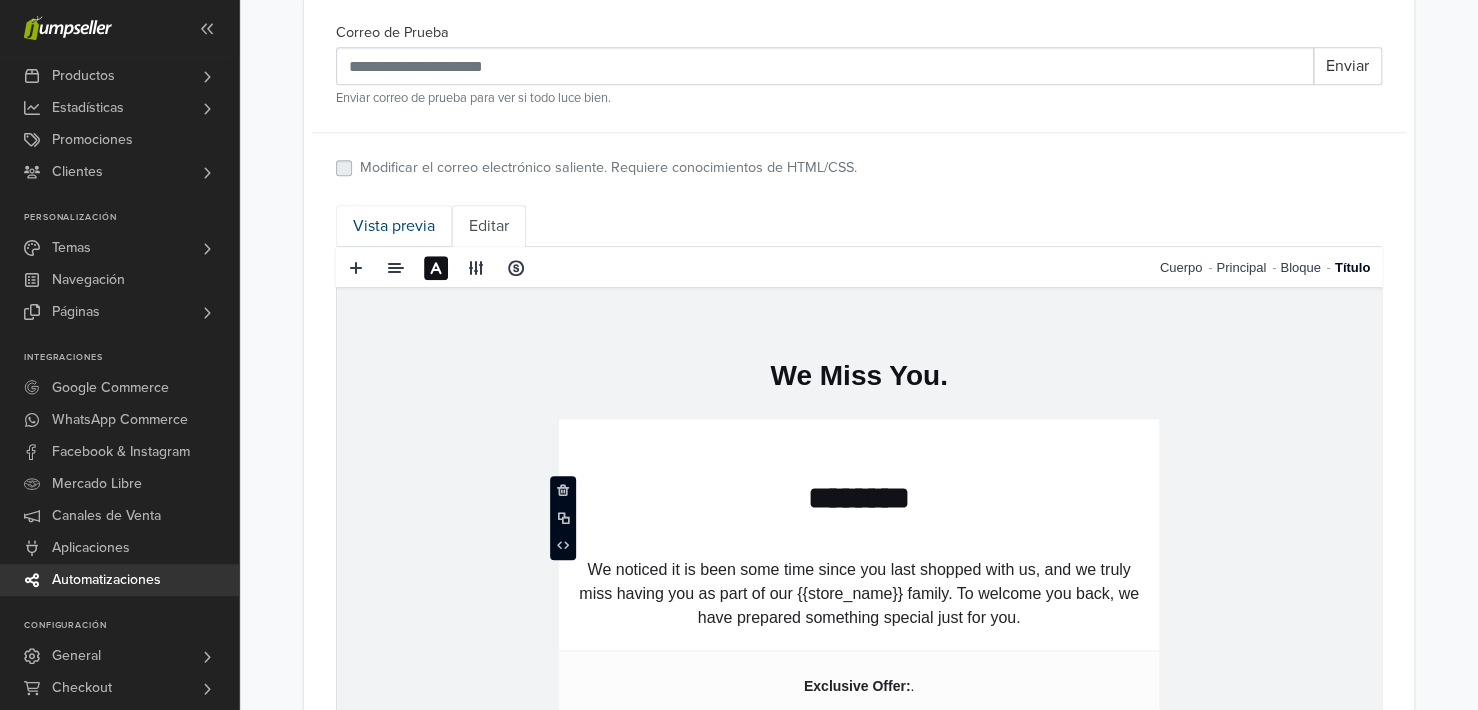 click on "Vista previa" at bounding box center (394, 226) 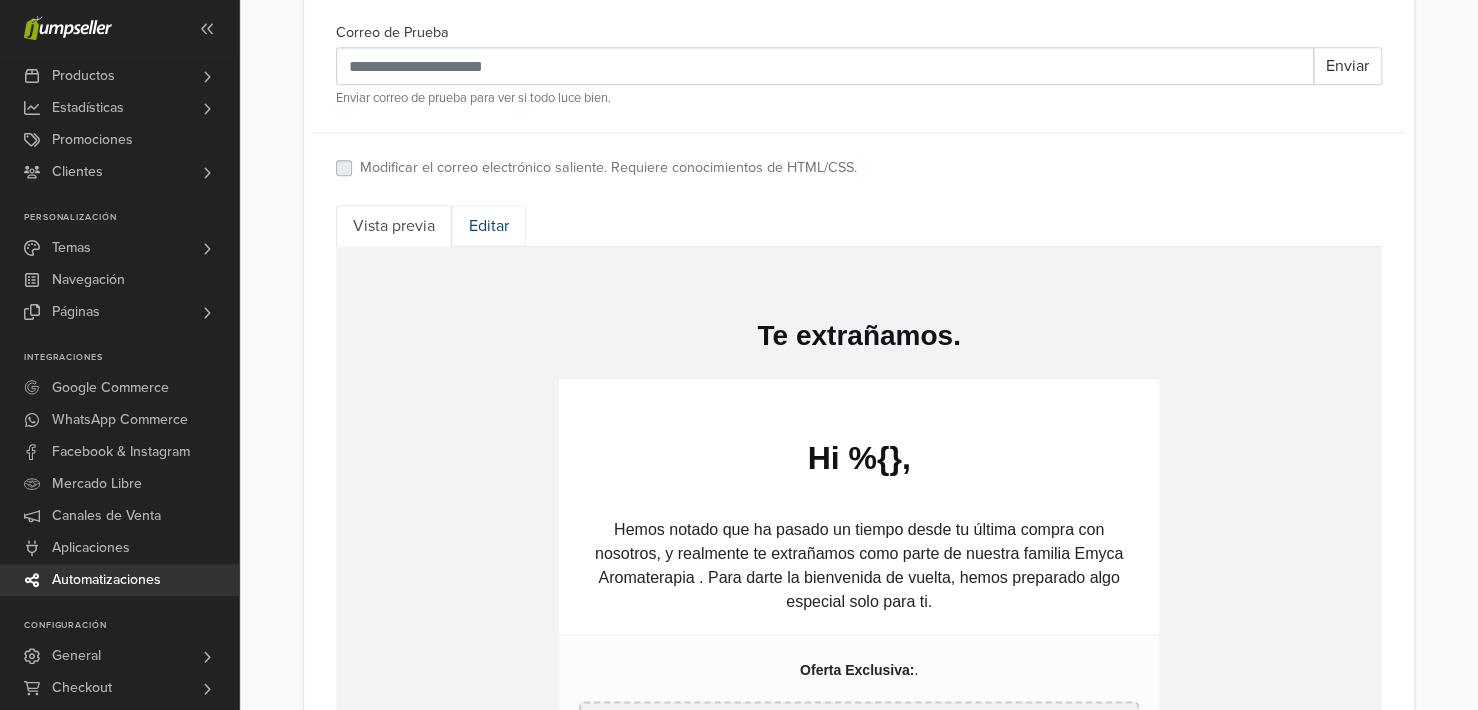 click on "Editar" at bounding box center [489, 226] 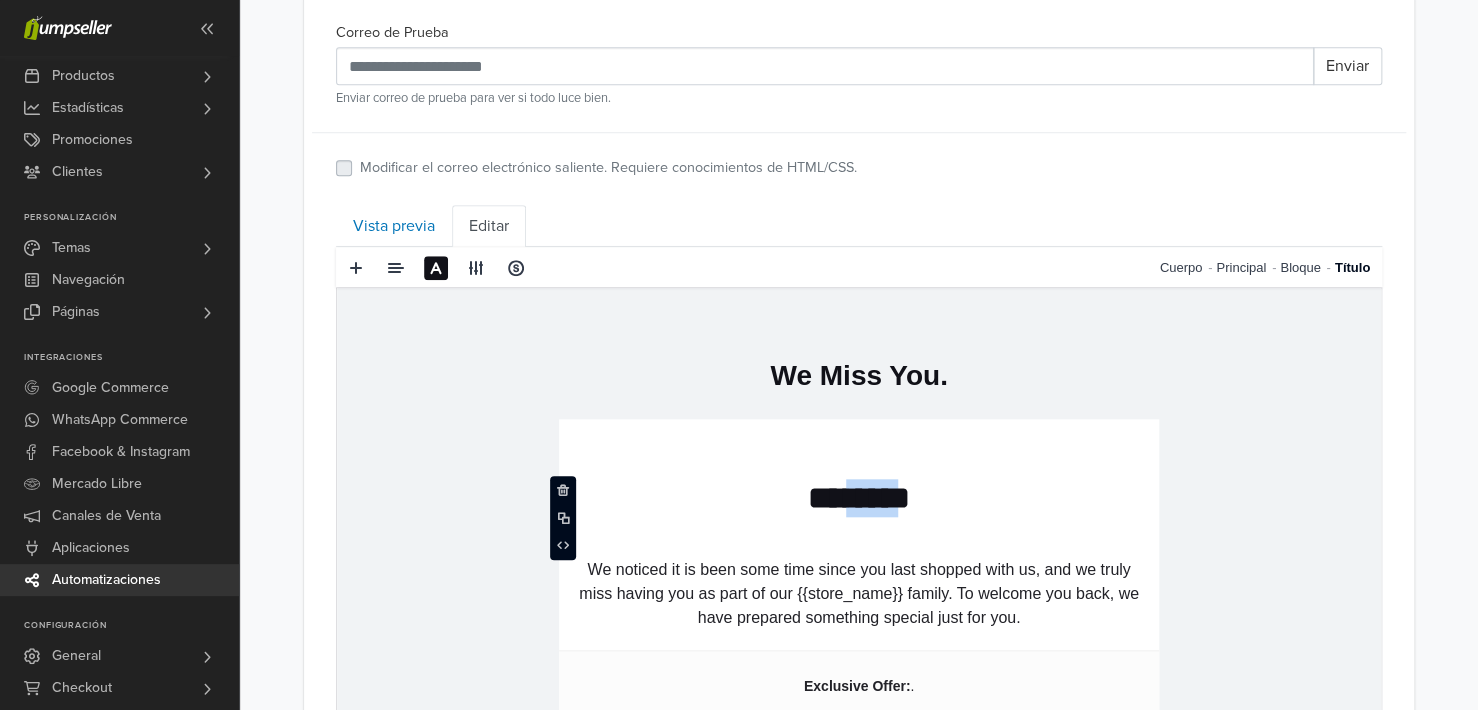 drag, startPoint x: 850, startPoint y: 503, endPoint x: 896, endPoint y: 499, distance: 46.173584 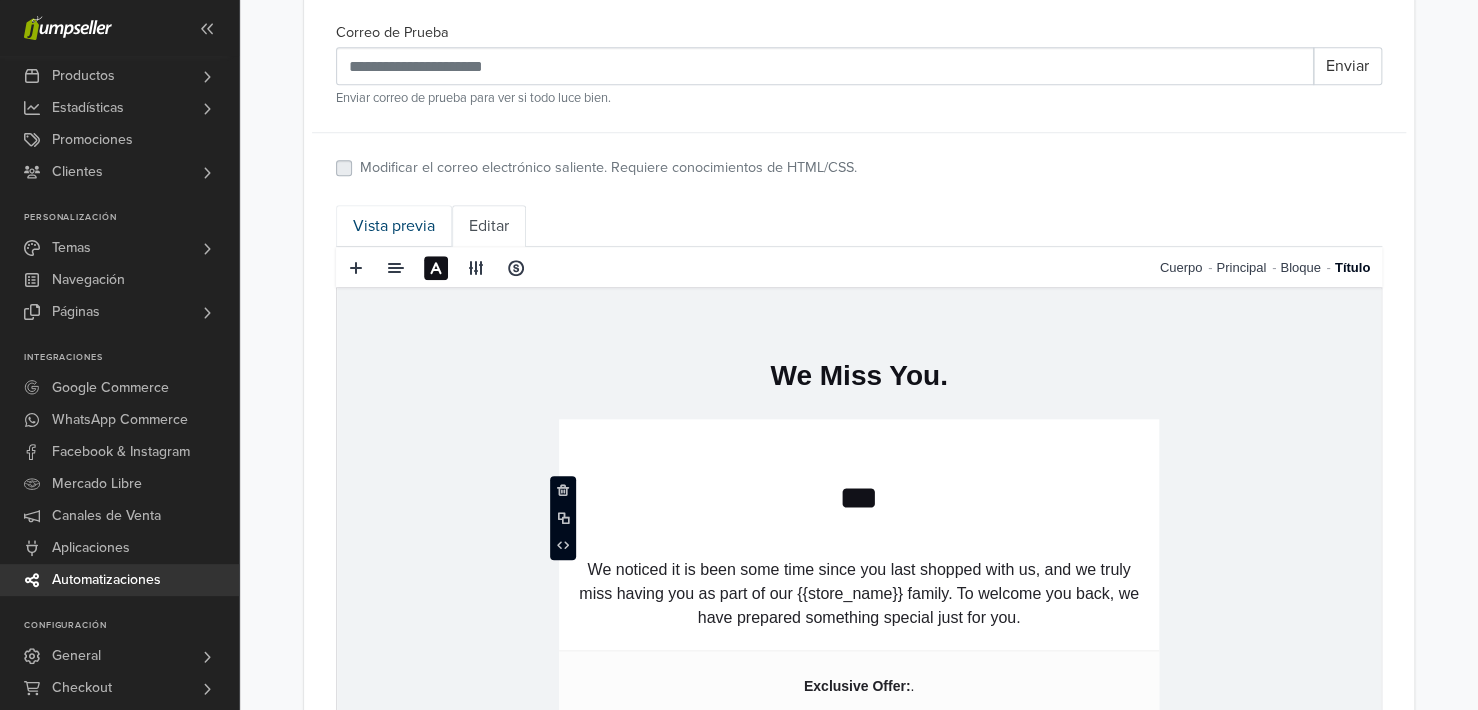 click on "Vista previa" at bounding box center (394, 226) 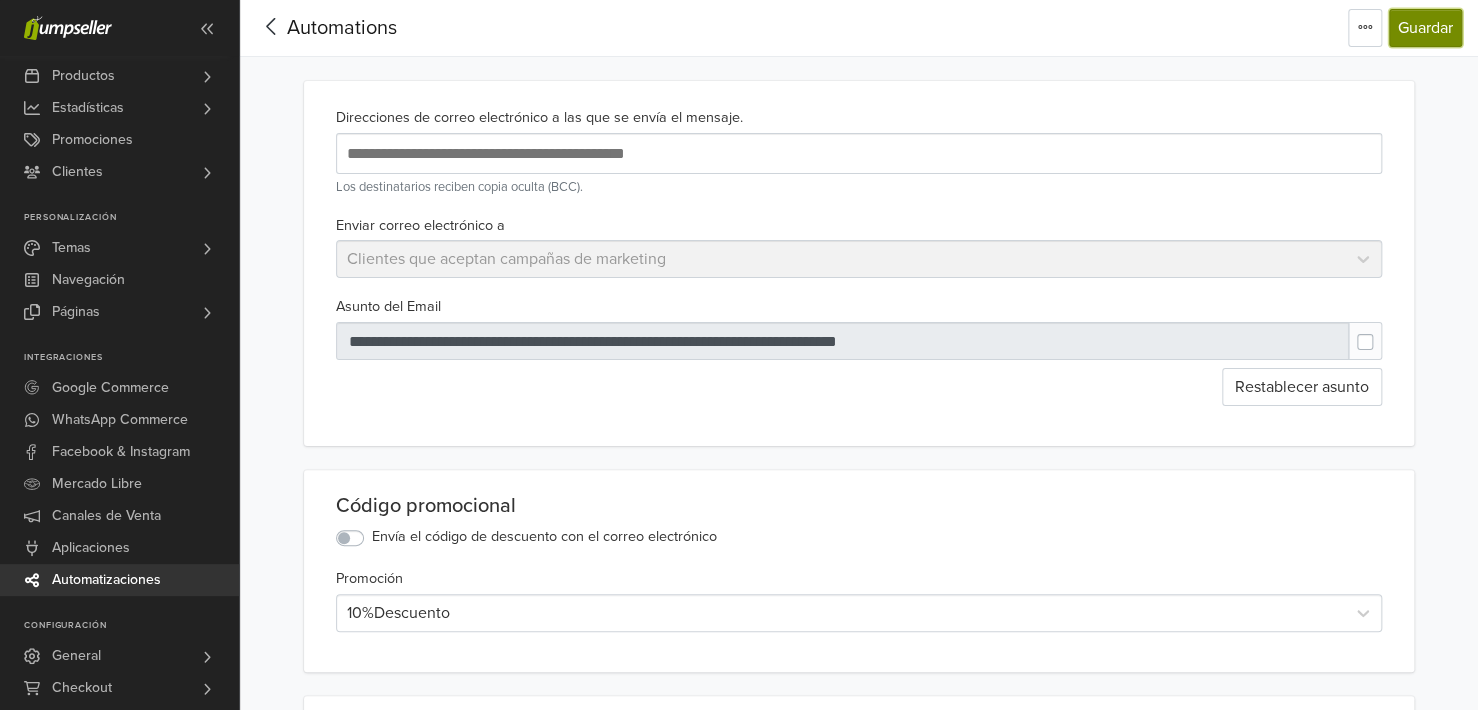 click on "Guardar" at bounding box center [1425, 28] 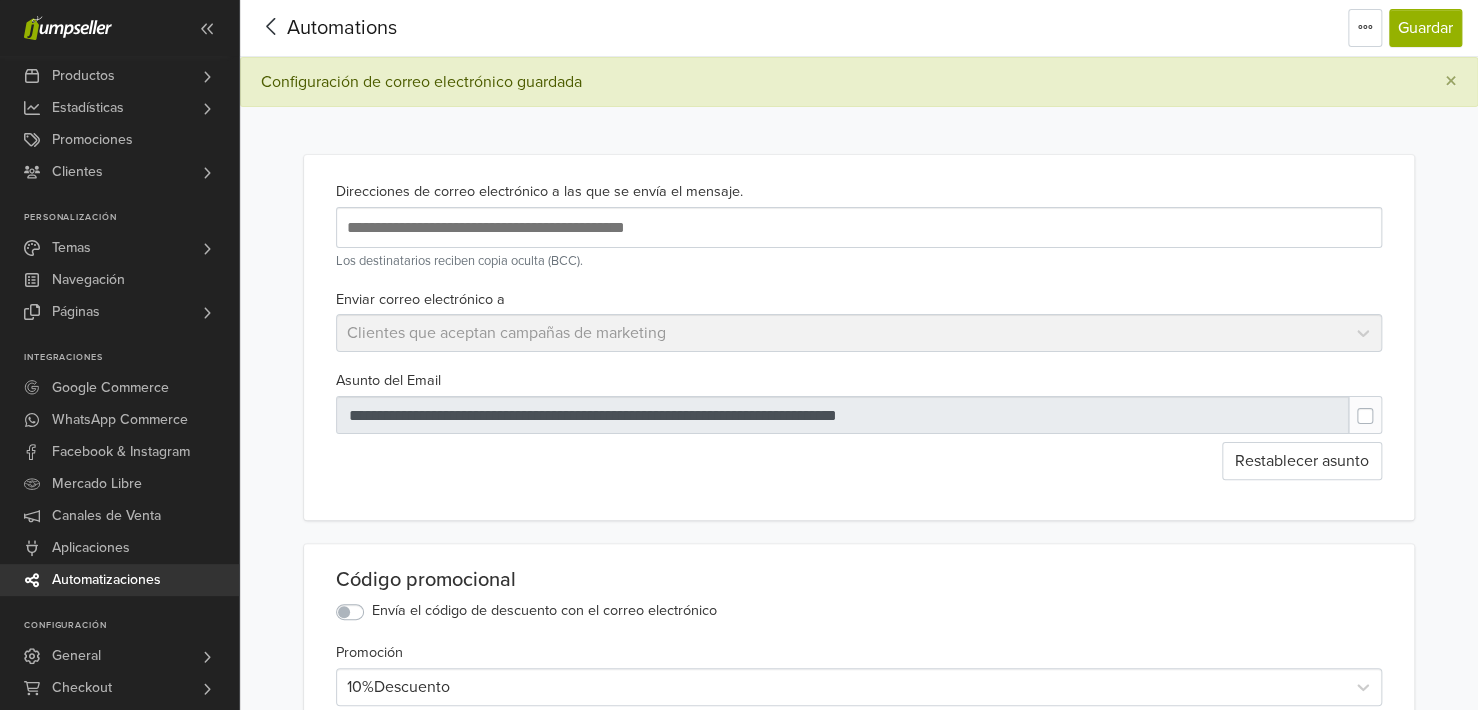 click 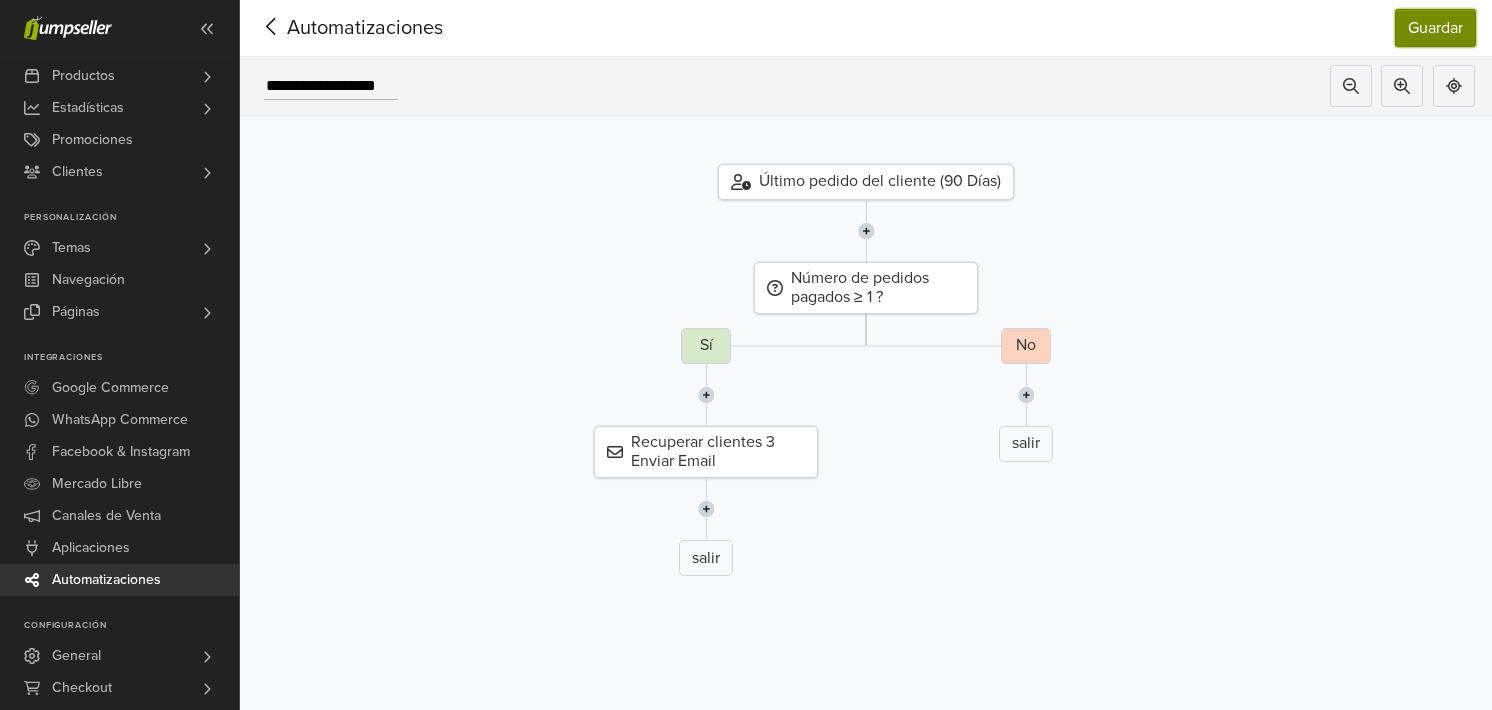 click on "Guardar" at bounding box center (1435, 28) 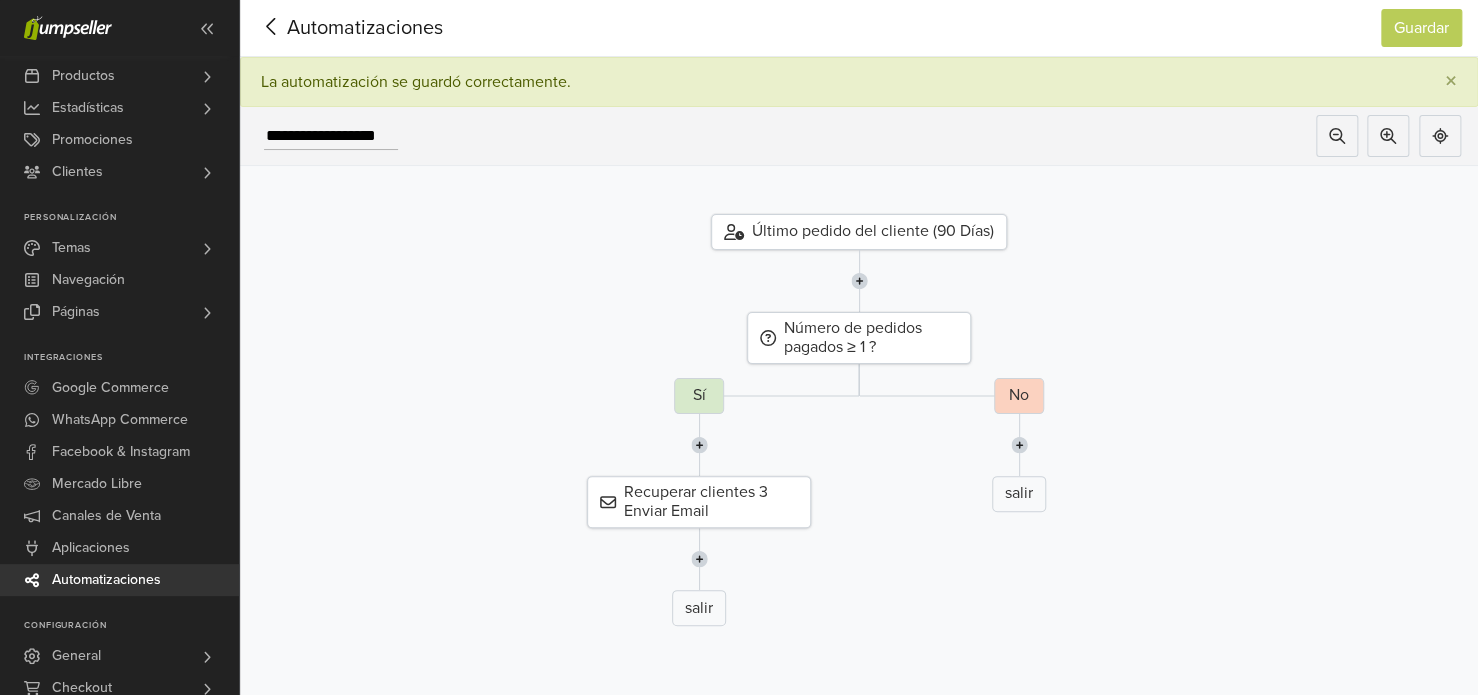 click 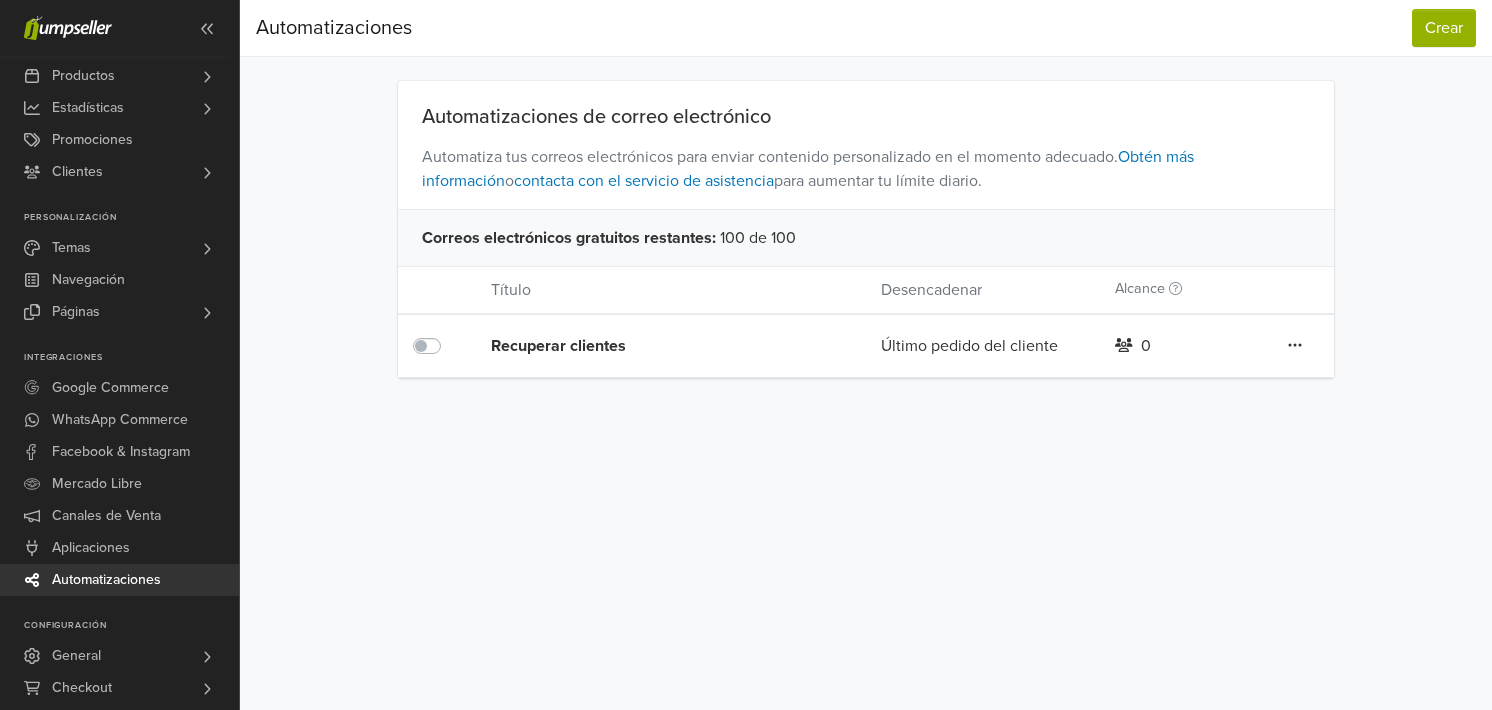 click at bounding box center (449, 334) 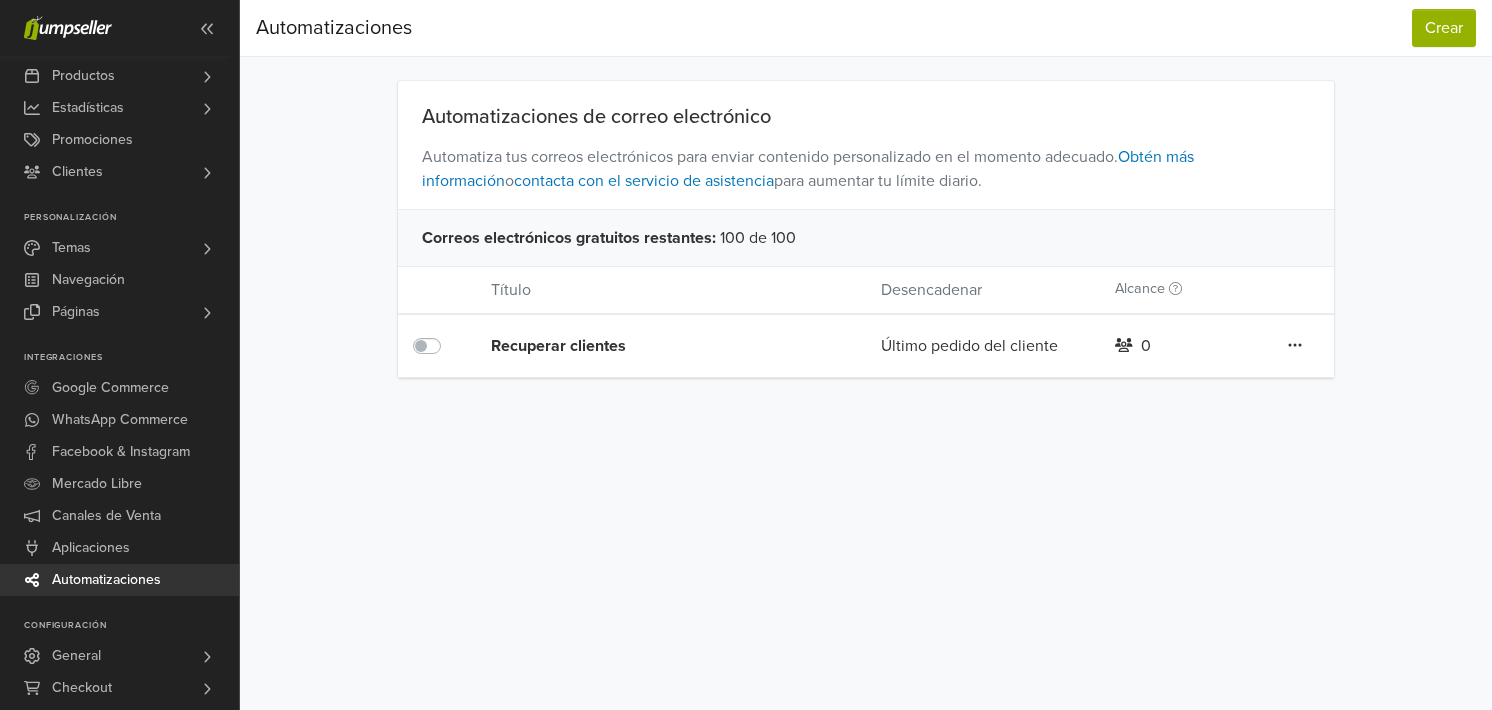 click on "Último pedido del cliente" at bounding box center (983, 346) 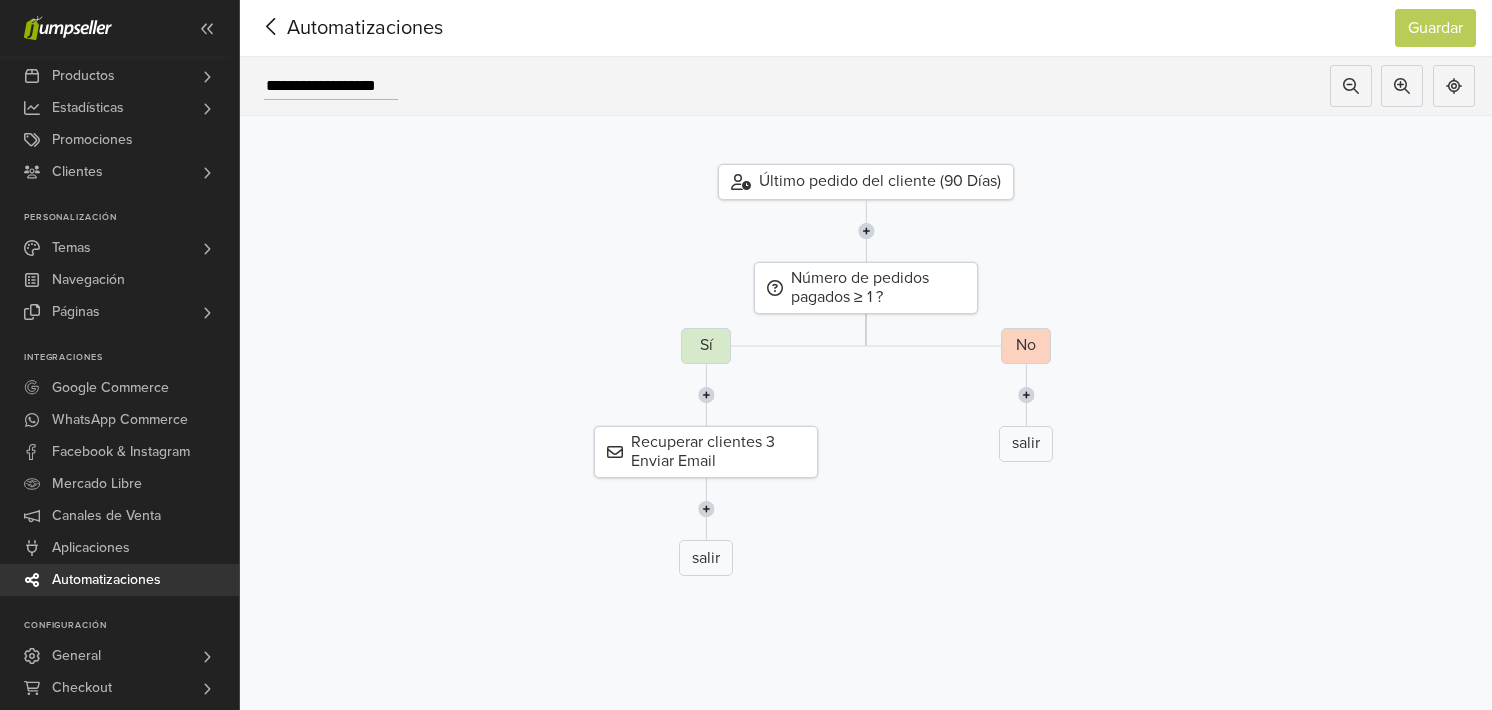 click 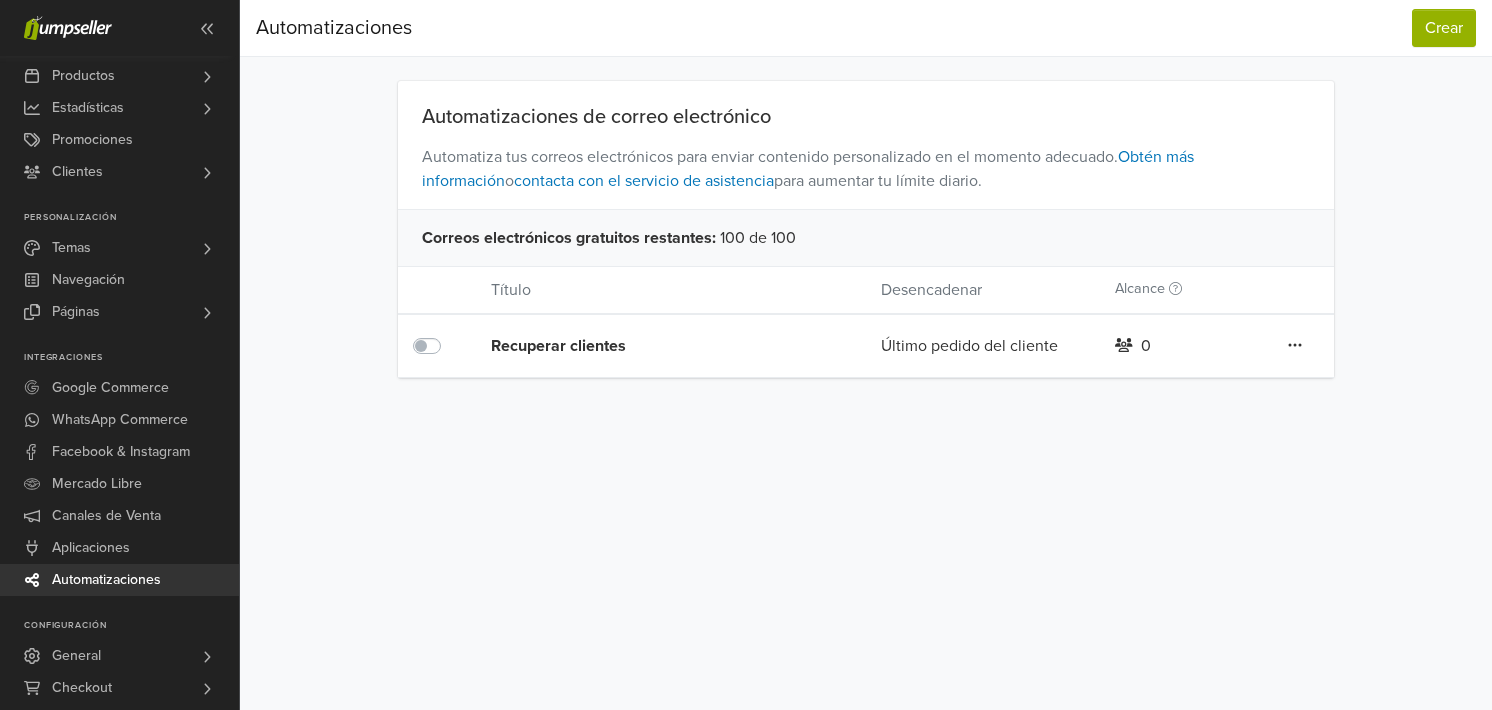 click at bounding box center [449, 334] 